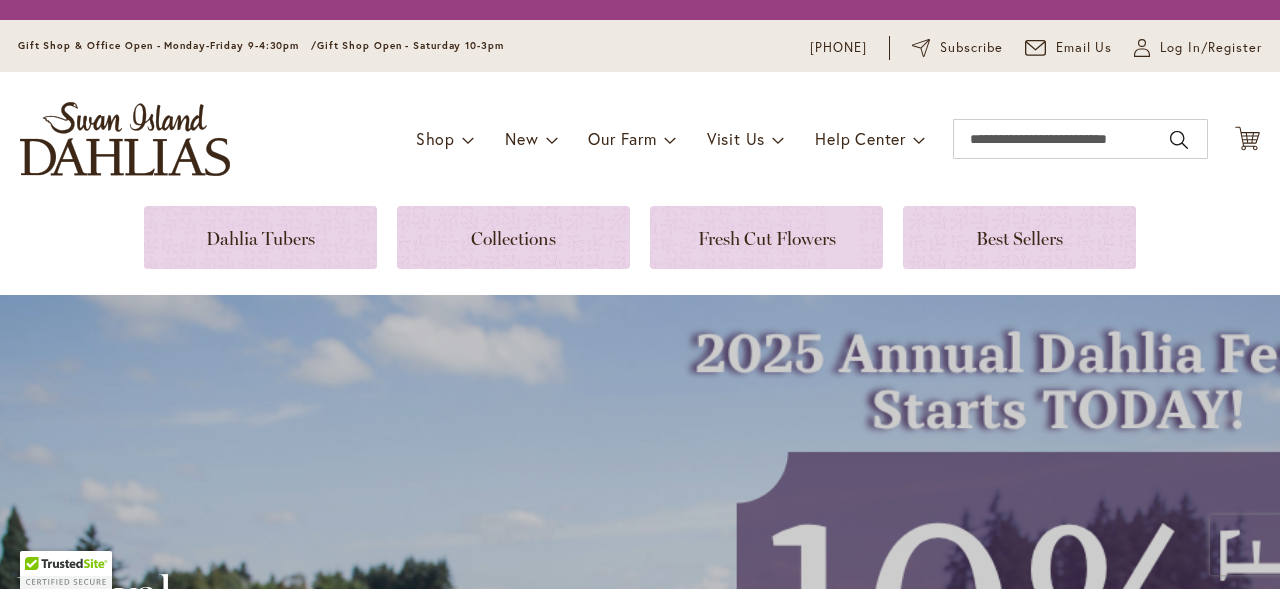 scroll, scrollTop: 0, scrollLeft: 0, axis: both 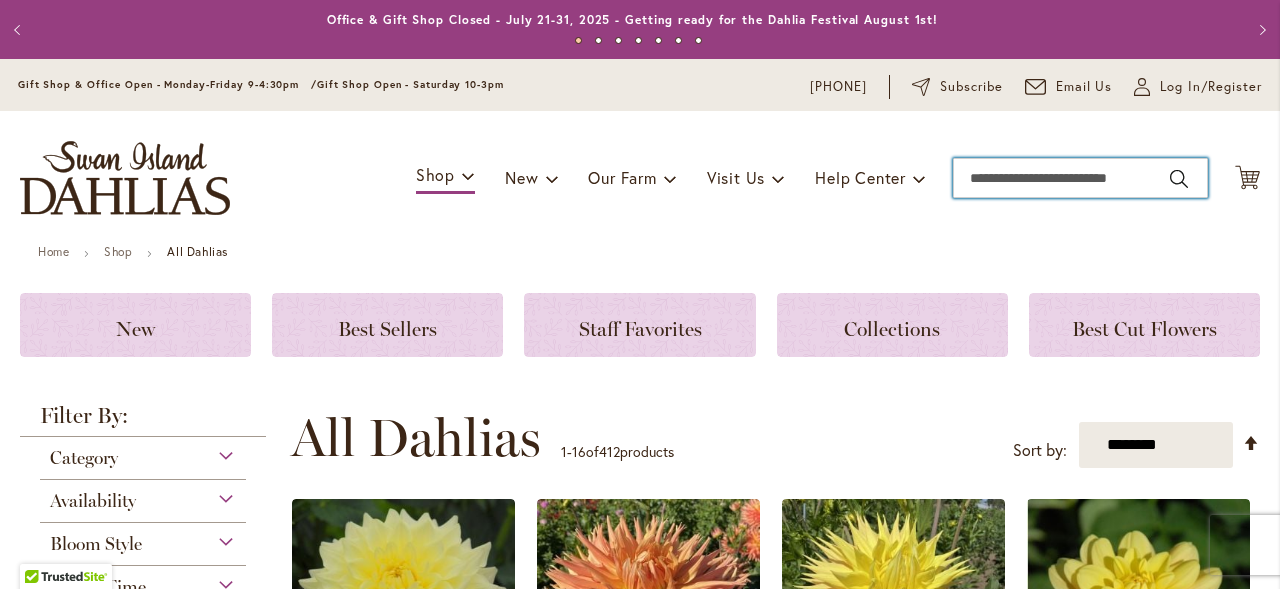 click on "Search" at bounding box center [1080, 178] 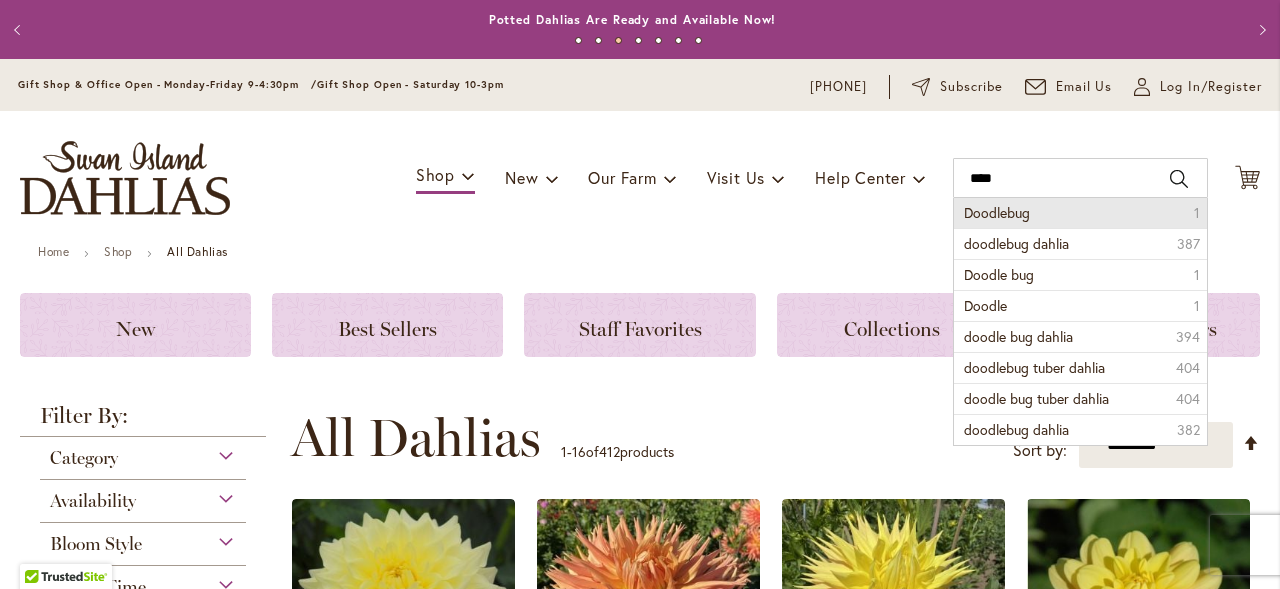click on "Doodlebug" at bounding box center [997, 212] 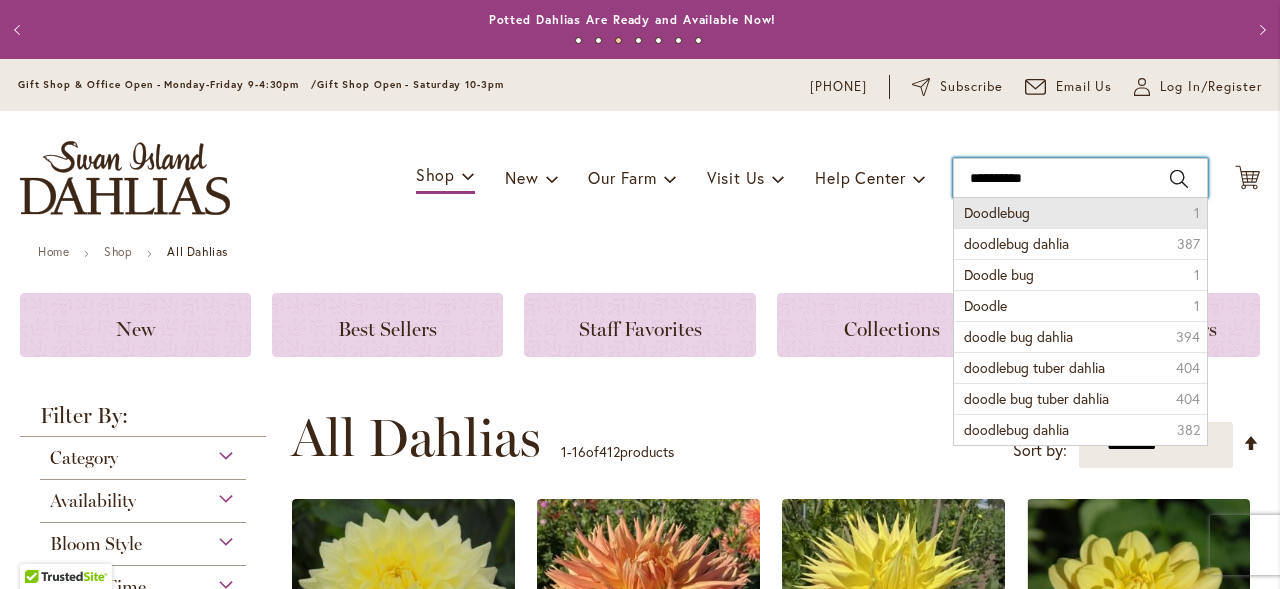 type on "*********" 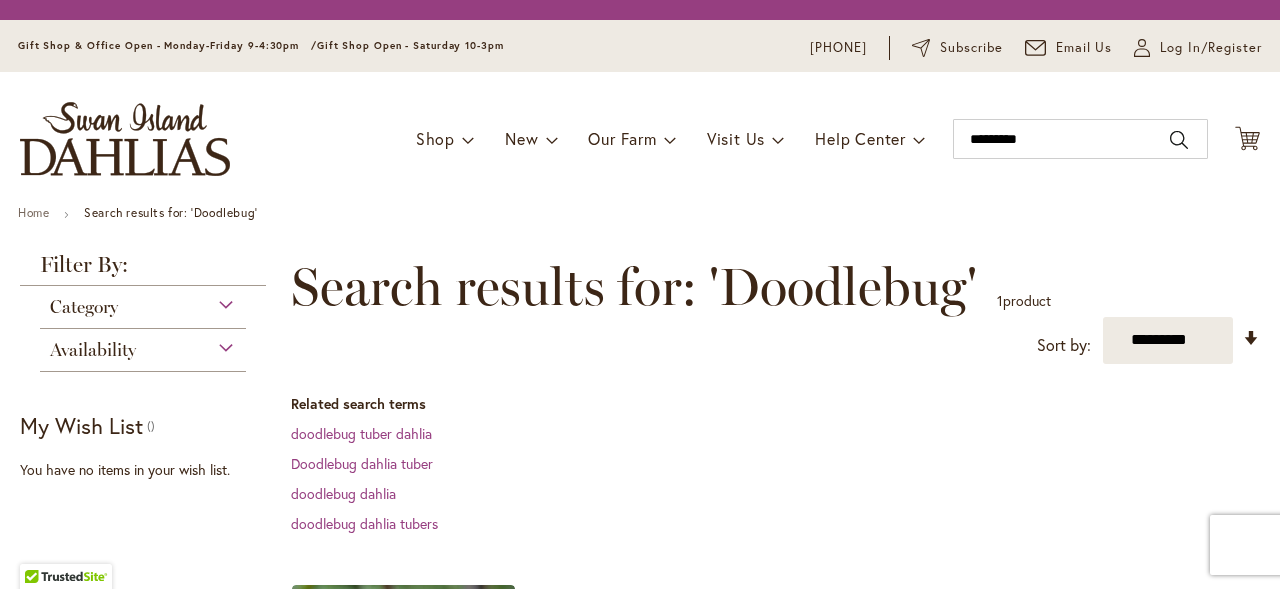 scroll, scrollTop: 0, scrollLeft: 0, axis: both 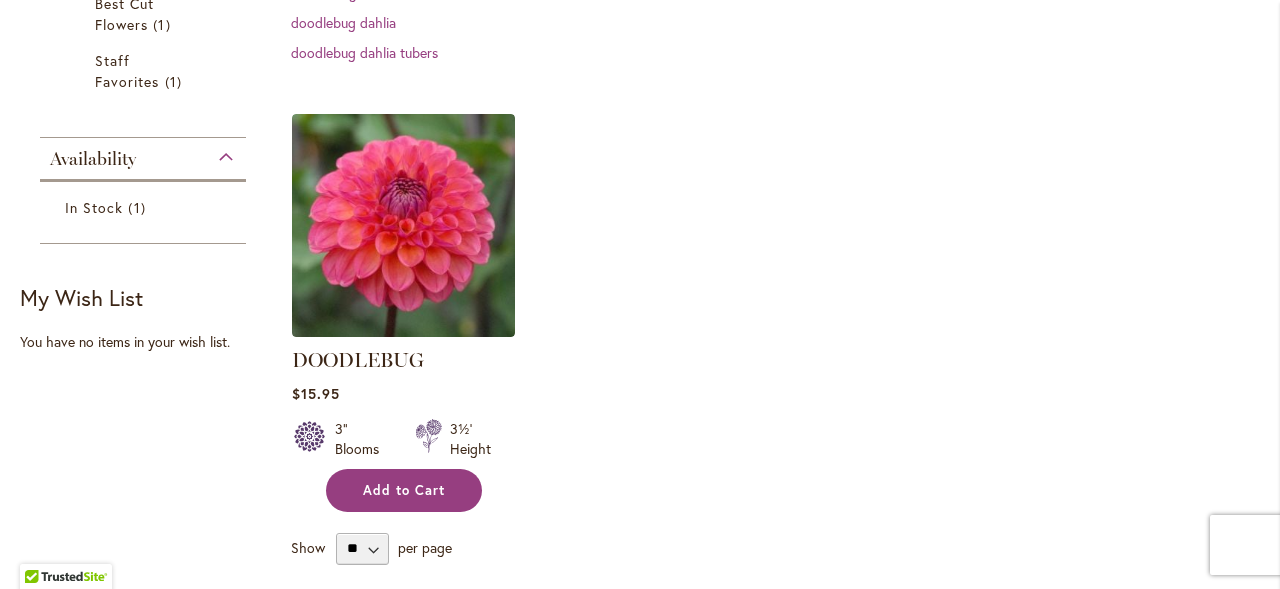 click on "Add to Cart" at bounding box center (404, 490) 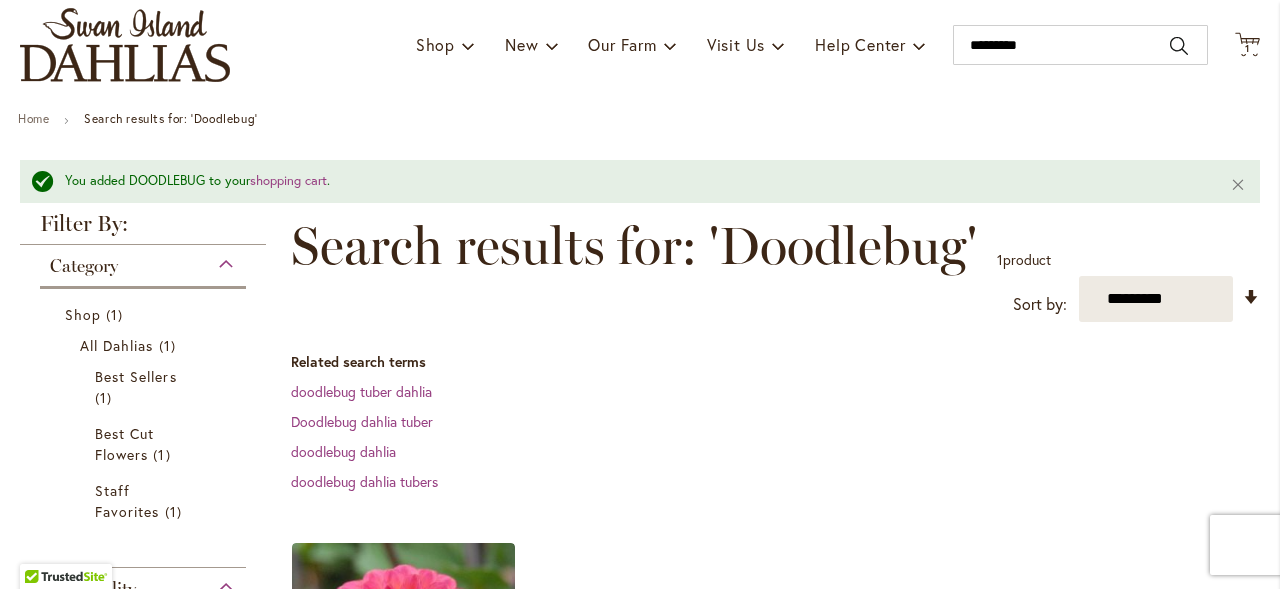 scroll, scrollTop: 129, scrollLeft: 0, axis: vertical 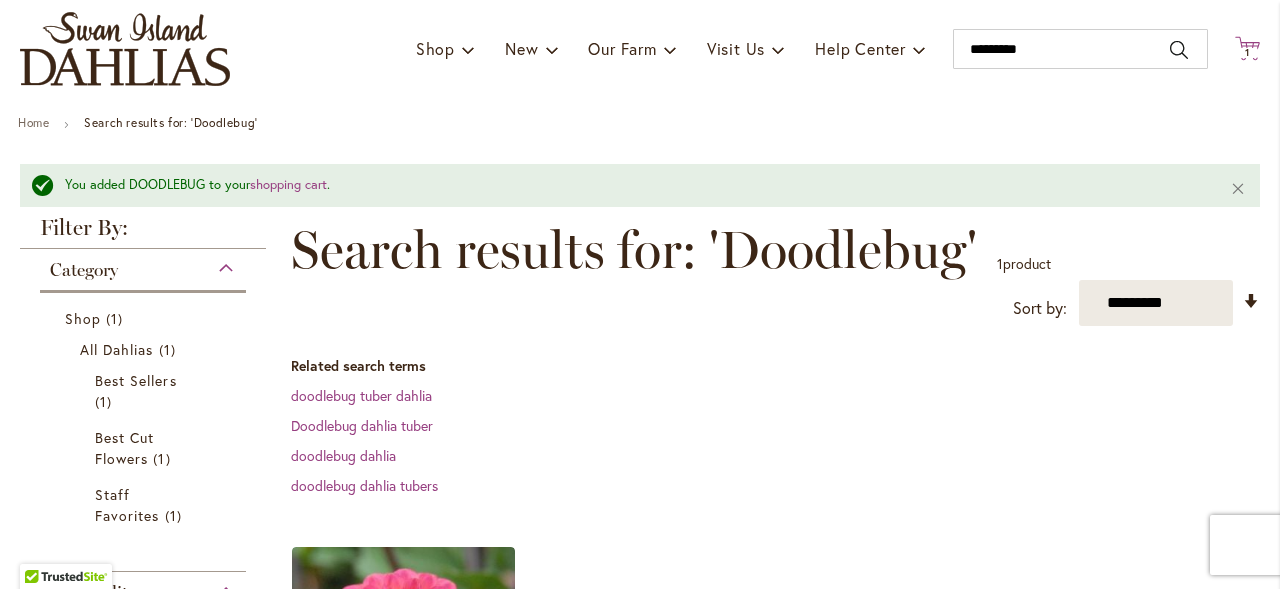 click on "1" at bounding box center (1247, 52) 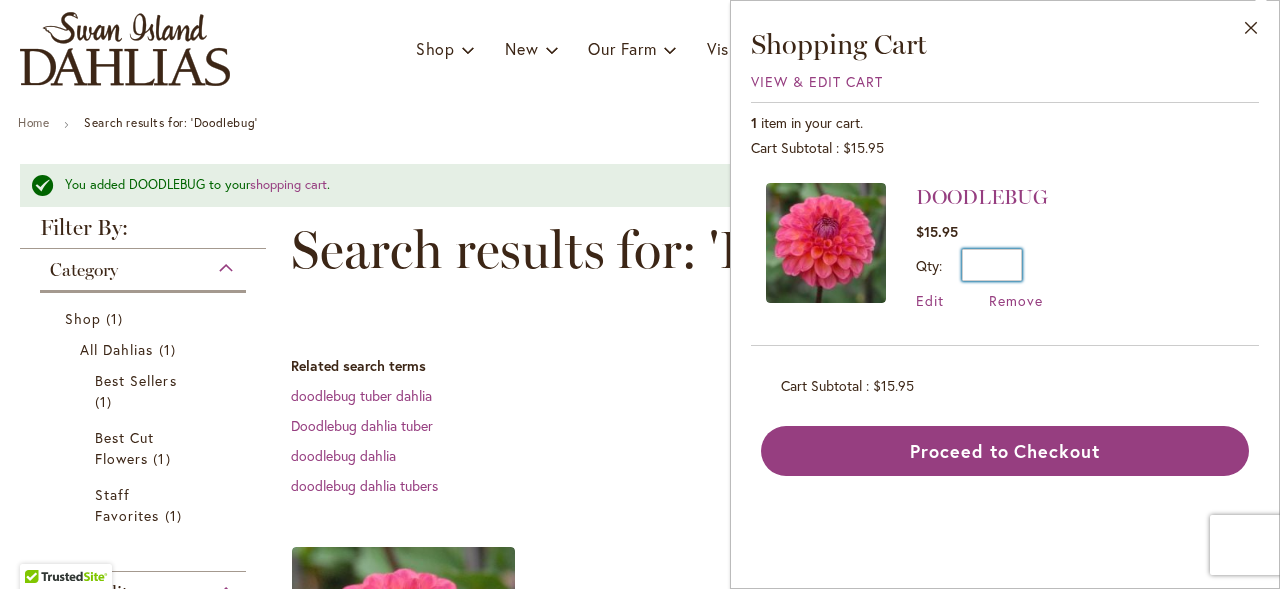 click on "*" at bounding box center [992, 265] 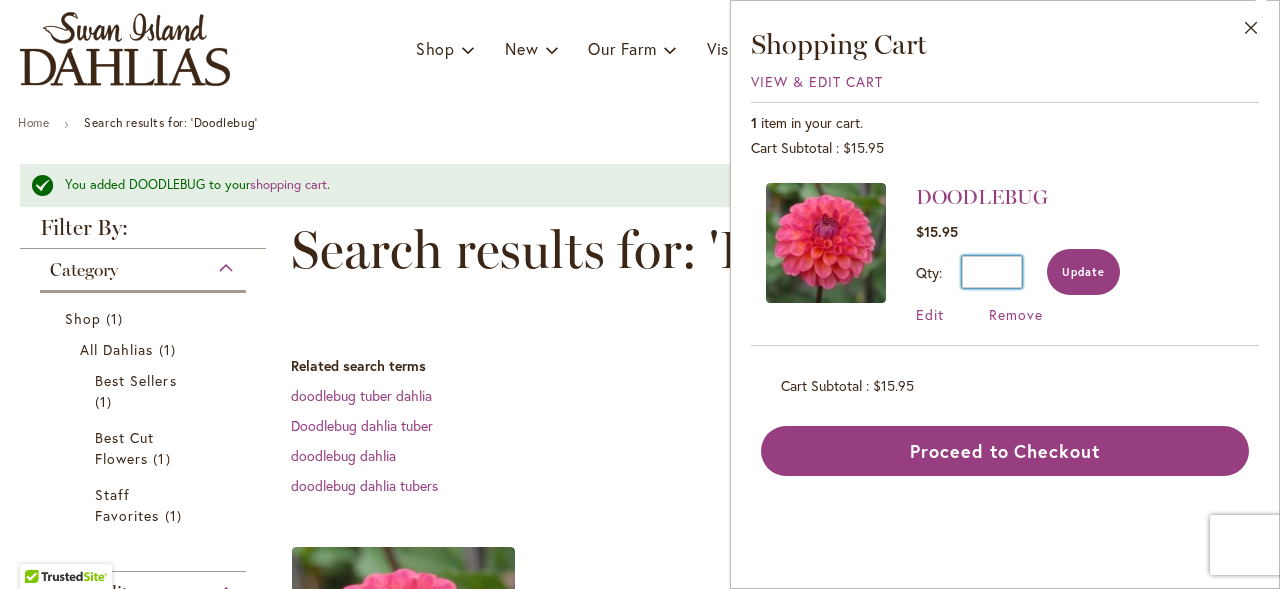 type on "*" 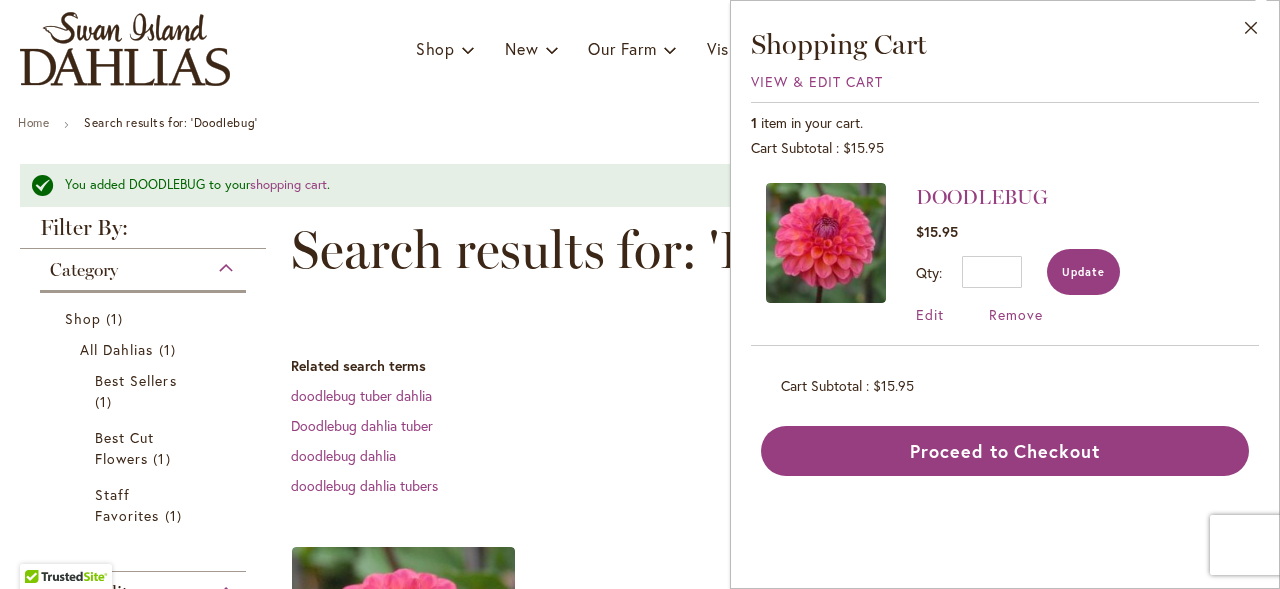 click on "Update" at bounding box center [1083, 272] 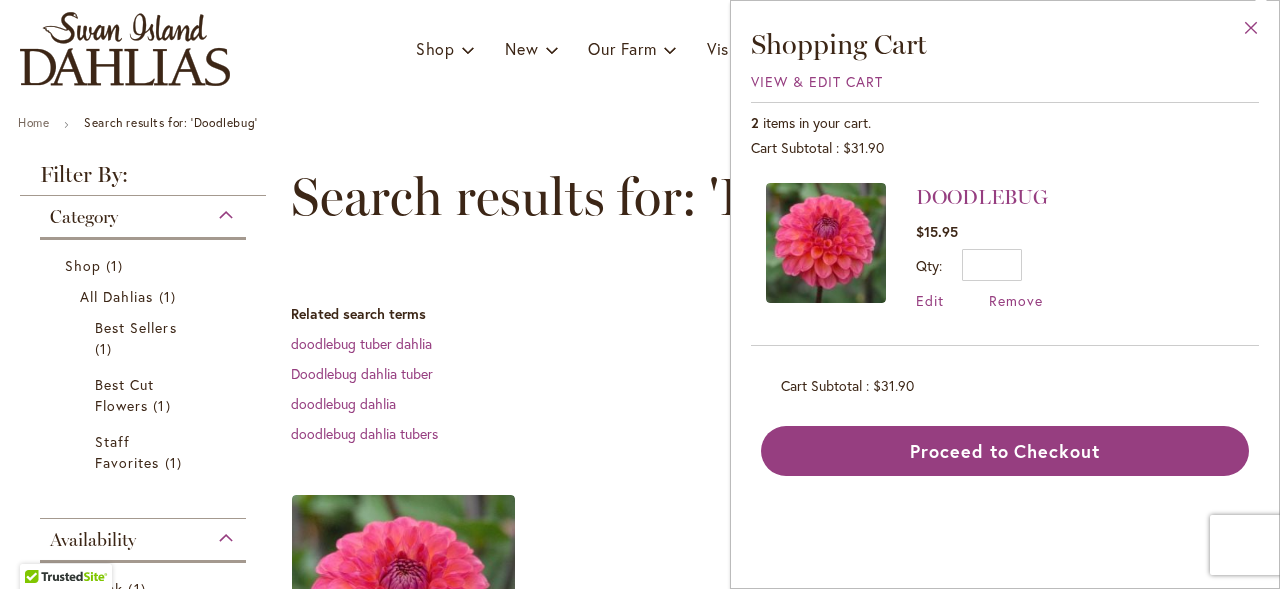 click on "Close" at bounding box center [1251, 32] 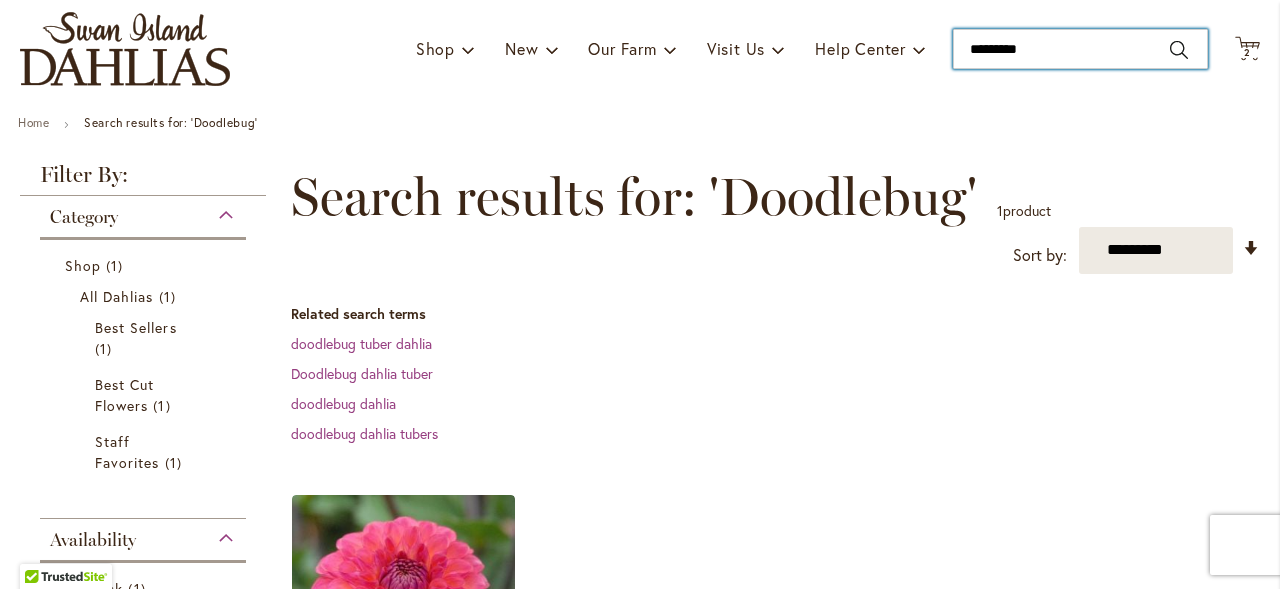 type on "*********" 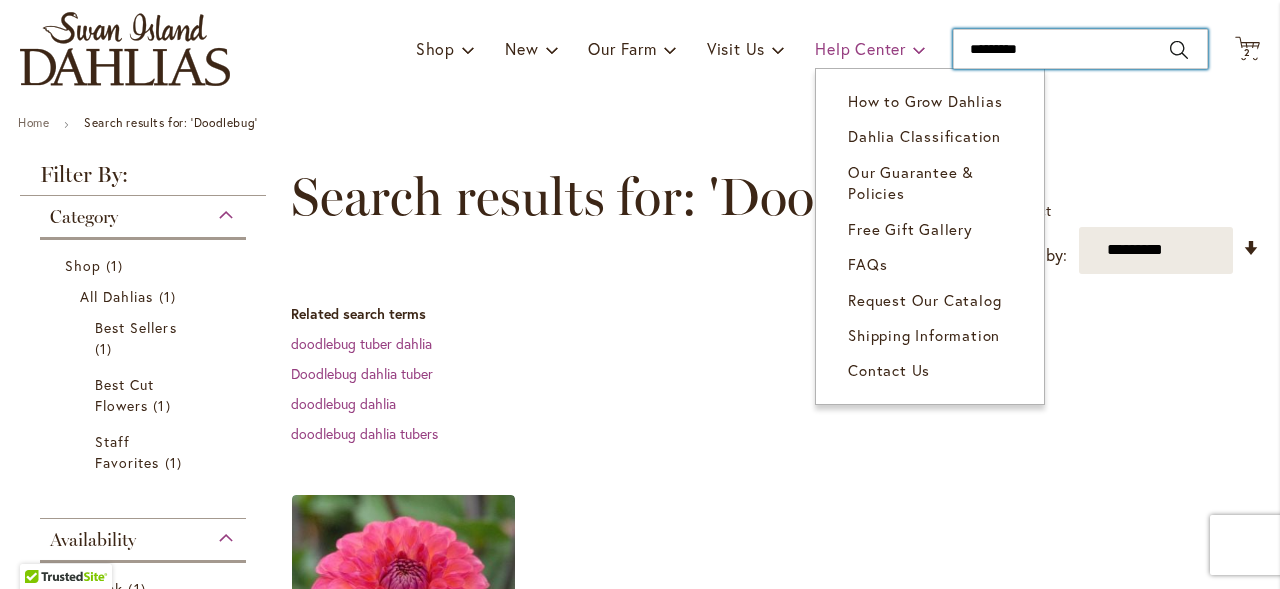 drag, startPoint x: 1070, startPoint y: 50, endPoint x: 892, endPoint y: 48, distance: 178.01123 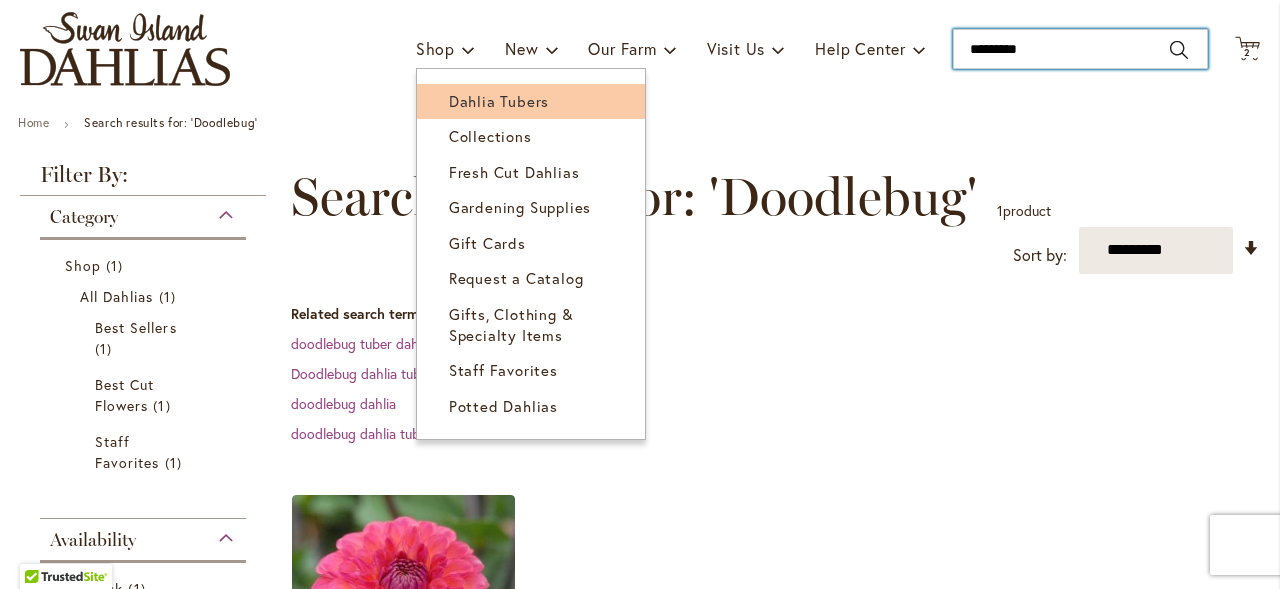 click on "Dahlia Tubers" at bounding box center [499, 101] 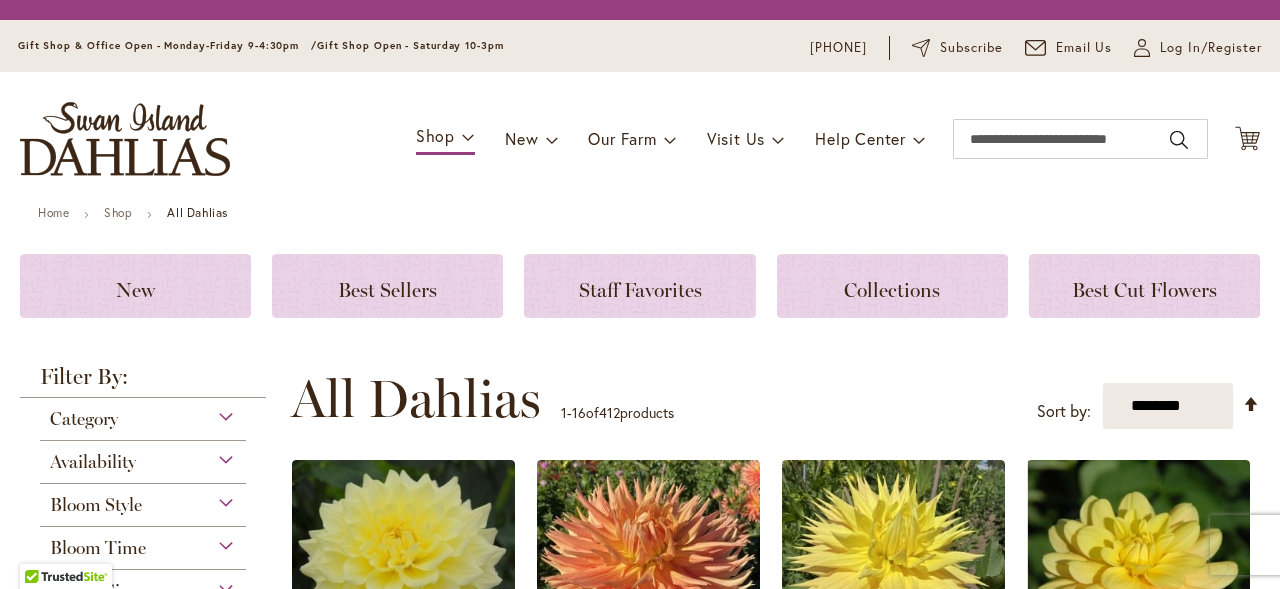 scroll, scrollTop: 0, scrollLeft: 0, axis: both 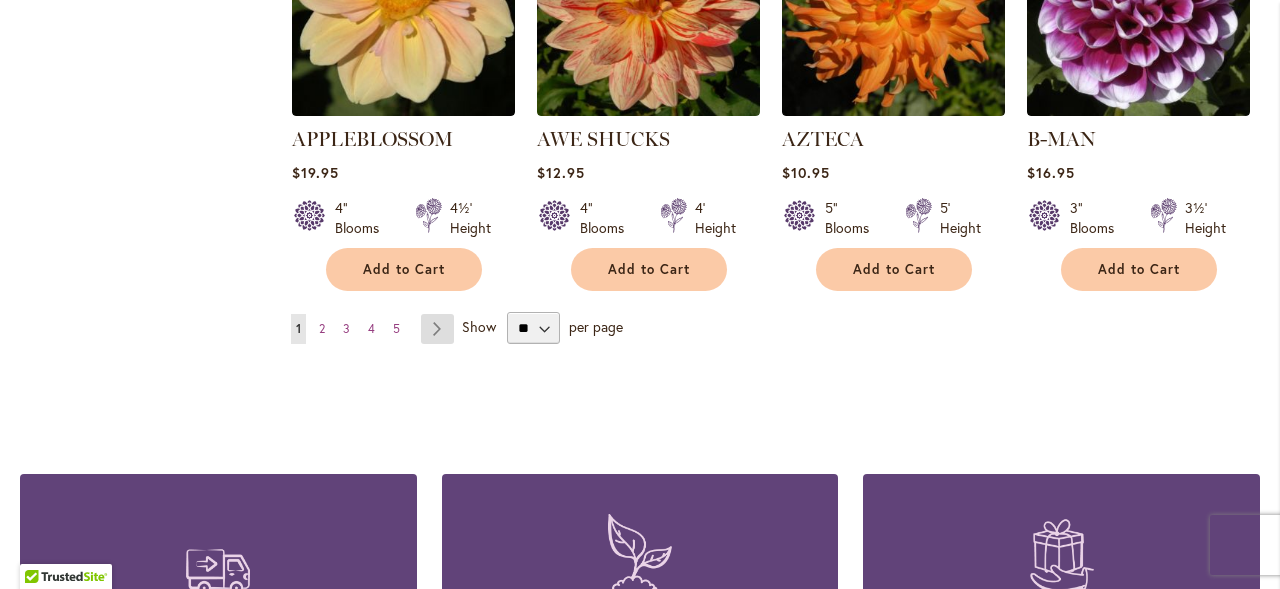 click on "Page
Next" at bounding box center [437, 329] 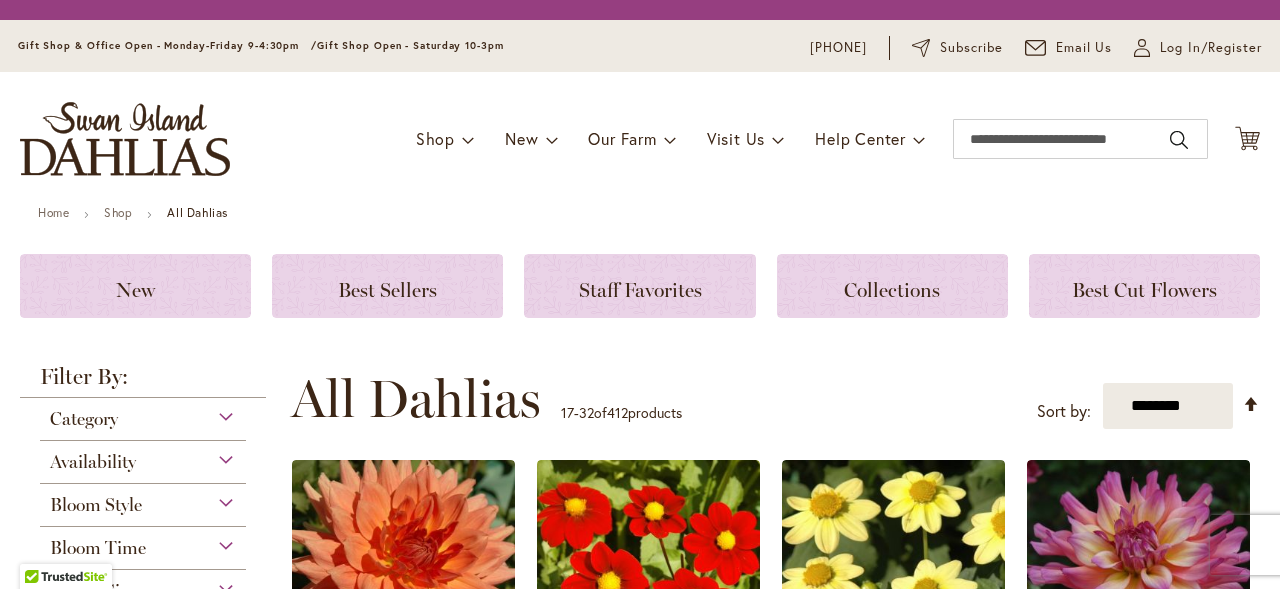 scroll, scrollTop: 0, scrollLeft: 0, axis: both 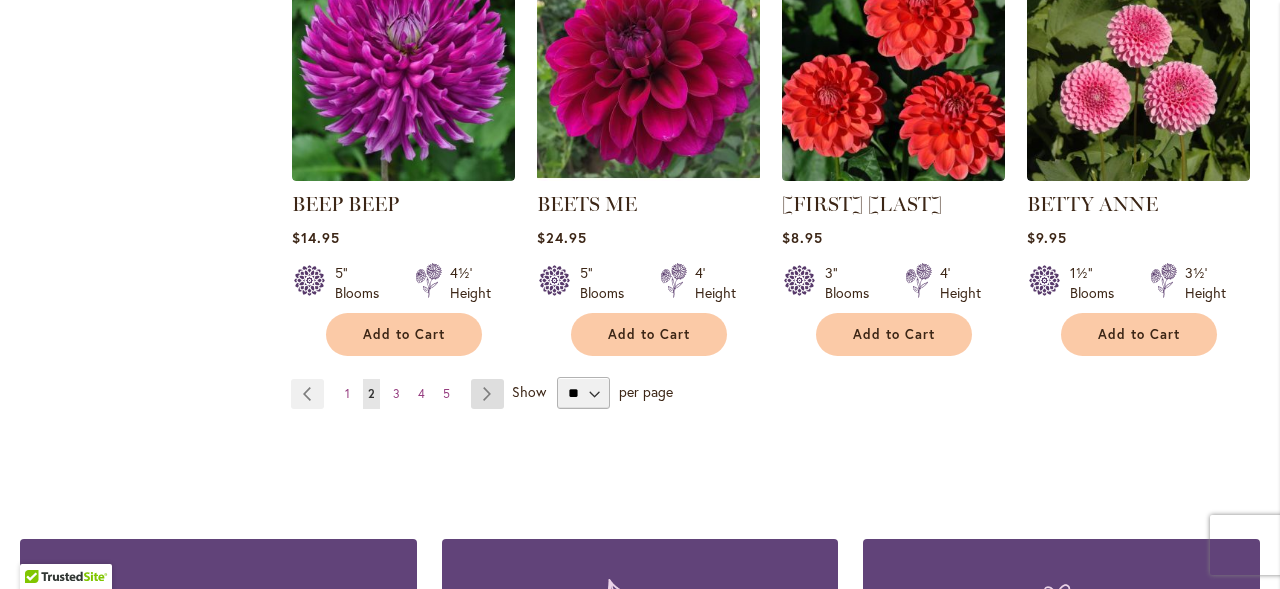 click on "Page
Next" at bounding box center (487, 394) 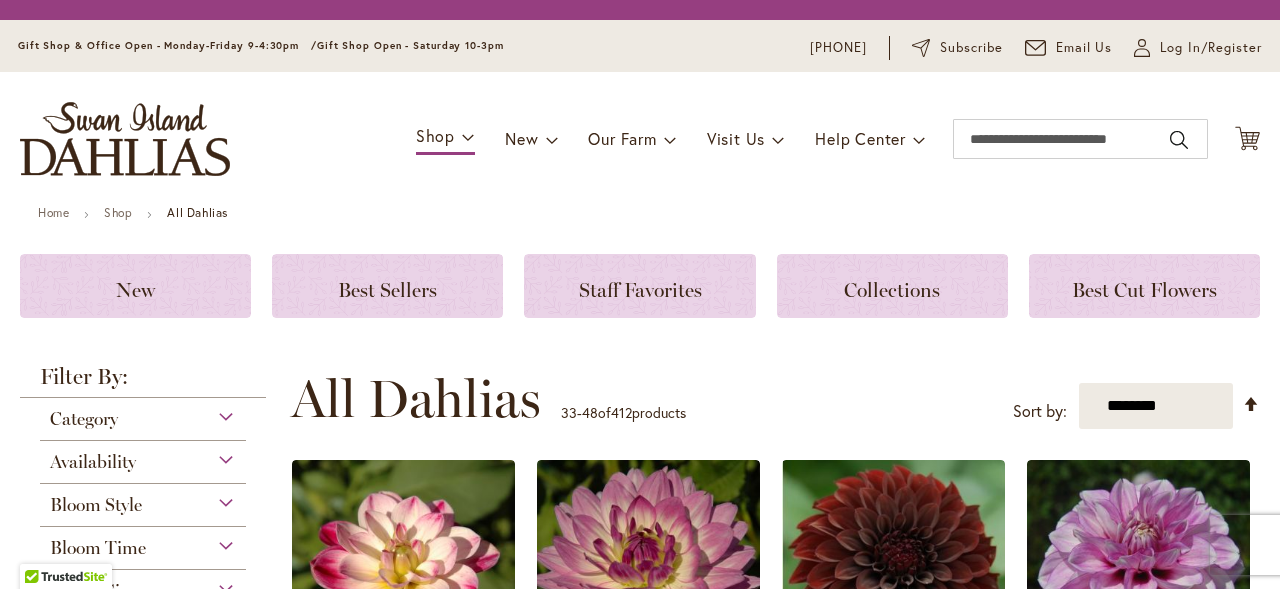 scroll, scrollTop: 0, scrollLeft: 0, axis: both 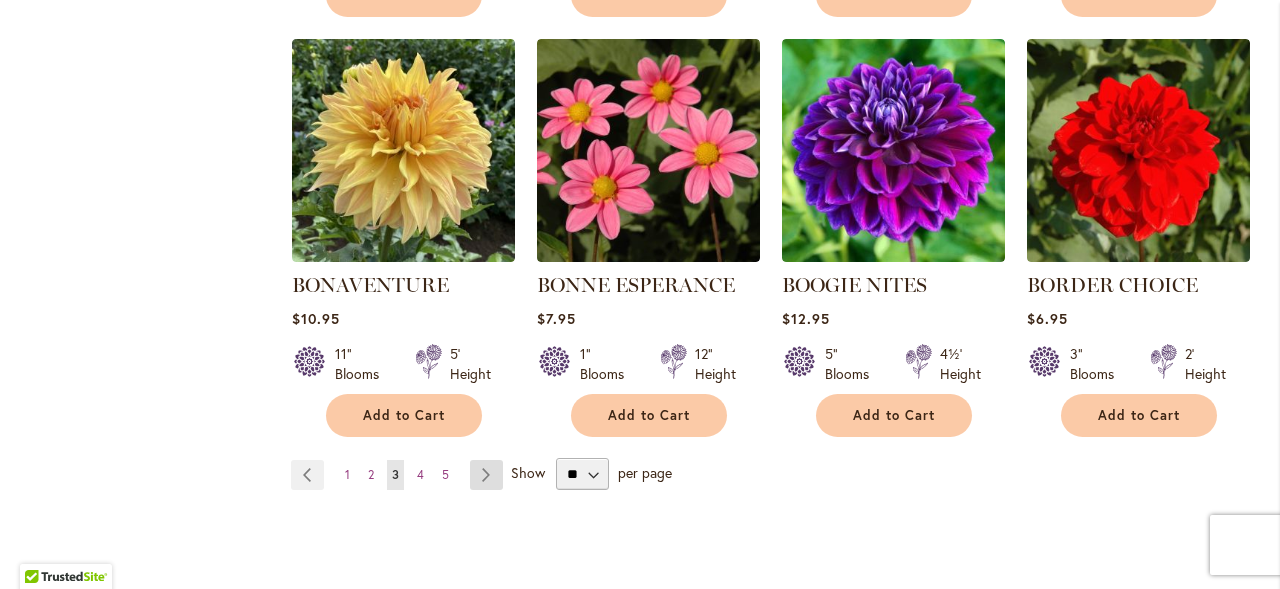 click on "Page
Next" at bounding box center (486, 475) 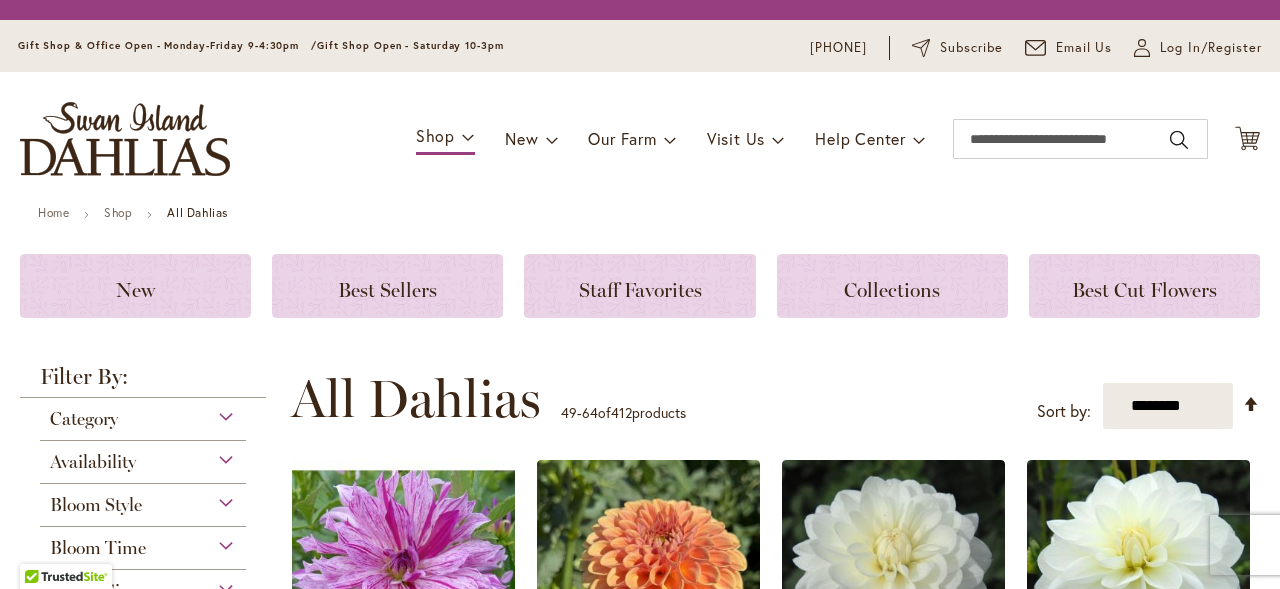 scroll, scrollTop: 0, scrollLeft: 0, axis: both 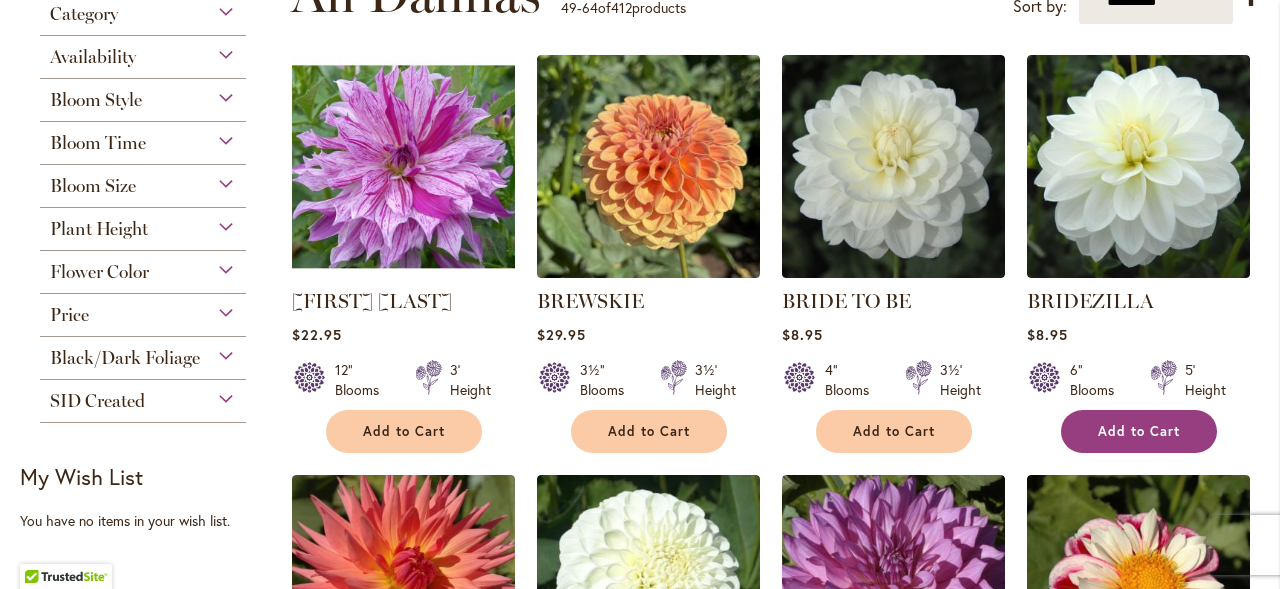 click on "Add to Cart" at bounding box center [1139, 431] 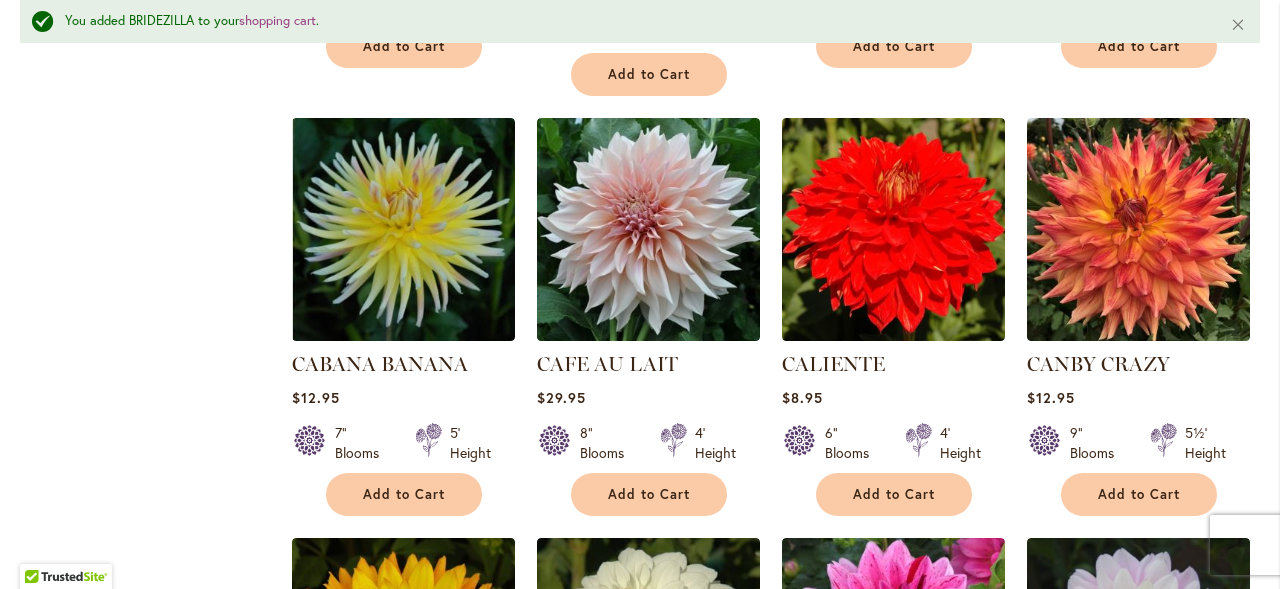 scroll, scrollTop: 1301, scrollLeft: 0, axis: vertical 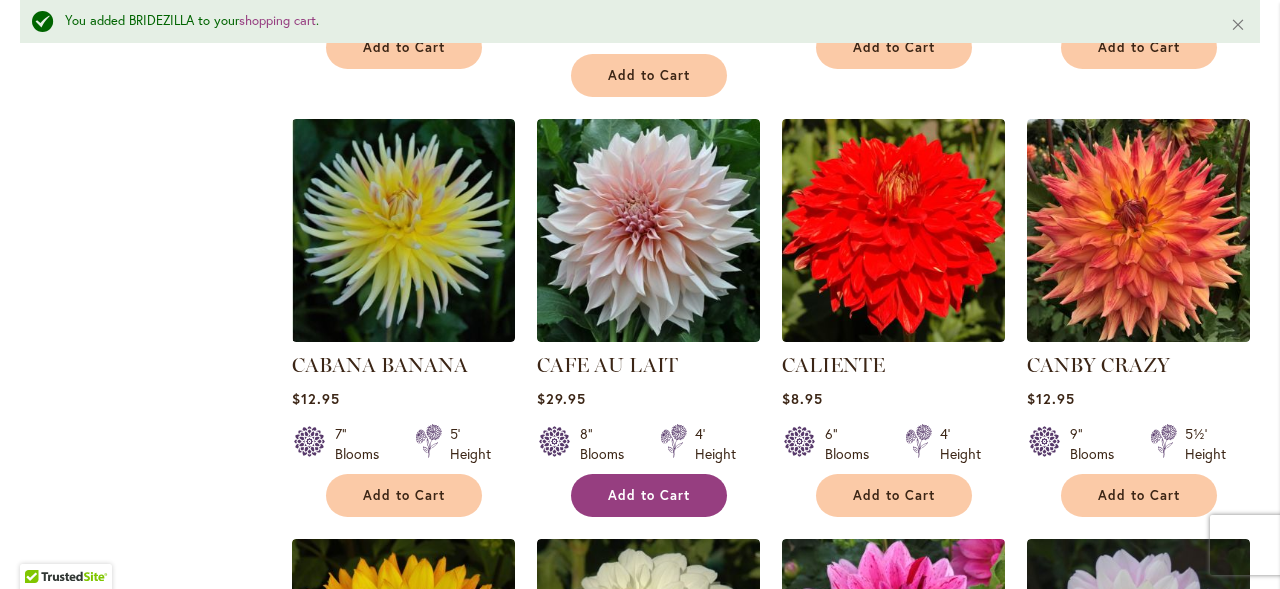 click on "Add to Cart" at bounding box center [649, 495] 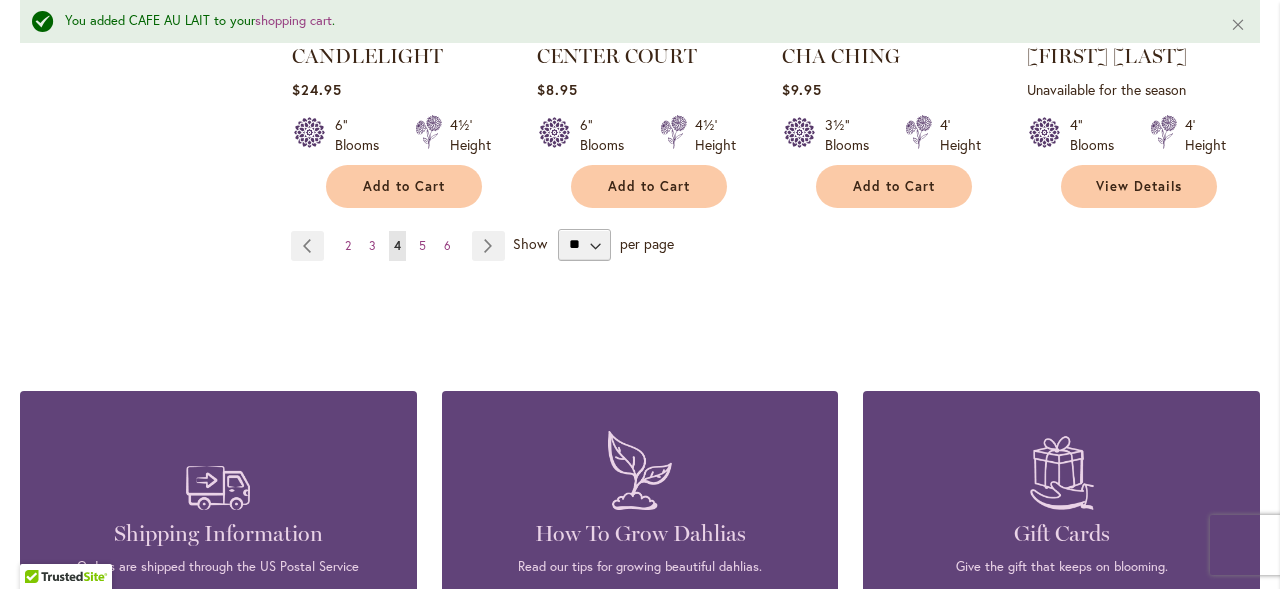 scroll, scrollTop: 2033, scrollLeft: 0, axis: vertical 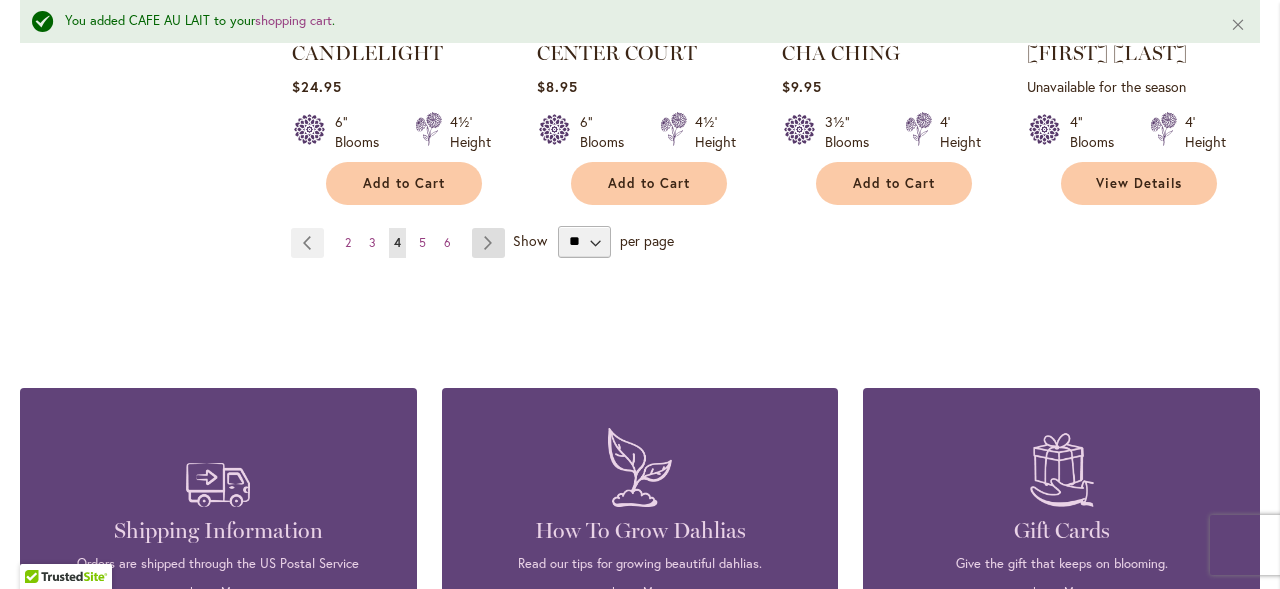 click on "Page
Next" at bounding box center [488, 243] 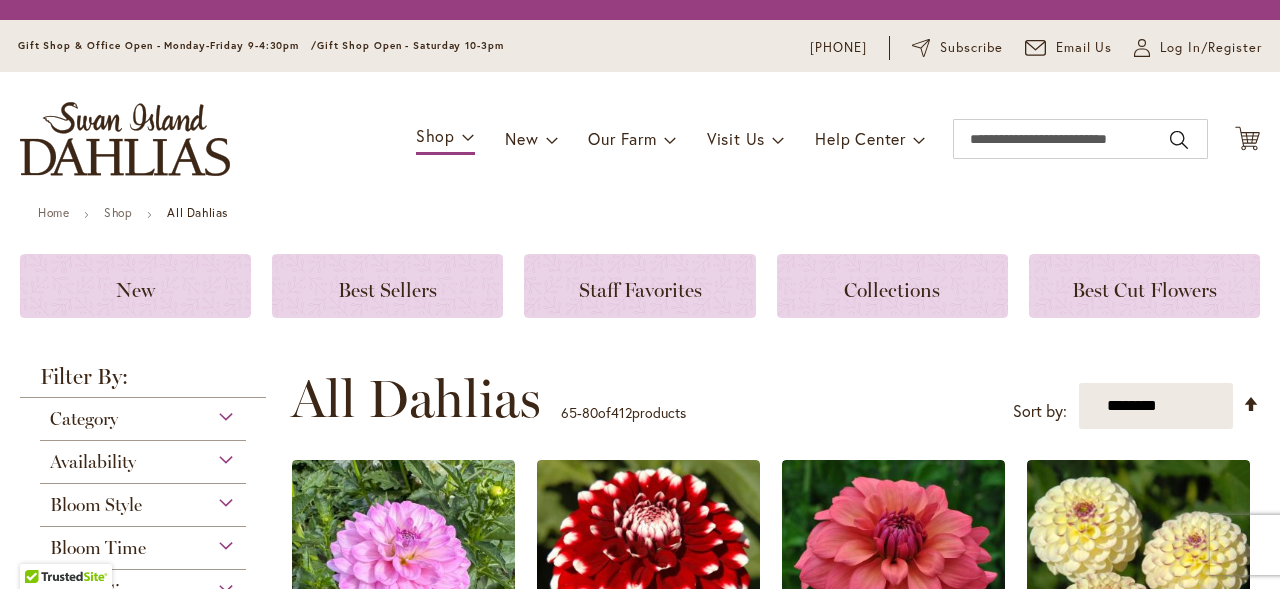 scroll, scrollTop: 0, scrollLeft: 0, axis: both 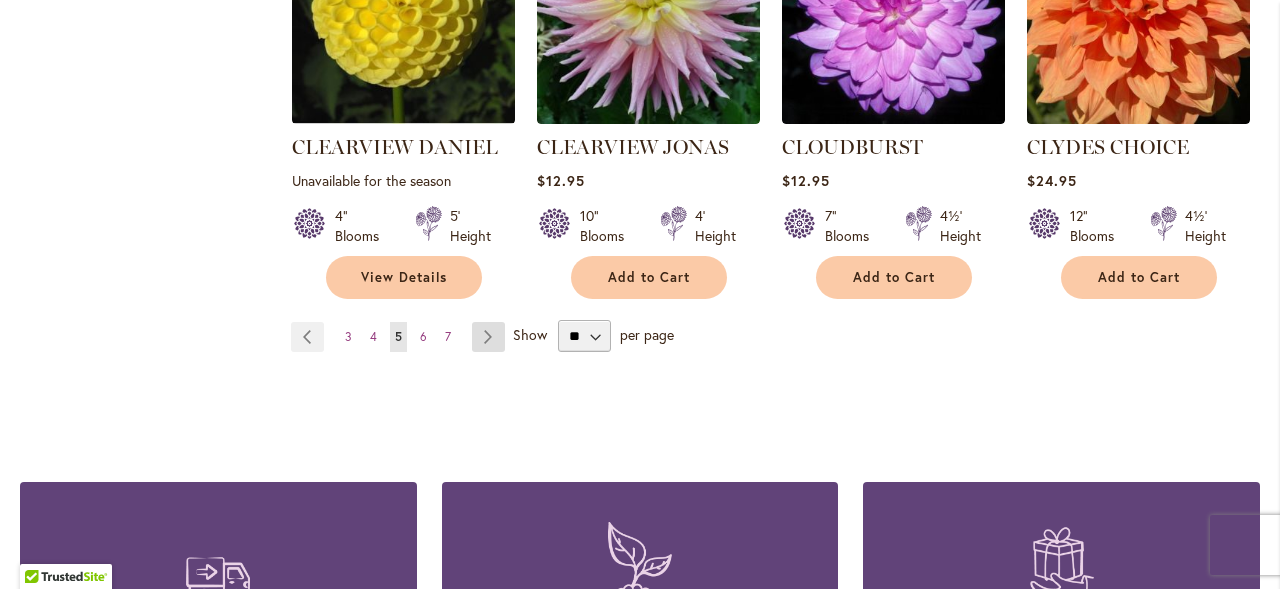 click on "Page
Next" at bounding box center [488, 337] 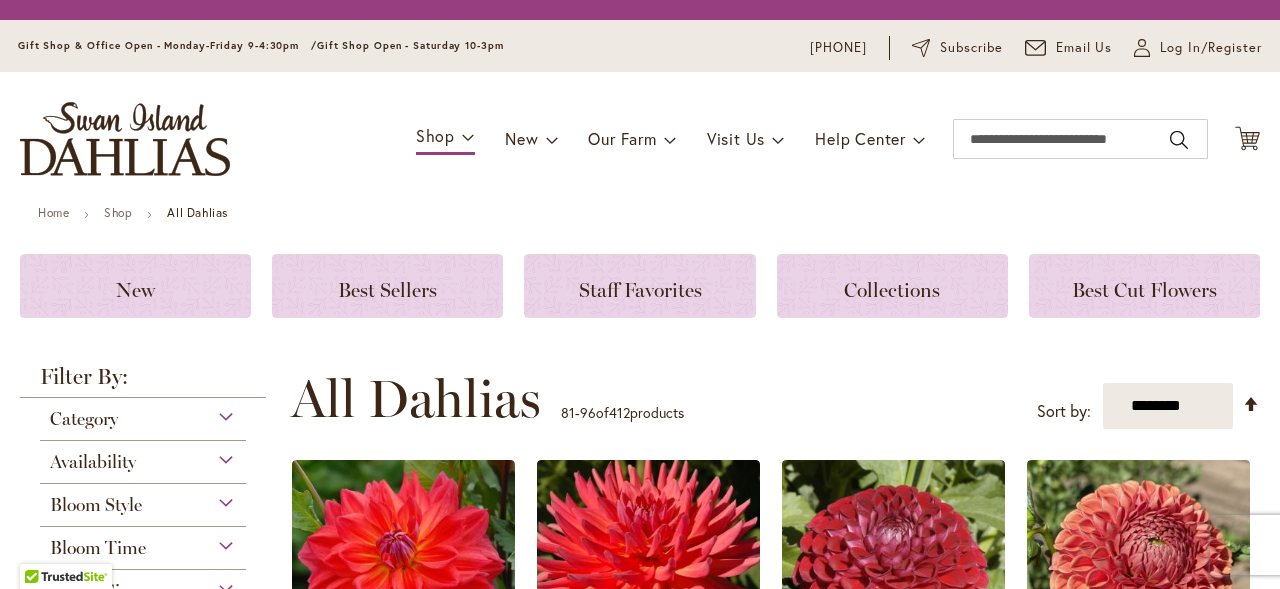 scroll, scrollTop: 0, scrollLeft: 0, axis: both 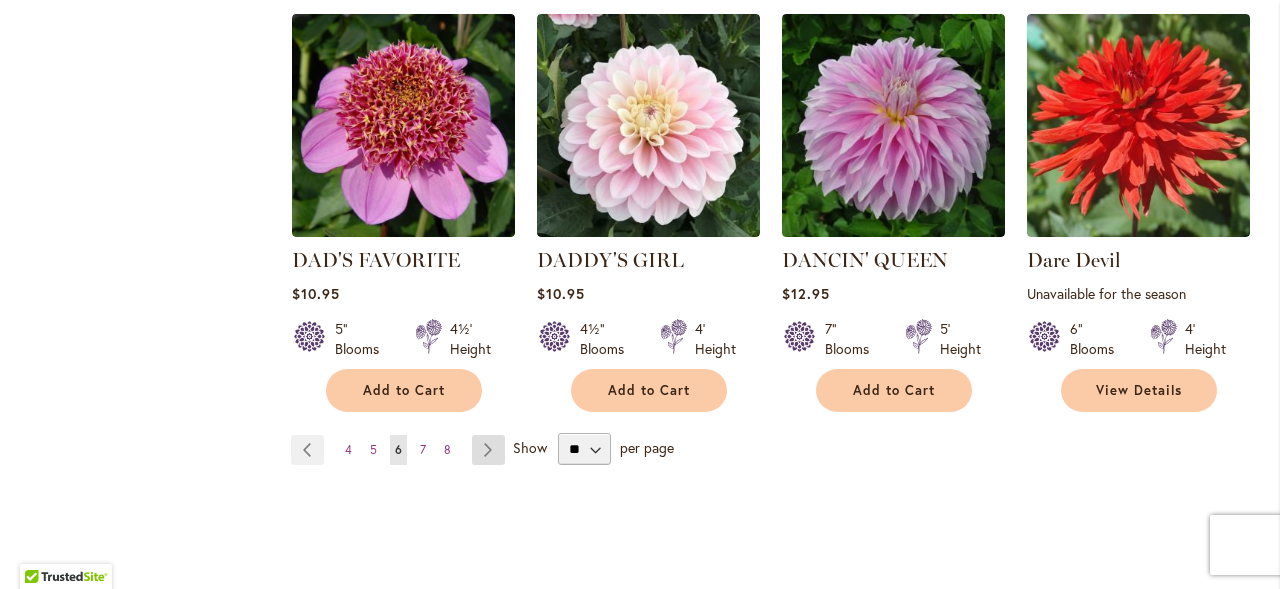 click on "Page
Next" at bounding box center [488, 450] 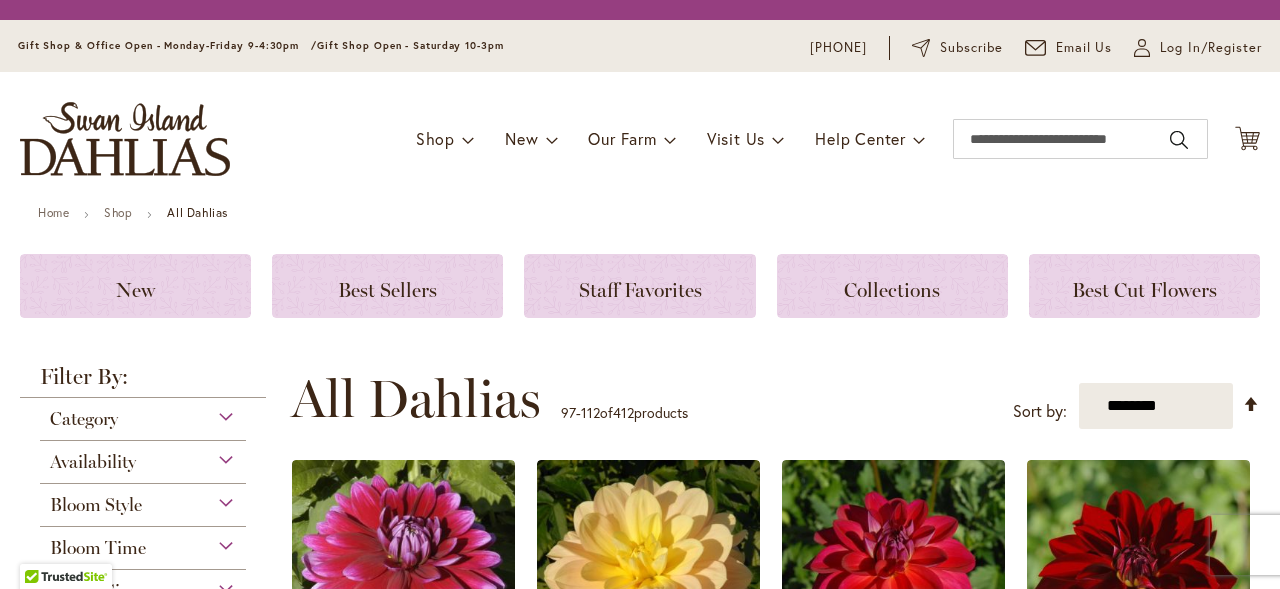 scroll, scrollTop: 0, scrollLeft: 0, axis: both 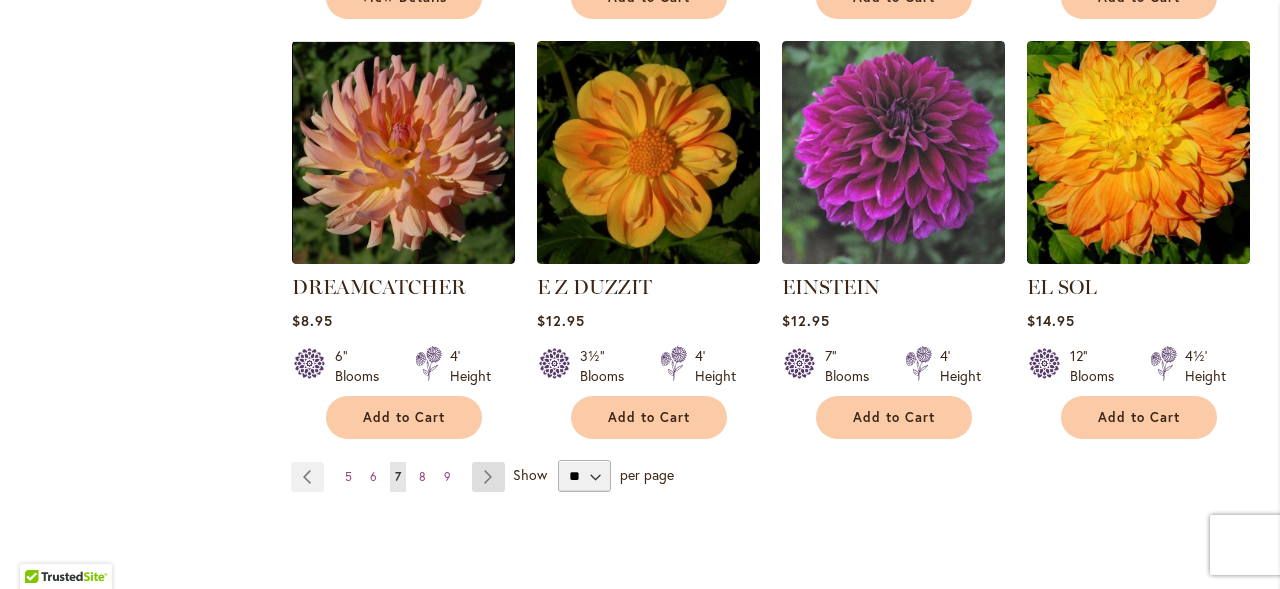 click on "Page
Next" at bounding box center (488, 477) 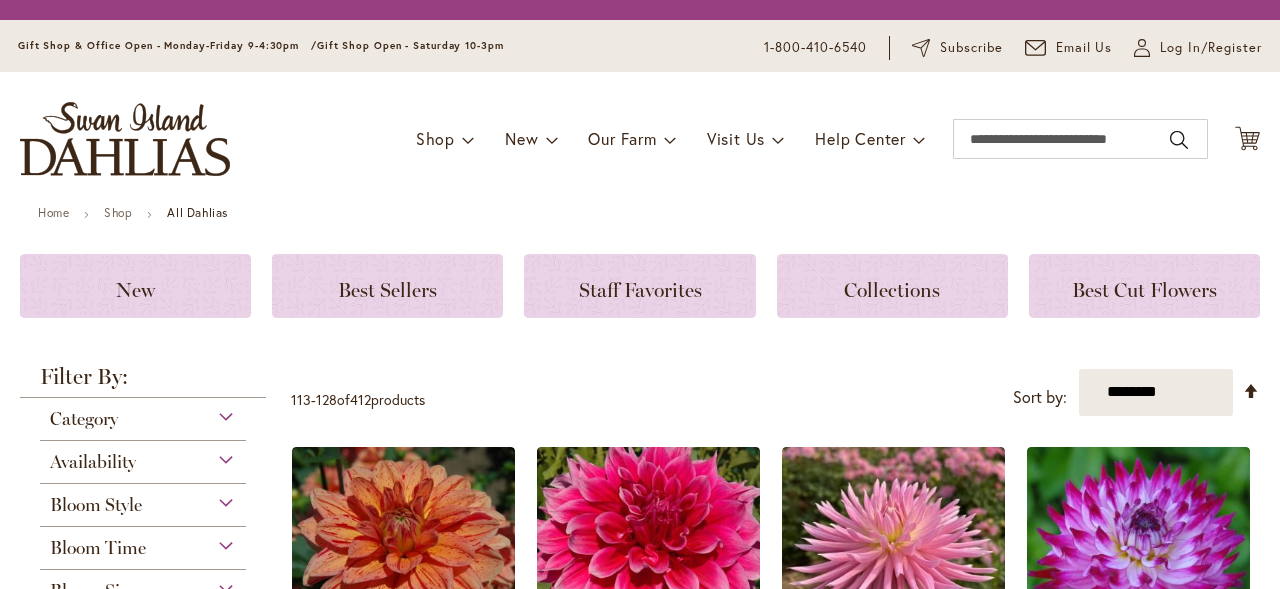 scroll, scrollTop: 0, scrollLeft: 0, axis: both 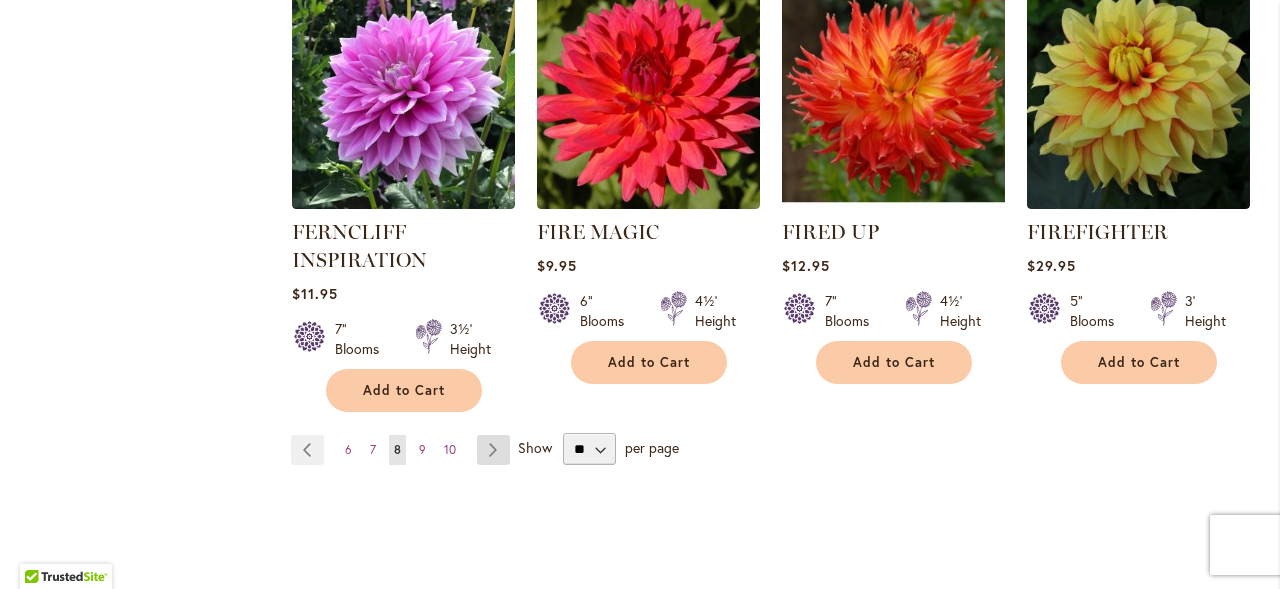 click on "Page
Next" at bounding box center [493, 450] 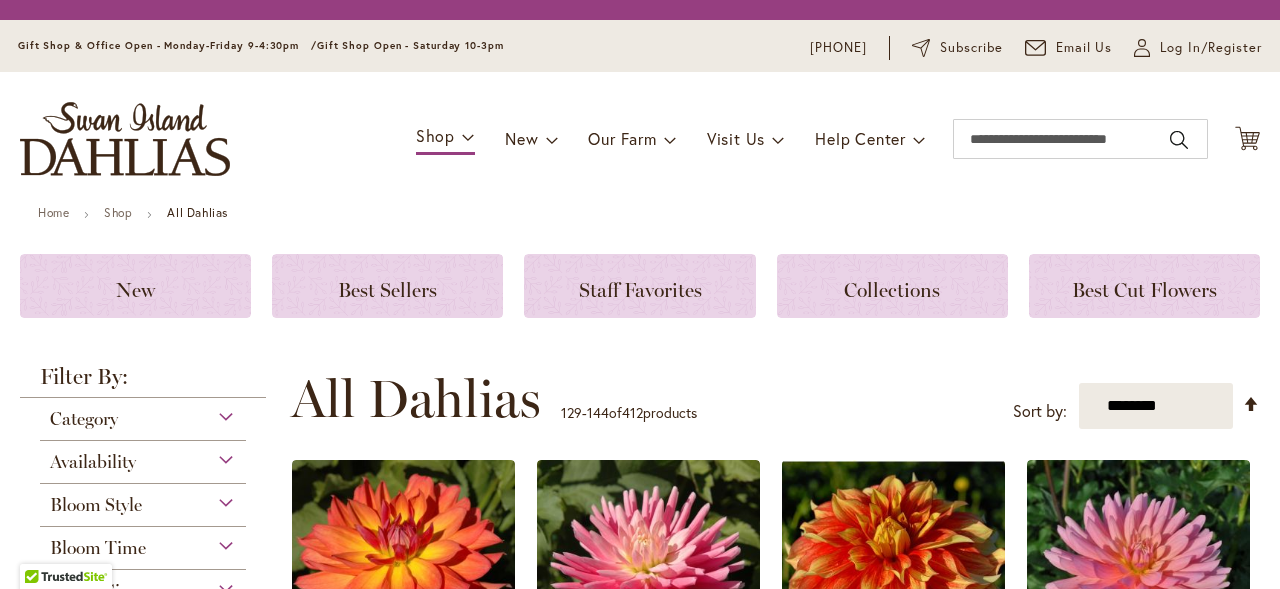 scroll, scrollTop: 0, scrollLeft: 0, axis: both 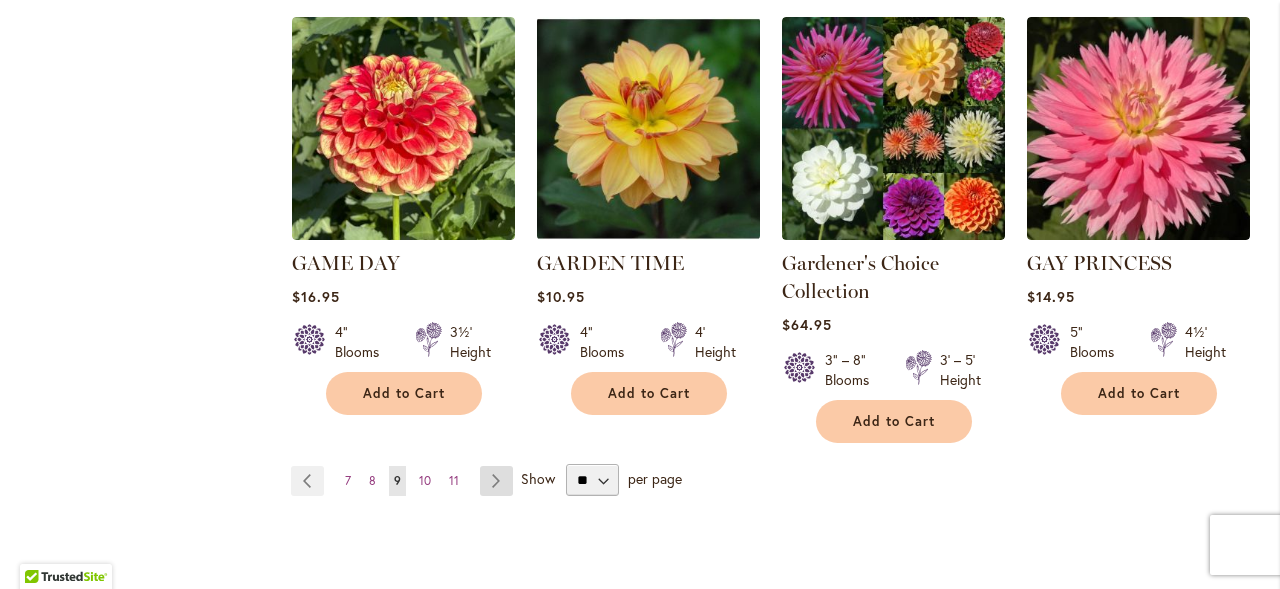 click on "Page
Next" at bounding box center [496, 481] 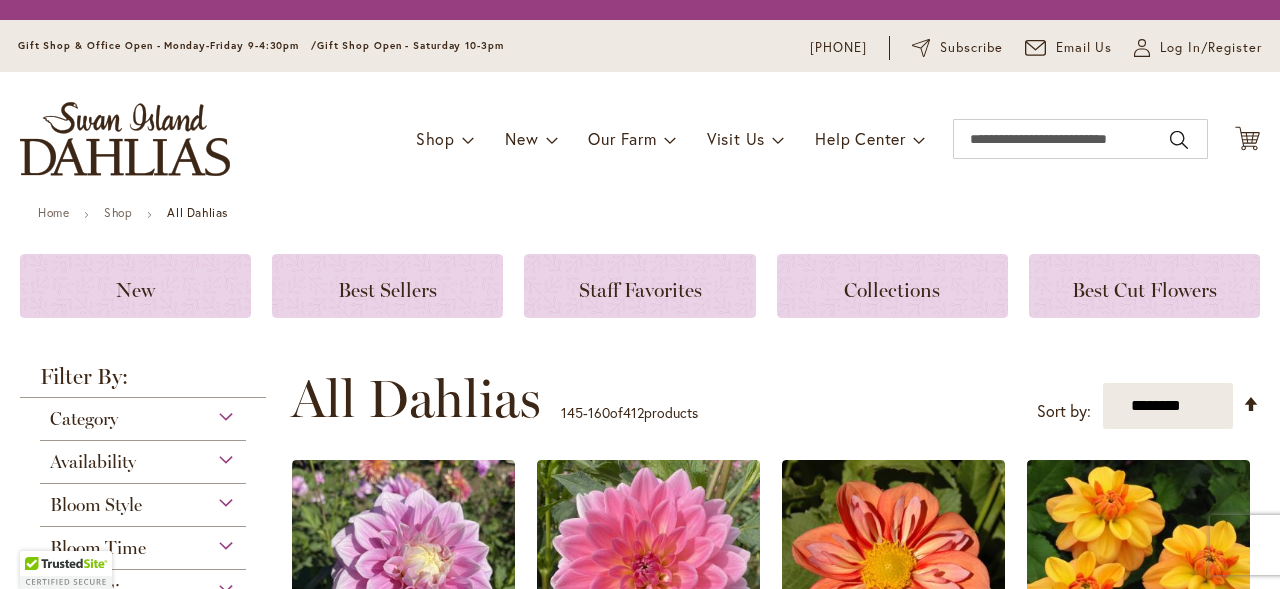 scroll, scrollTop: 0, scrollLeft: 0, axis: both 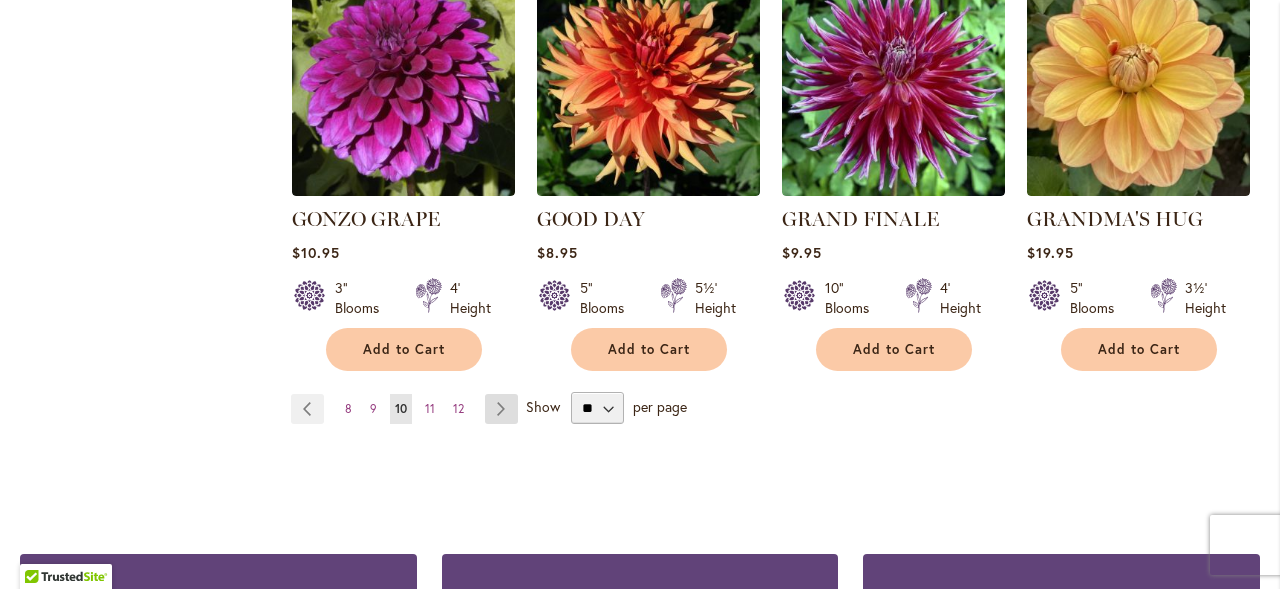 click on "Page
Next" at bounding box center (501, 409) 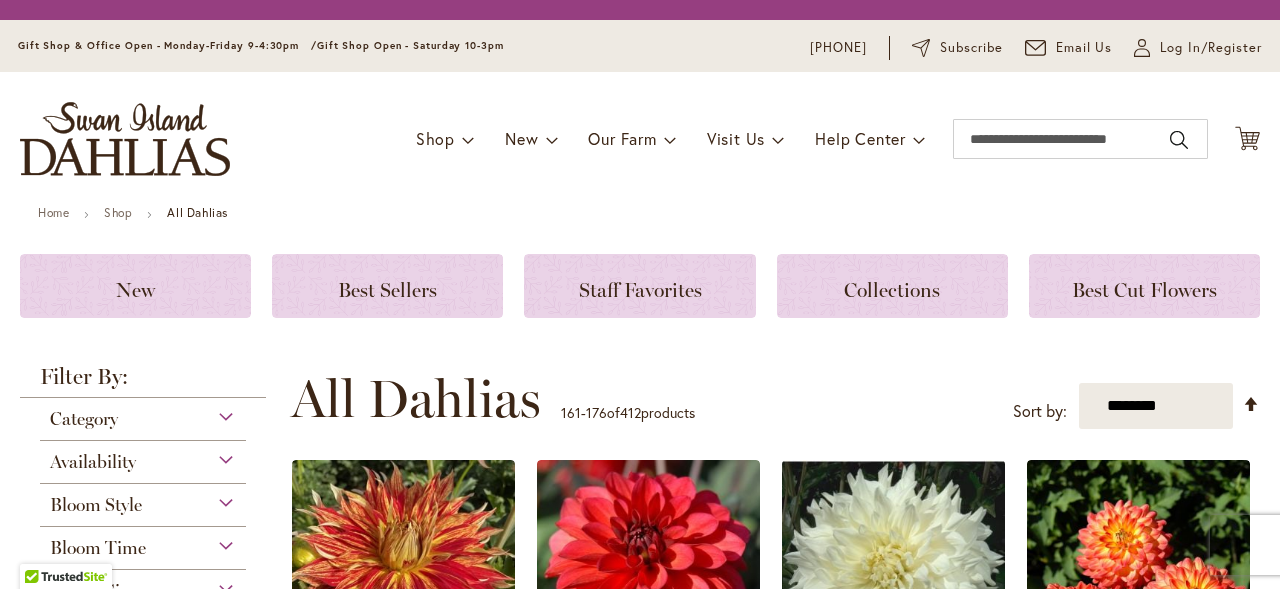 scroll, scrollTop: 0, scrollLeft: 0, axis: both 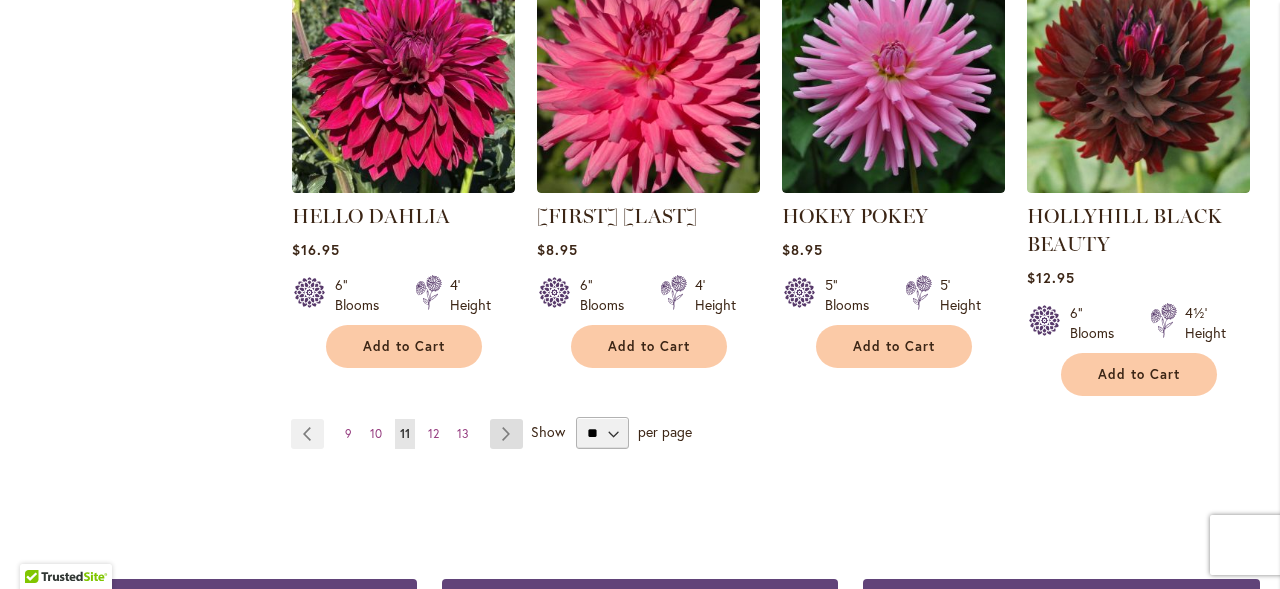 click on "Page
Next" at bounding box center (506, 434) 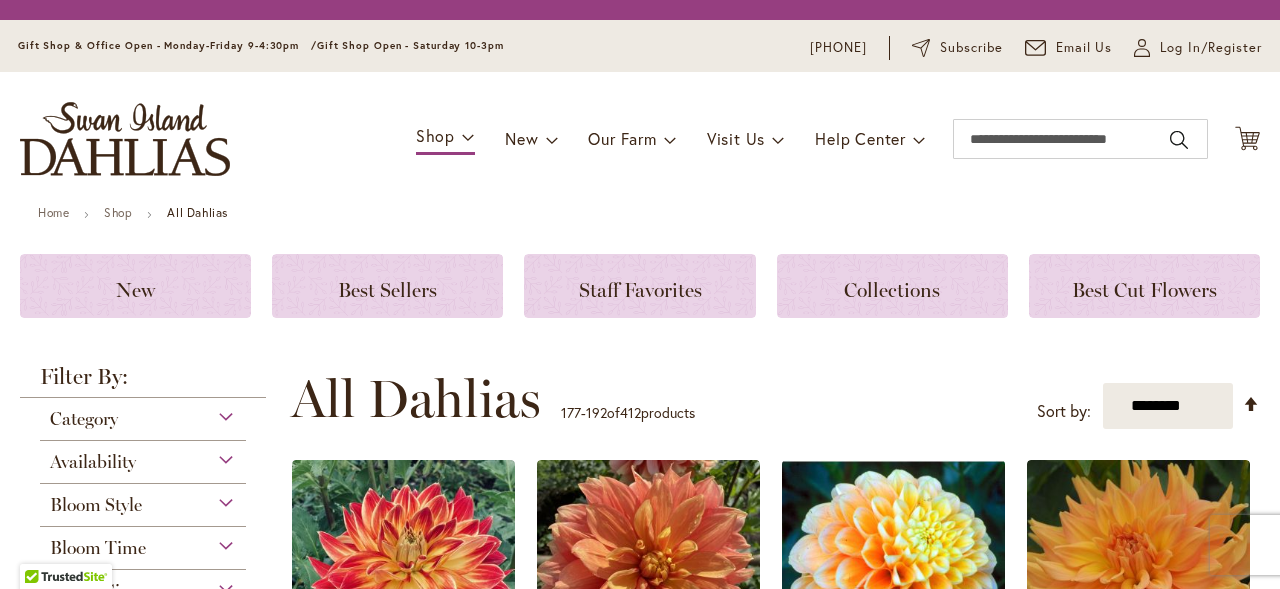 scroll, scrollTop: 0, scrollLeft: 0, axis: both 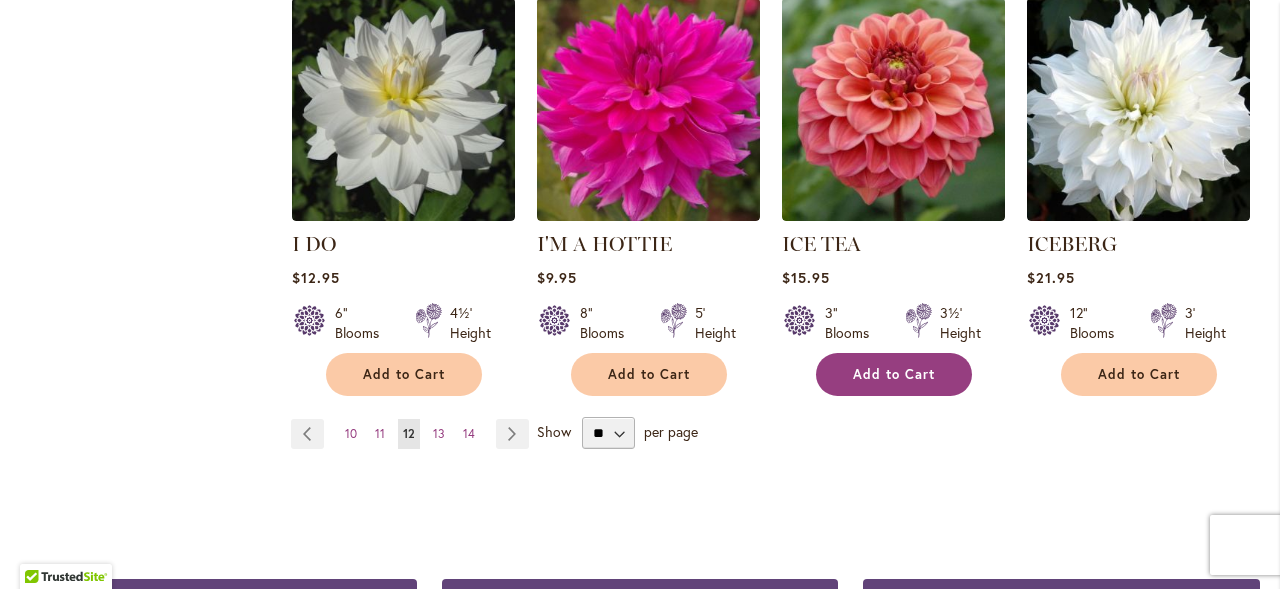 click on "Add to Cart" at bounding box center (894, 374) 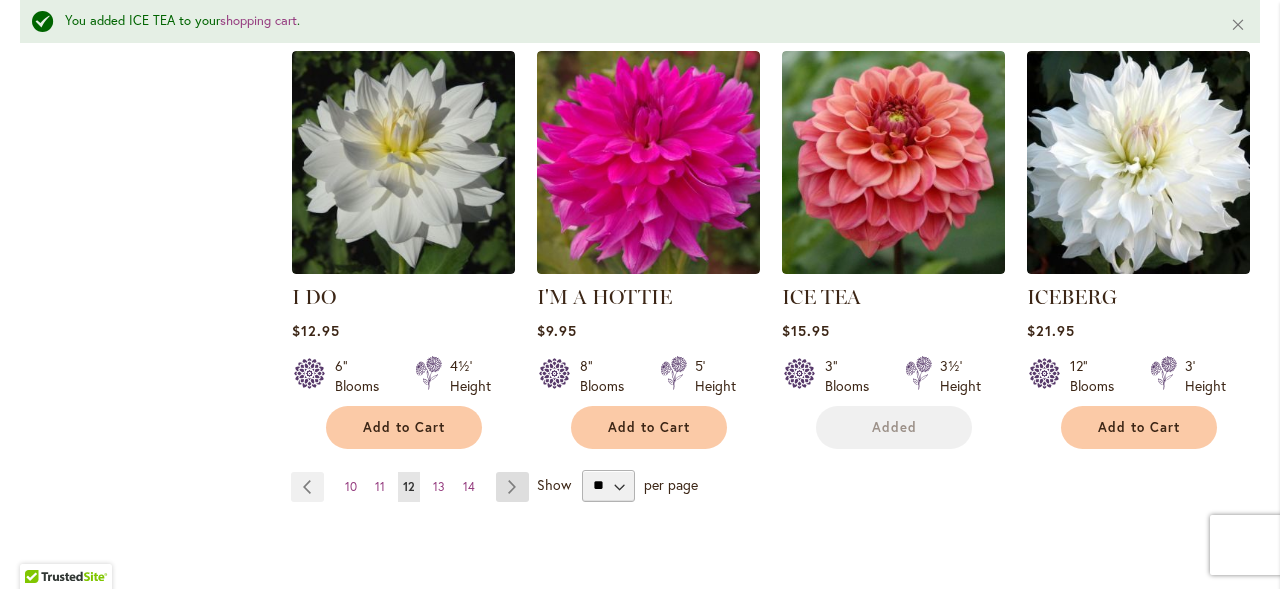 scroll, scrollTop: 1814, scrollLeft: 0, axis: vertical 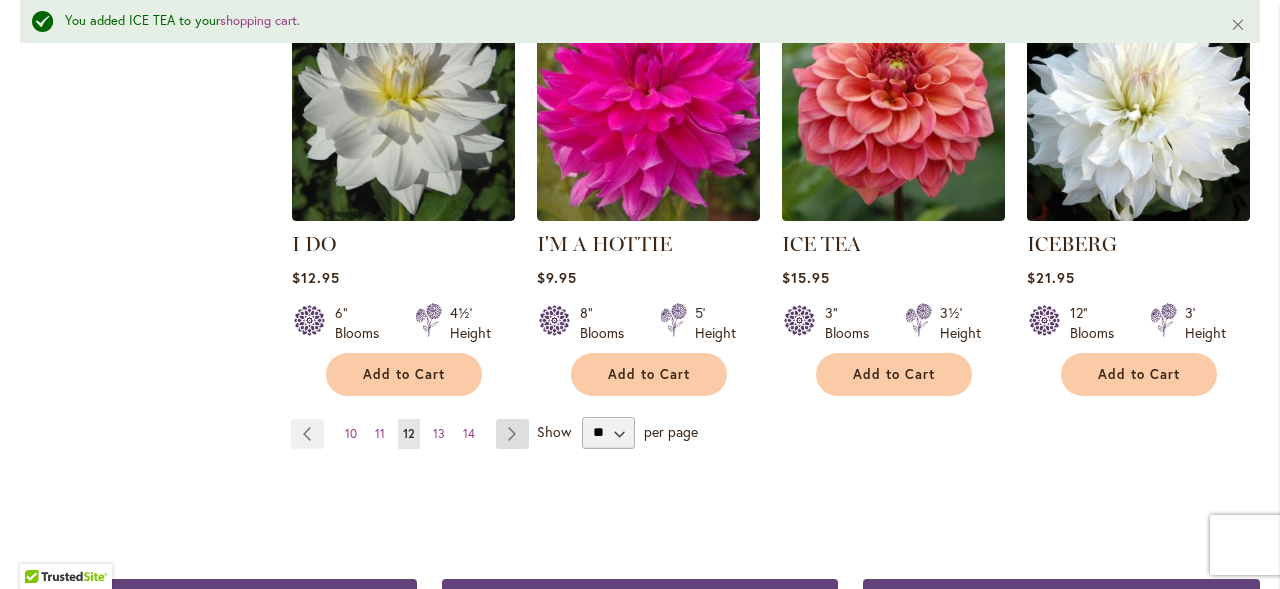 click on "Page
Next" at bounding box center (512, 434) 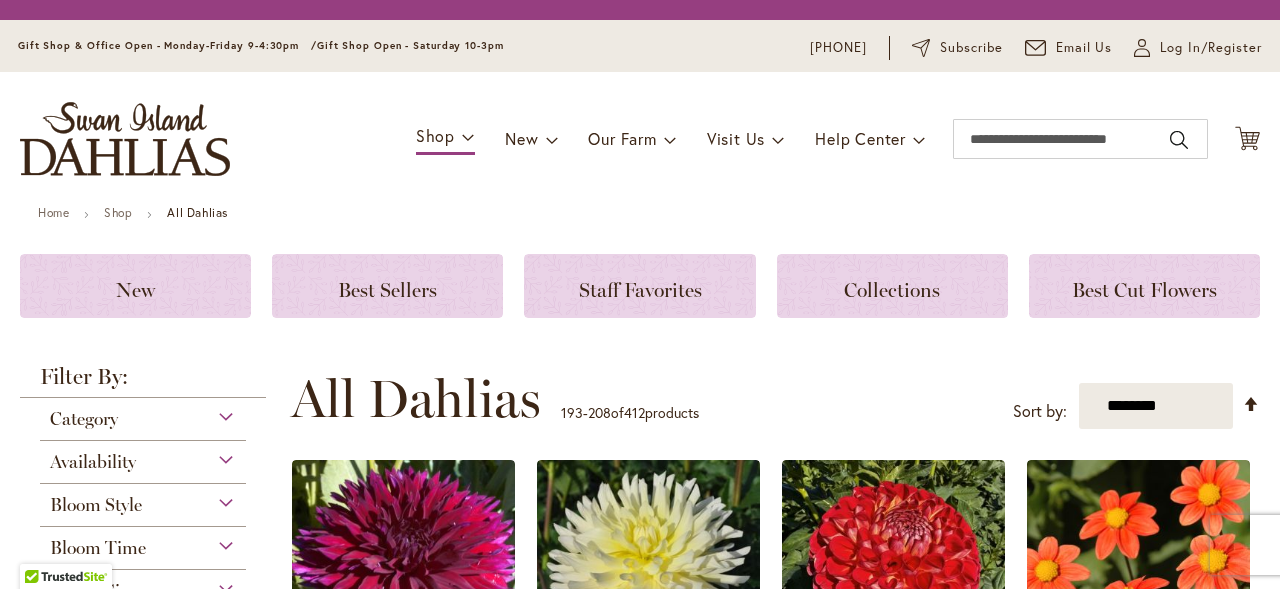 scroll, scrollTop: 0, scrollLeft: 0, axis: both 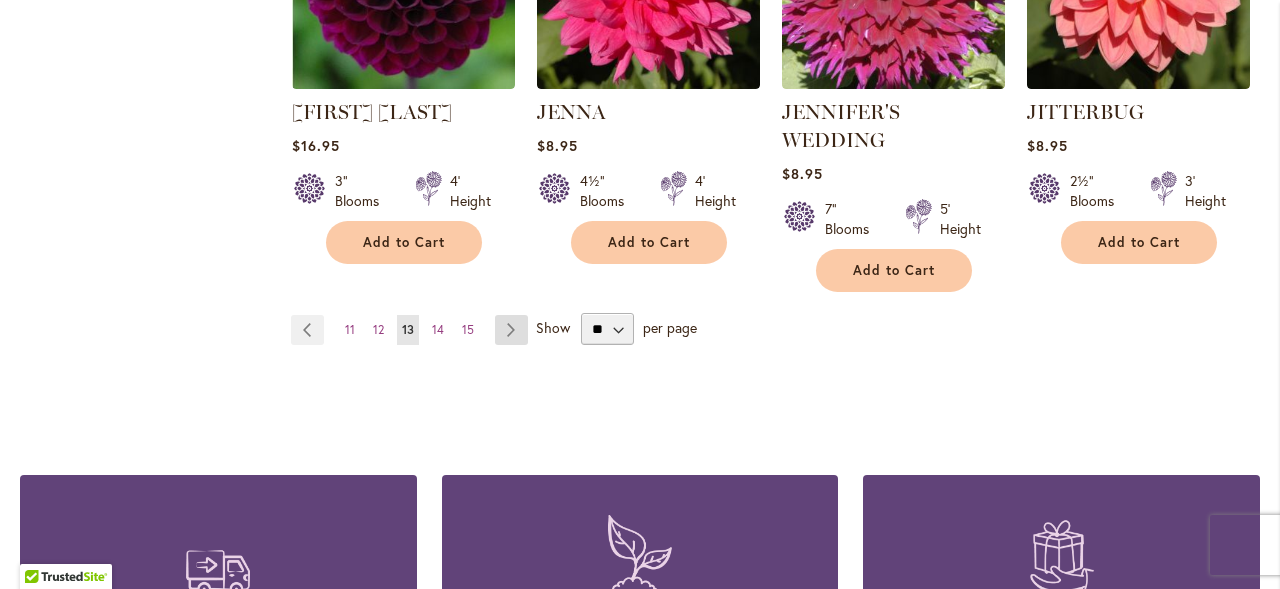 click on "Page
Next" at bounding box center [511, 330] 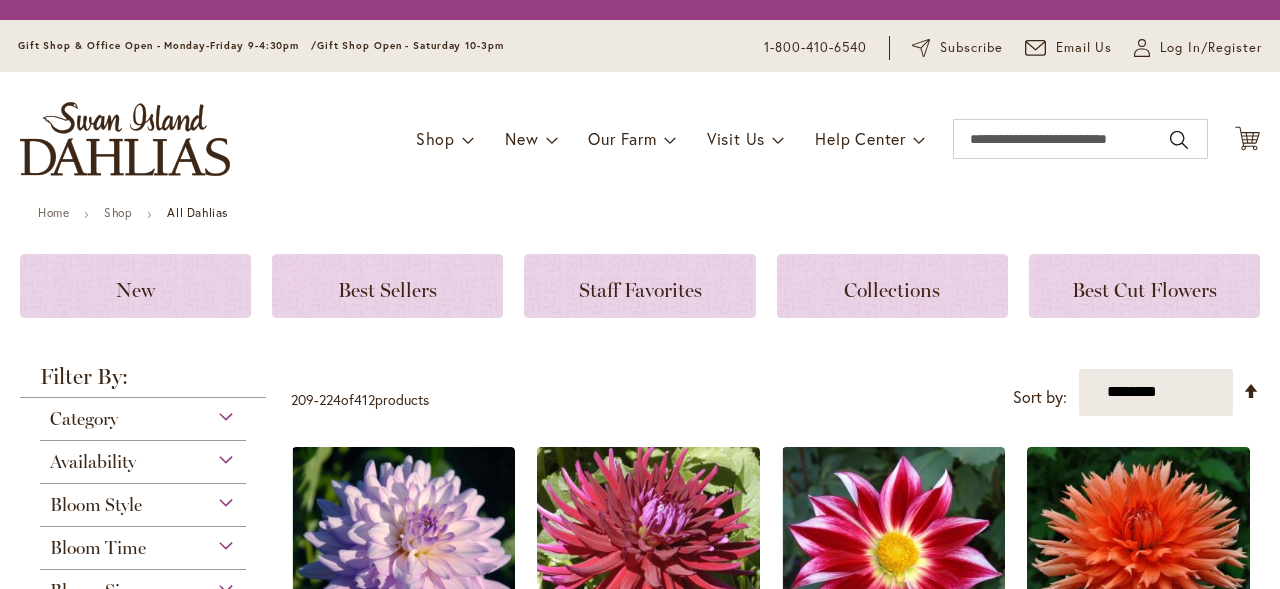 scroll, scrollTop: 0, scrollLeft: 0, axis: both 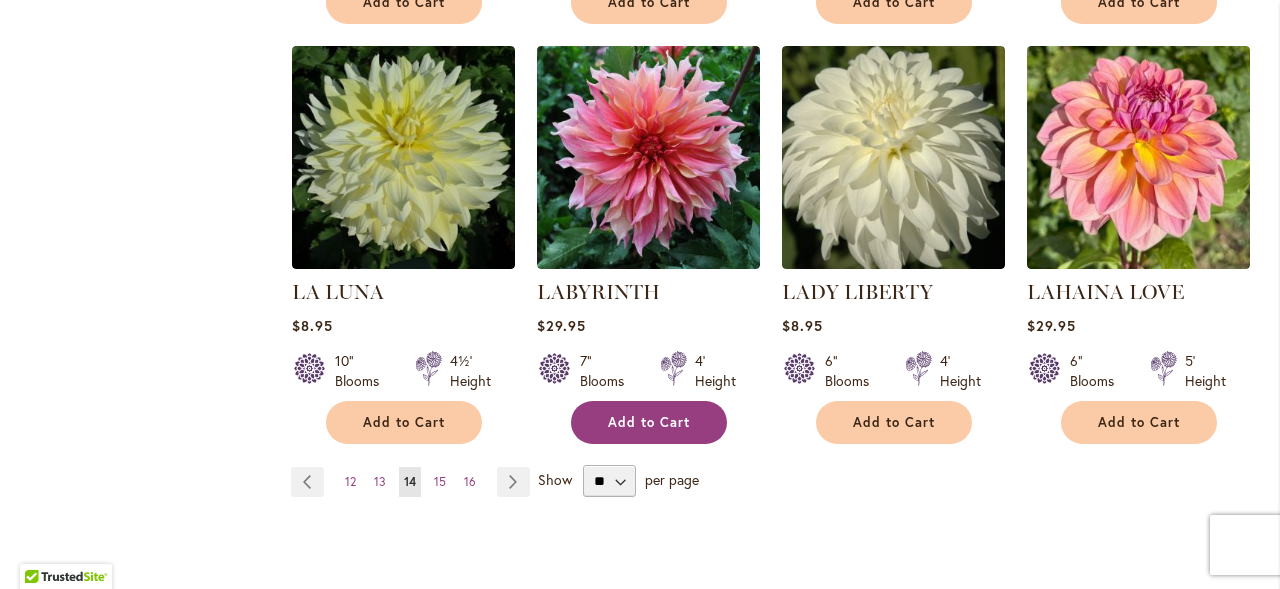 click on "Add to Cart" at bounding box center [649, 422] 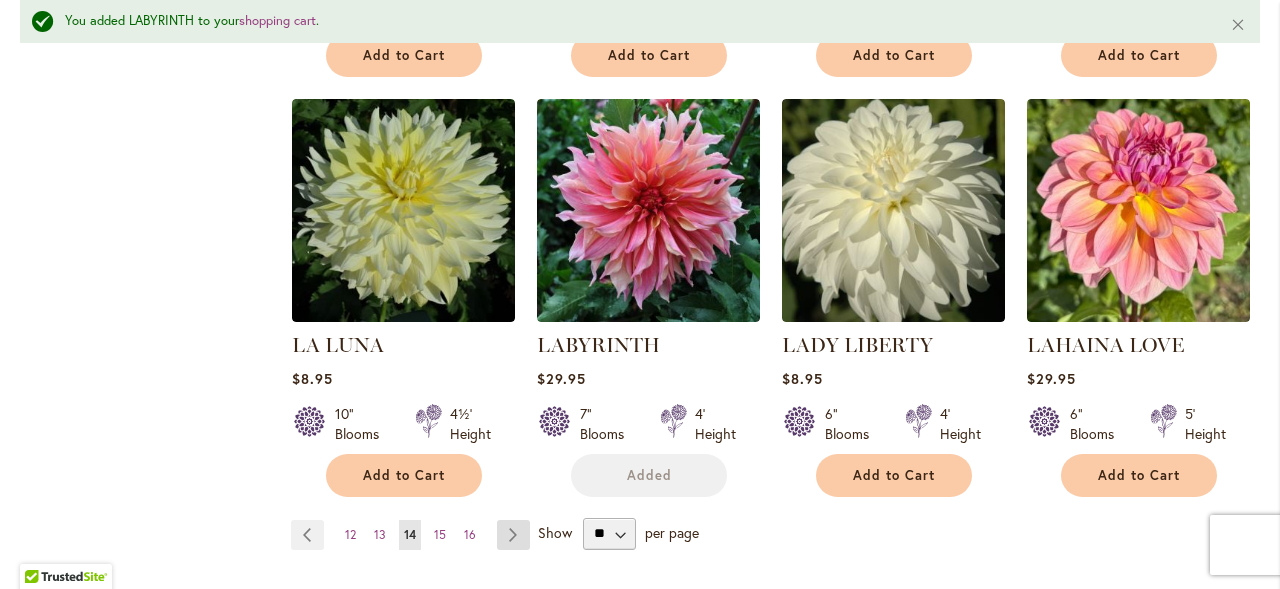 scroll, scrollTop: 1765, scrollLeft: 0, axis: vertical 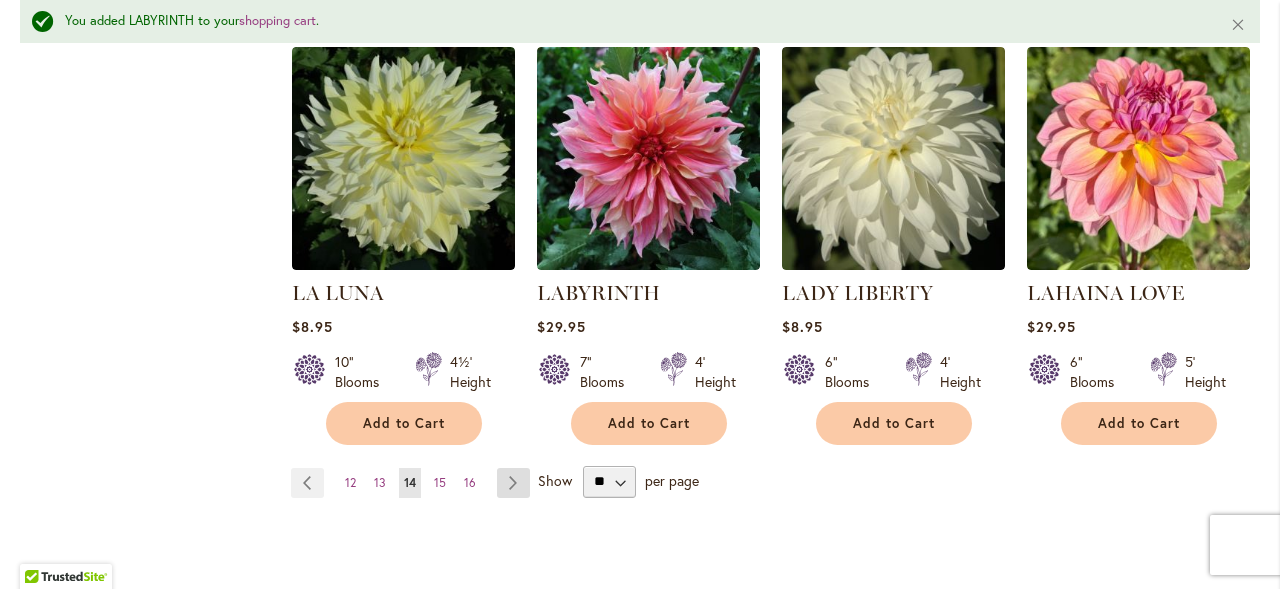click on "Page
Next" at bounding box center [513, 483] 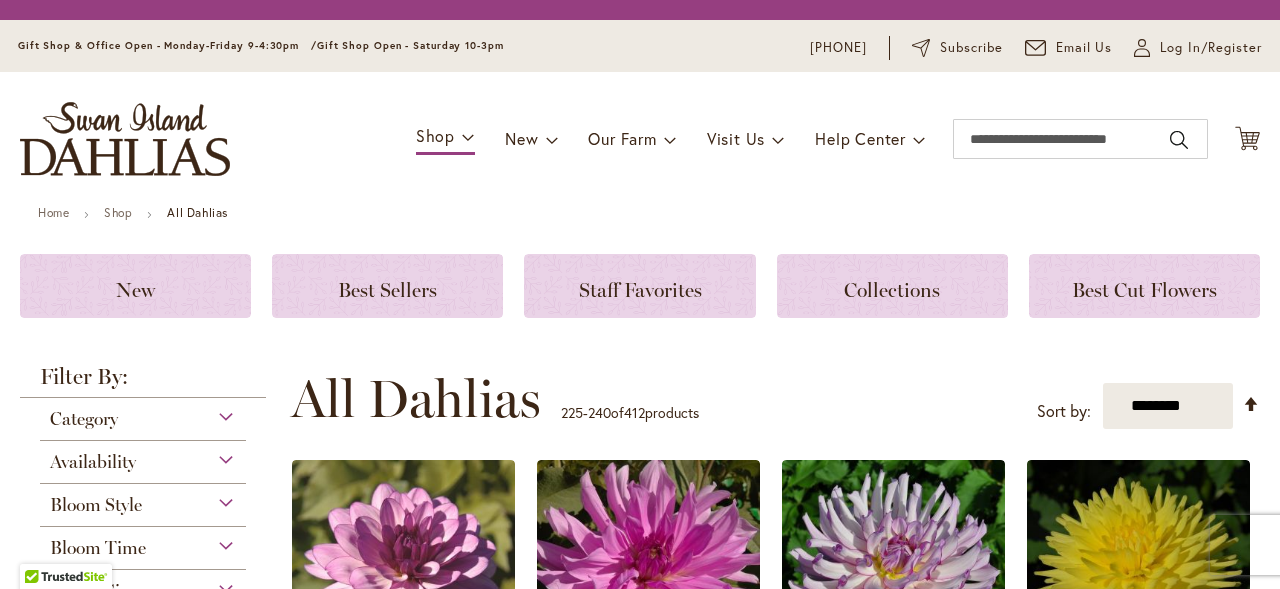 scroll, scrollTop: 0, scrollLeft: 0, axis: both 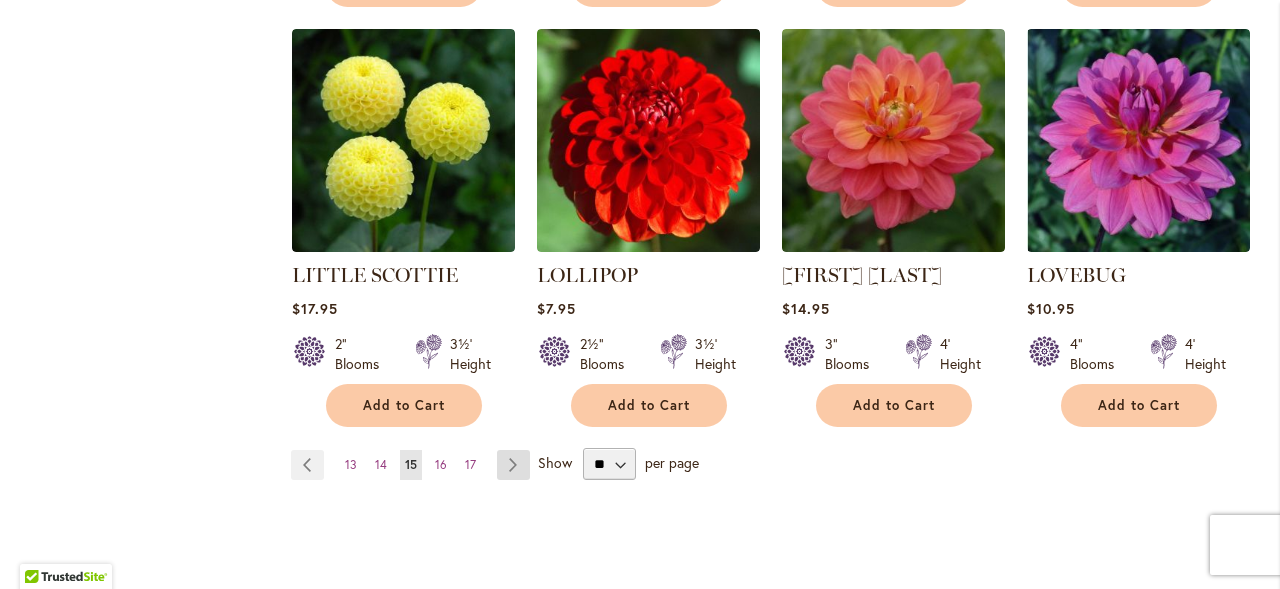 click on "Page
Next" at bounding box center (513, 465) 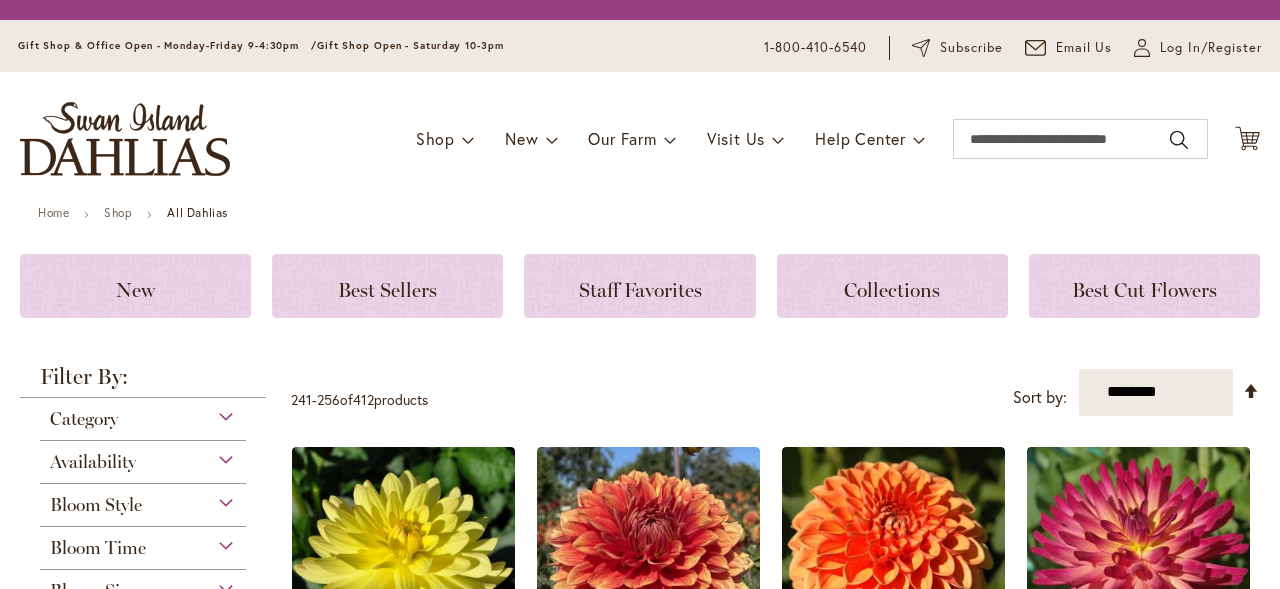 scroll, scrollTop: 0, scrollLeft: 0, axis: both 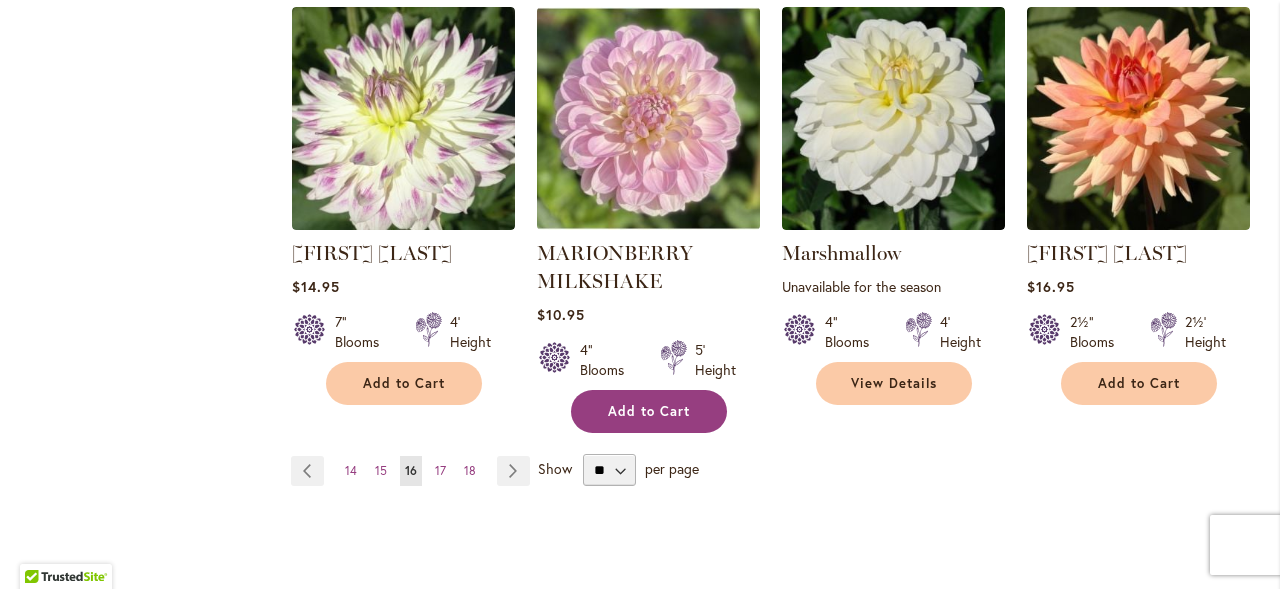 click on "Add to Cart" at bounding box center [649, 411] 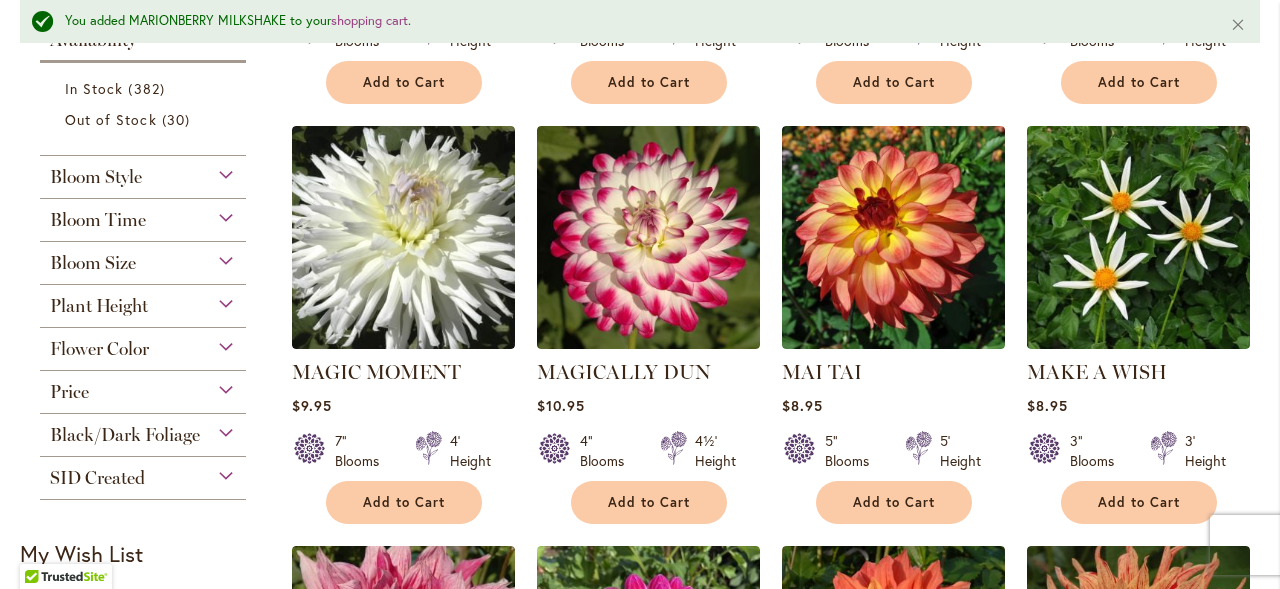 scroll, scrollTop: 840, scrollLeft: 0, axis: vertical 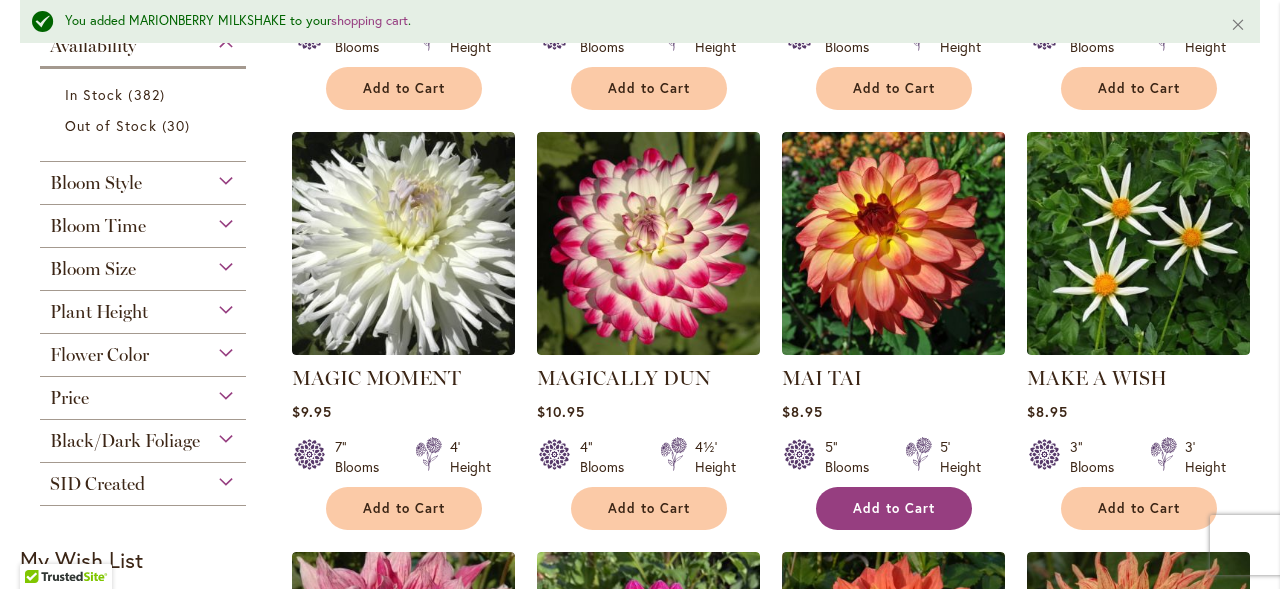 click on "Add to Cart" at bounding box center (894, 508) 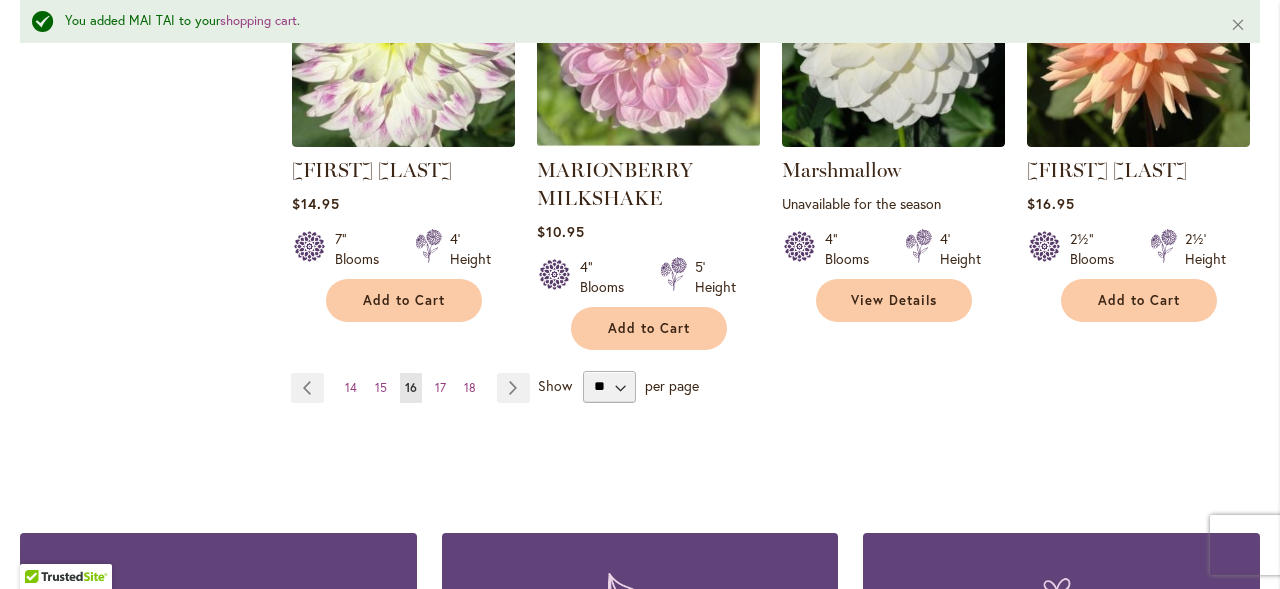 scroll, scrollTop: 1891, scrollLeft: 0, axis: vertical 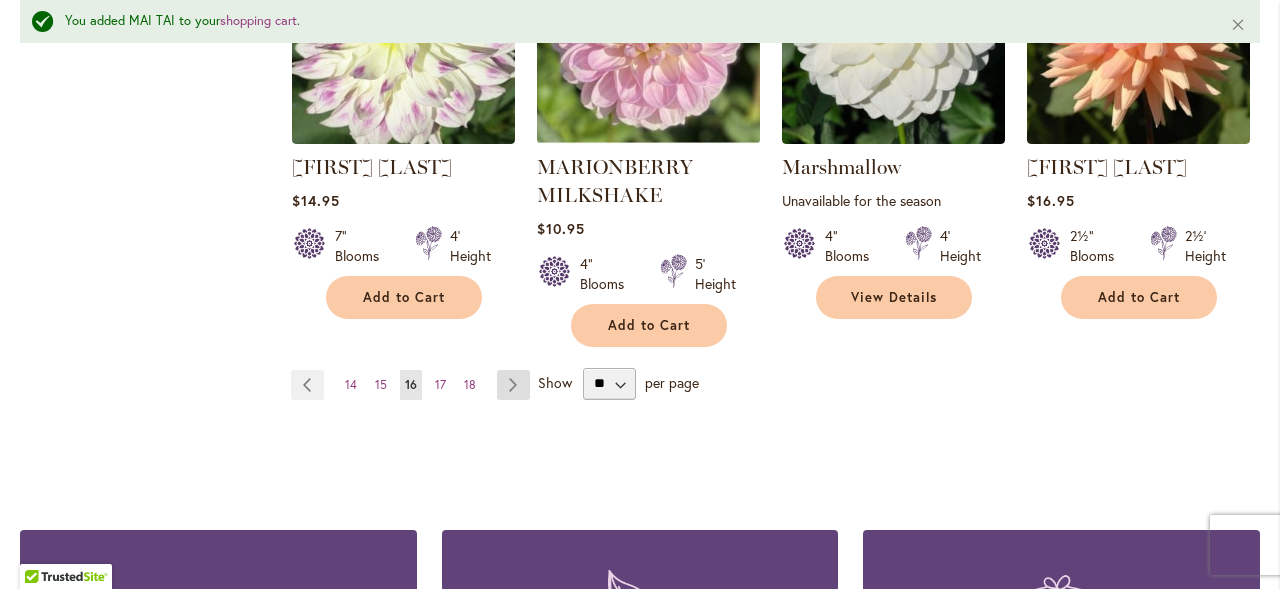 click on "Page
Next" at bounding box center (513, 385) 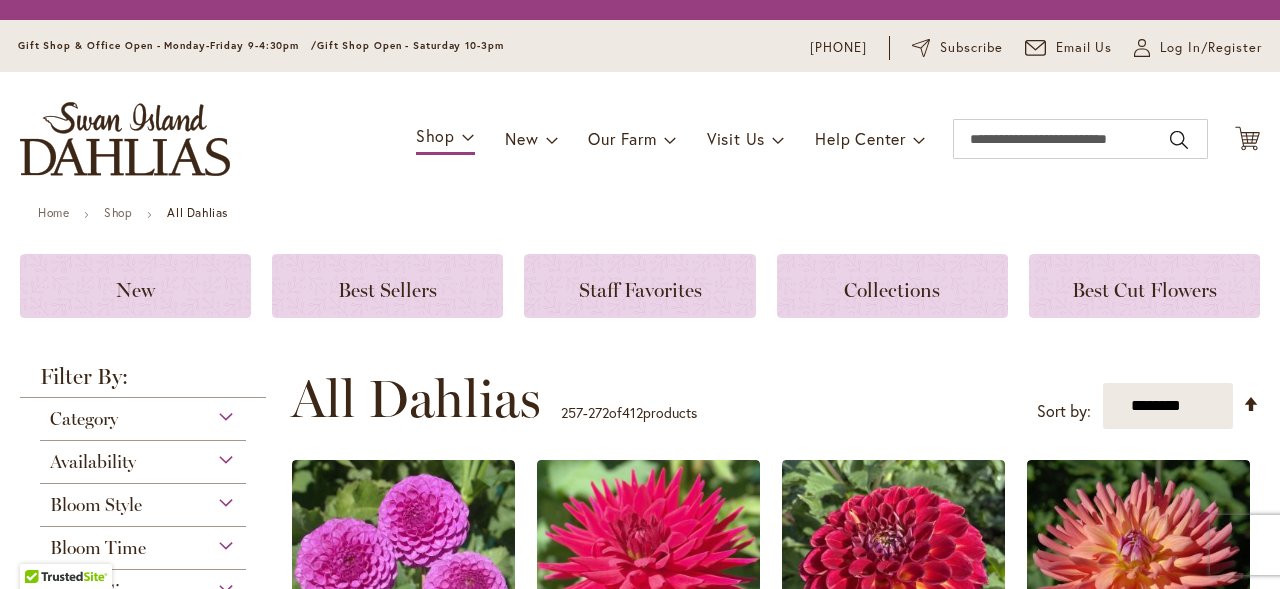 scroll, scrollTop: 0, scrollLeft: 0, axis: both 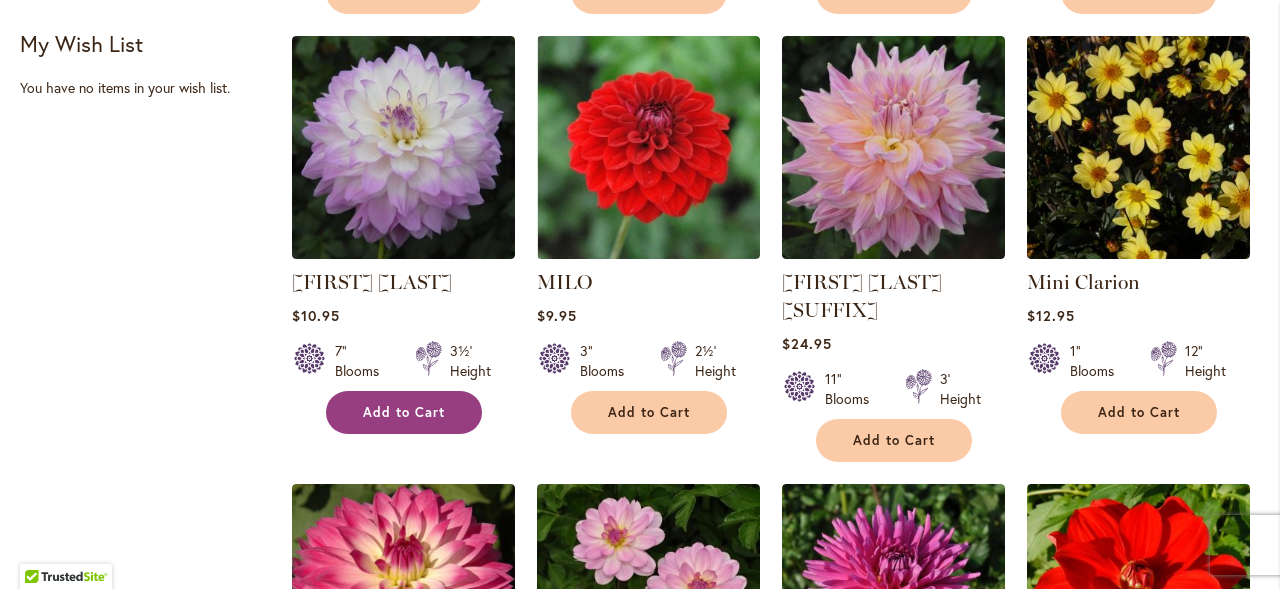 click on "Add to Cart" at bounding box center [404, 412] 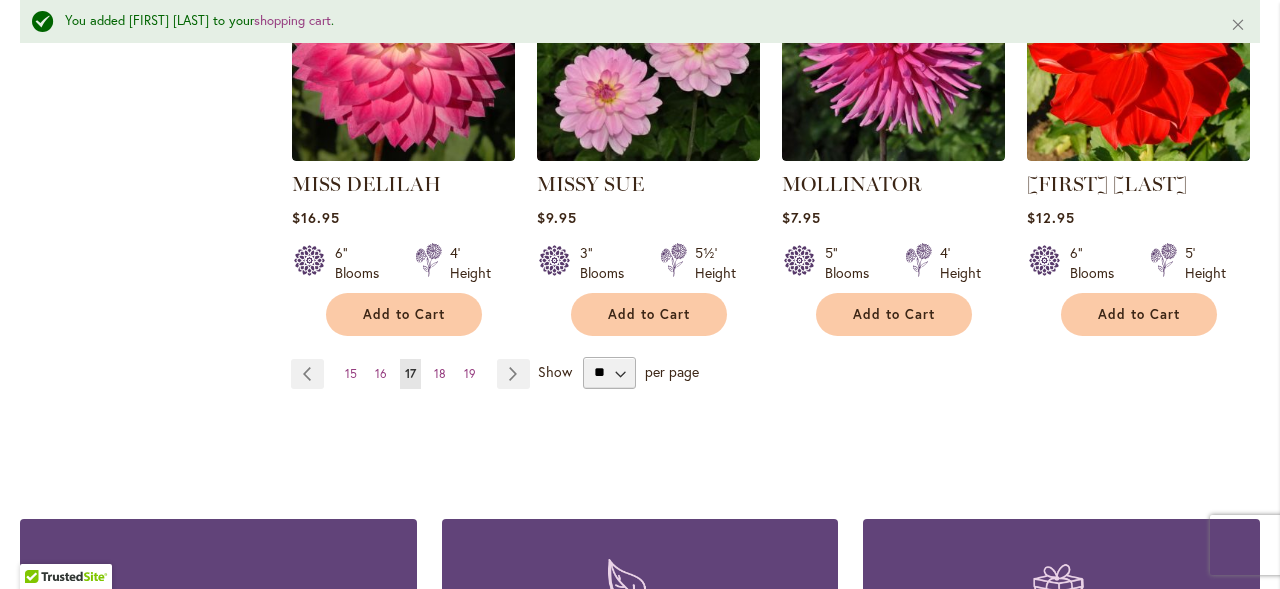 scroll, scrollTop: 1901, scrollLeft: 0, axis: vertical 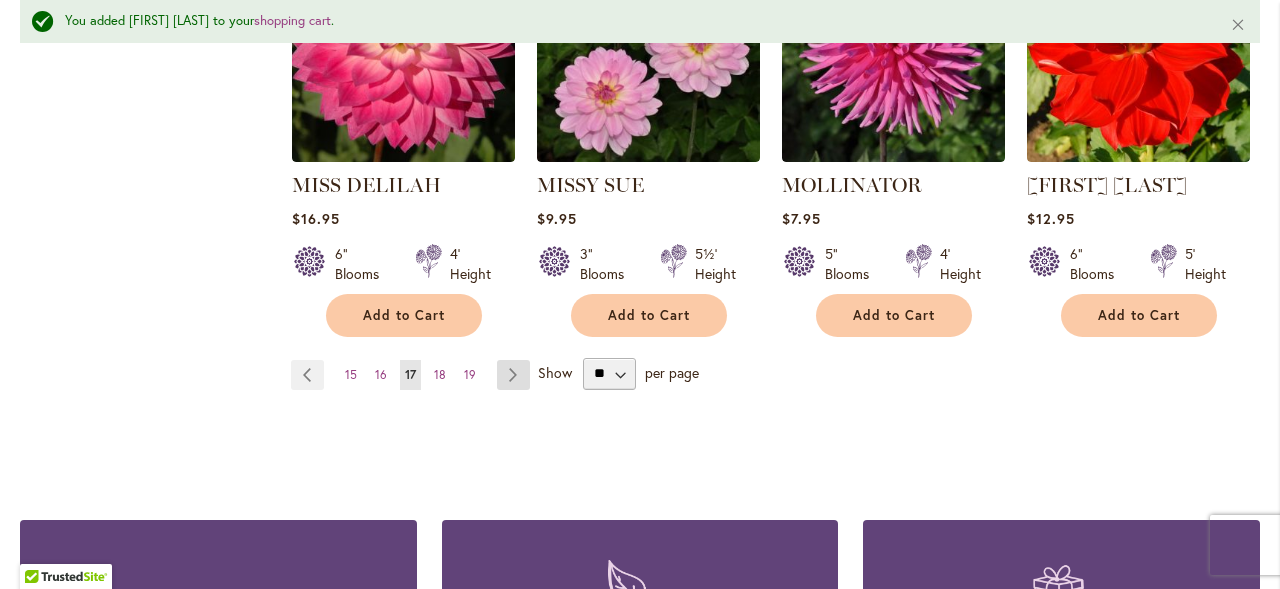 click on "Page
Next" at bounding box center [513, 375] 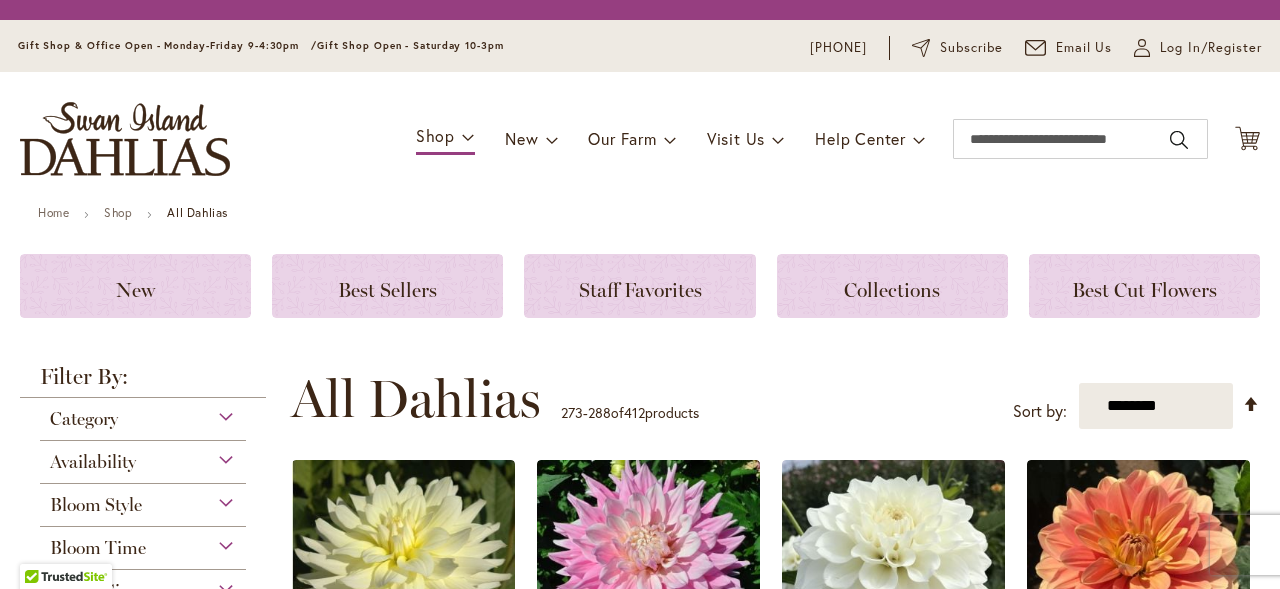 scroll, scrollTop: 0, scrollLeft: 0, axis: both 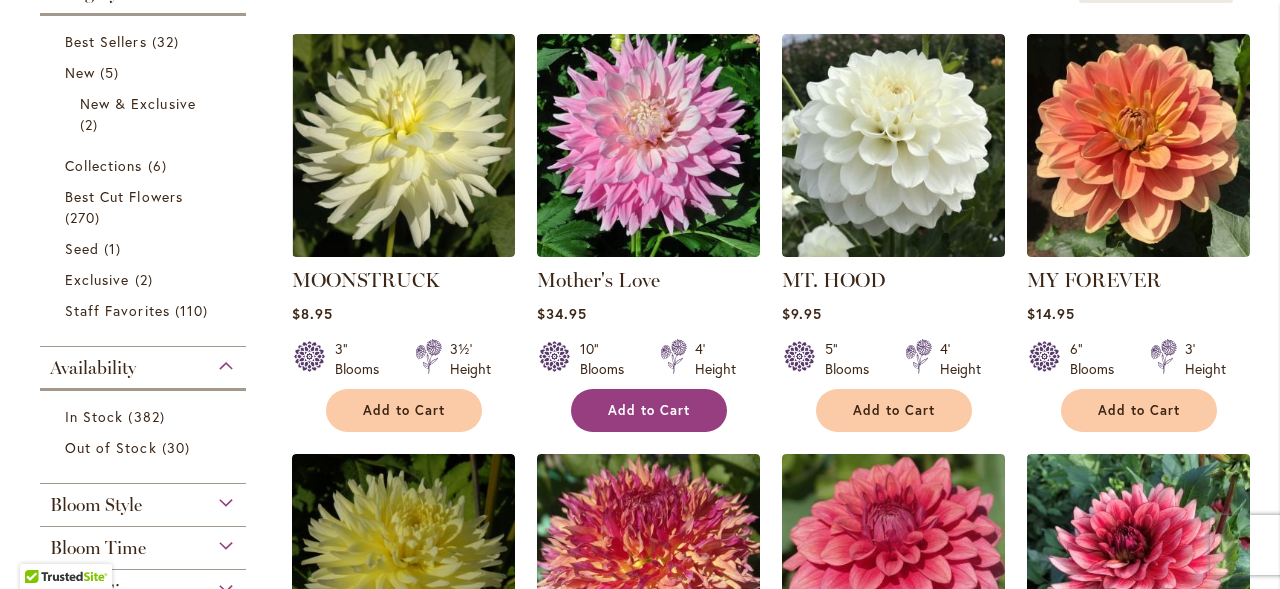 click on "Add to Cart" at bounding box center [649, 410] 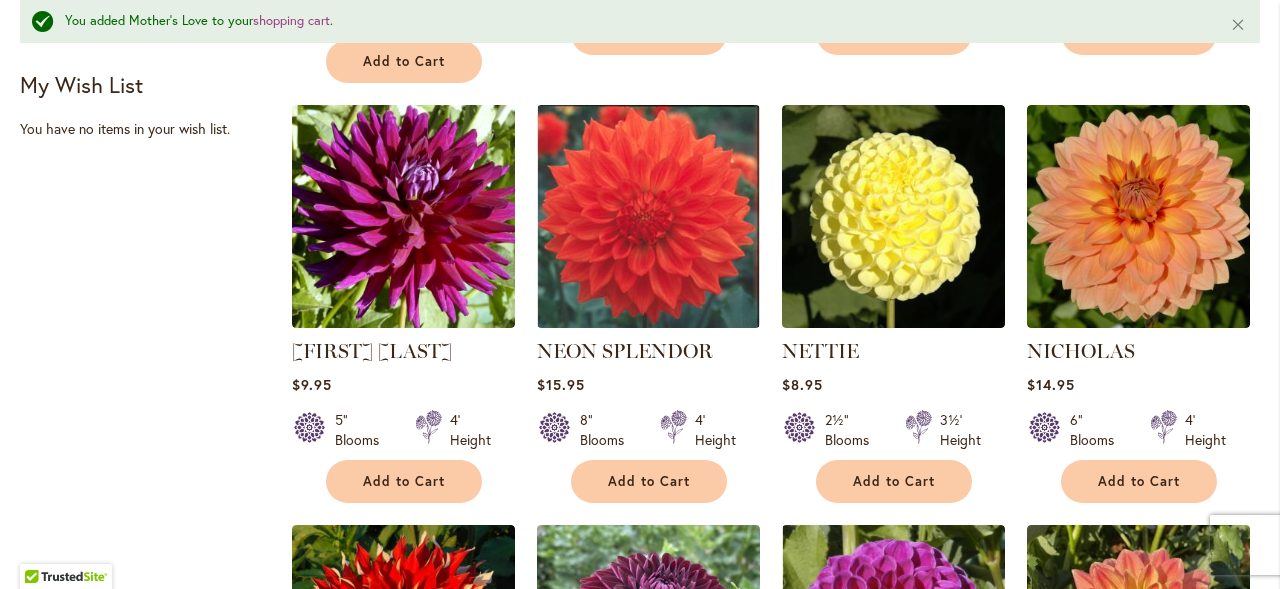 scroll, scrollTop: 1325, scrollLeft: 0, axis: vertical 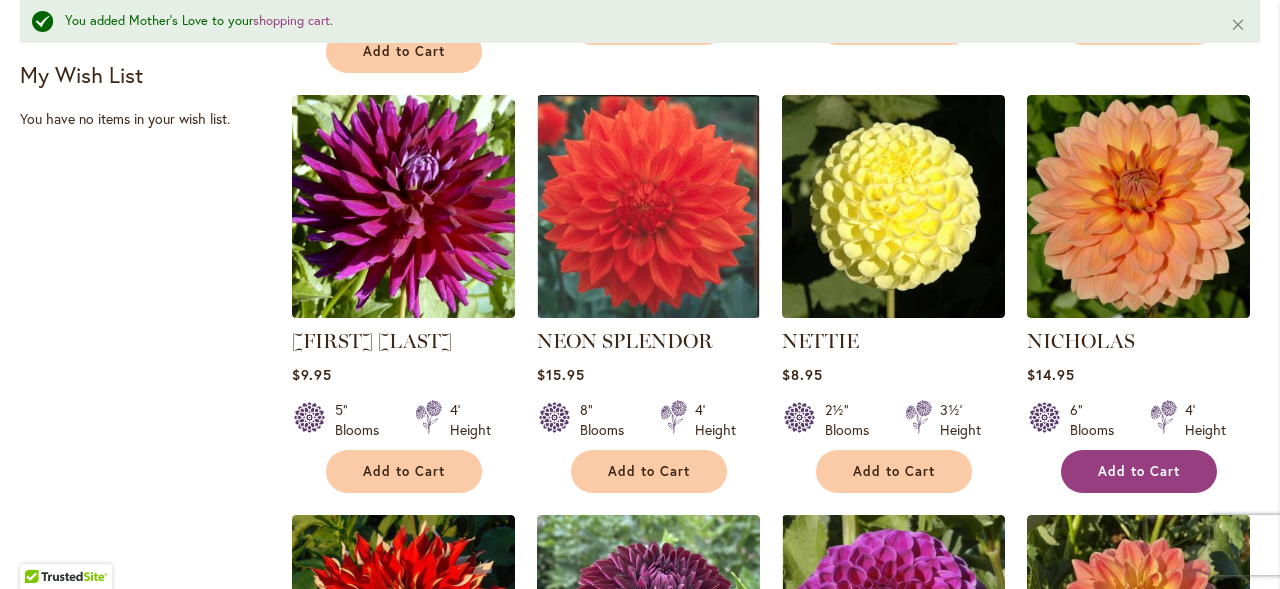 click on "Add to Cart" at bounding box center (1139, 471) 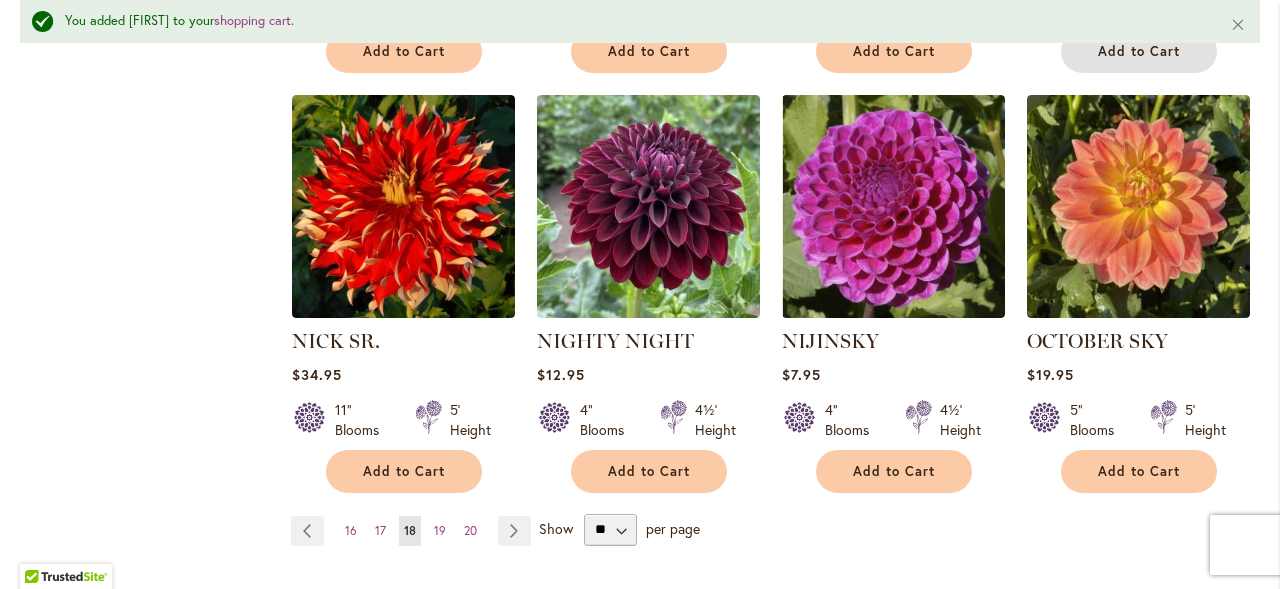 scroll, scrollTop: 1759, scrollLeft: 0, axis: vertical 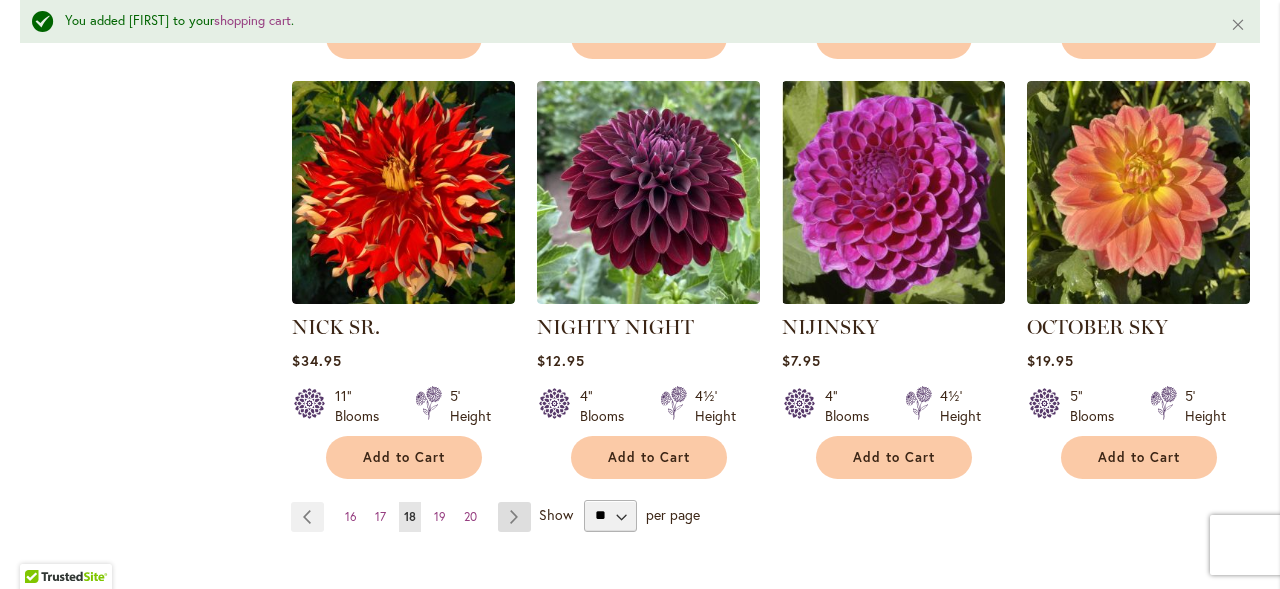 click on "Page
Next" at bounding box center (514, 517) 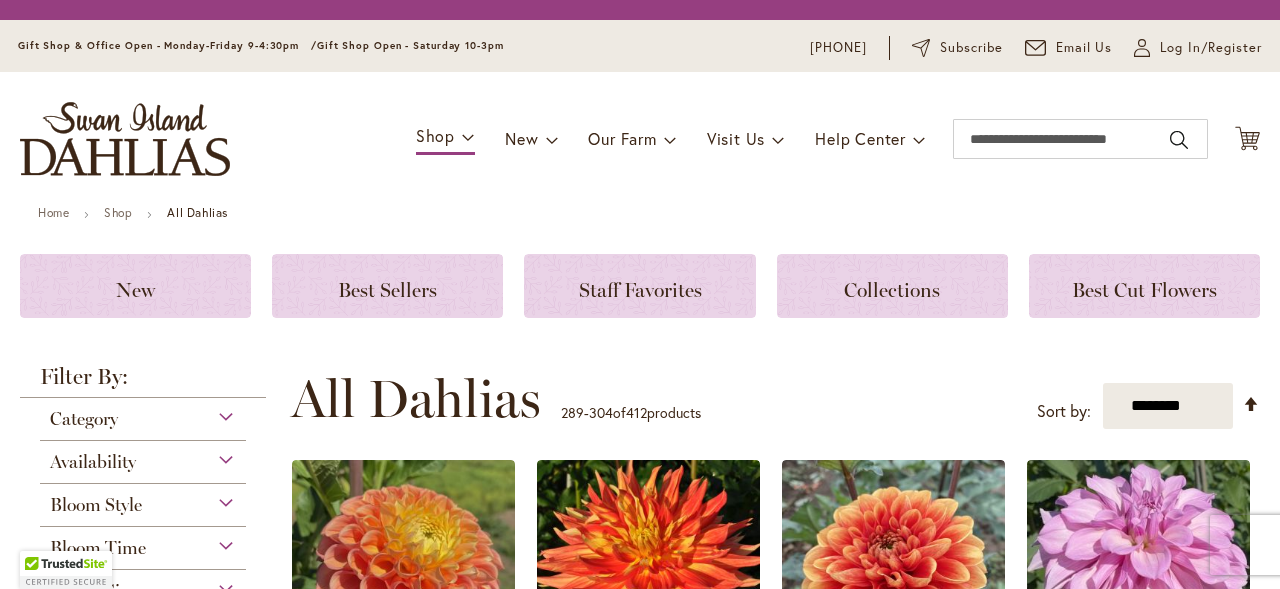 scroll, scrollTop: 0, scrollLeft: 0, axis: both 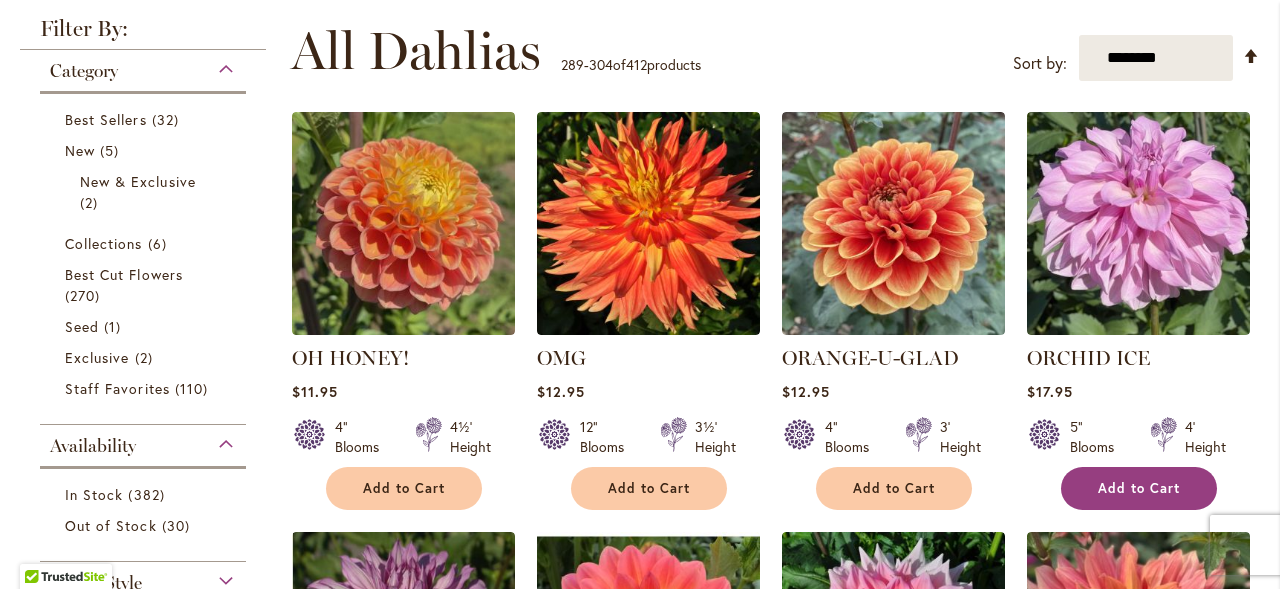 click on "Add to Cart" at bounding box center (1139, 488) 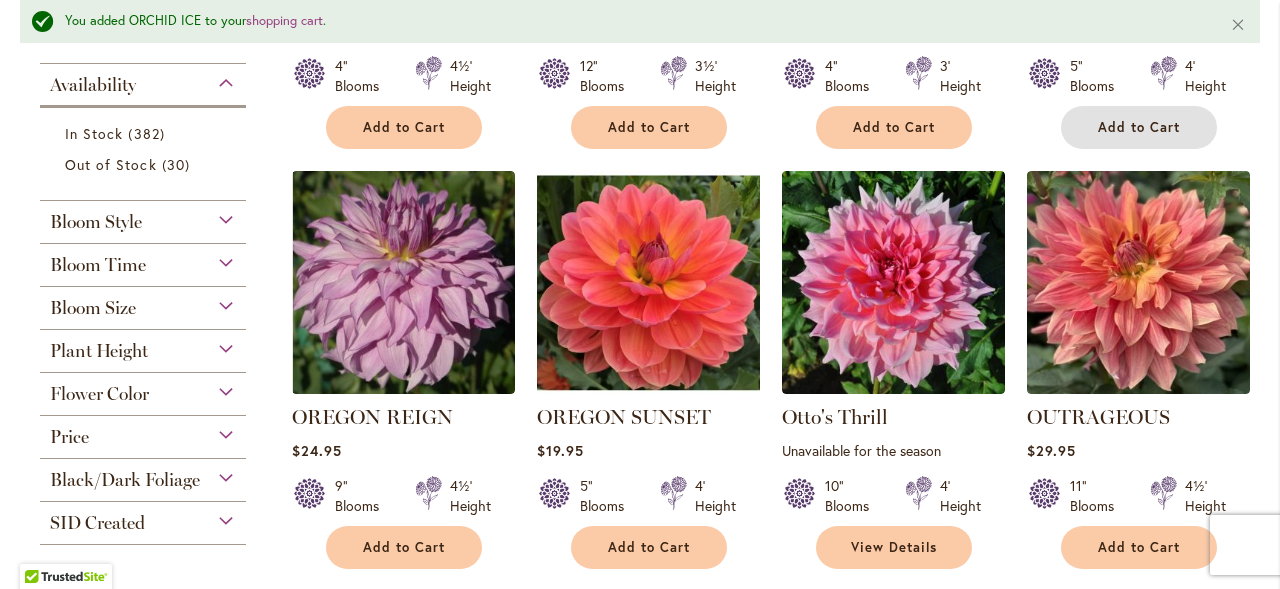 scroll, scrollTop: 802, scrollLeft: 0, axis: vertical 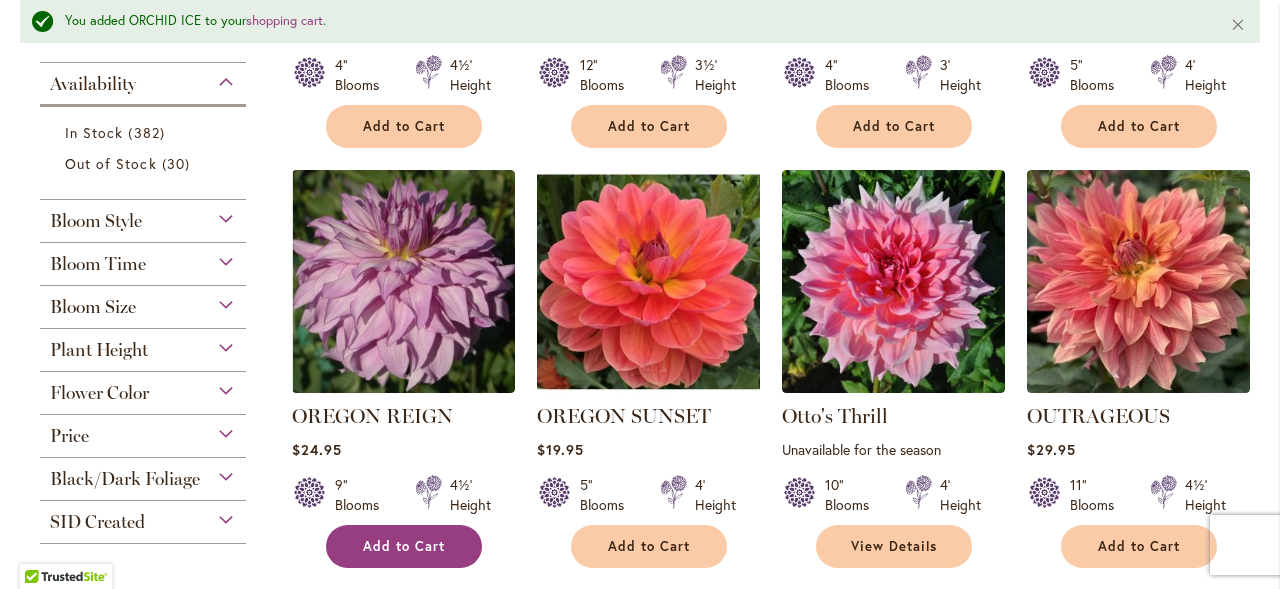 click on "Add to Cart" at bounding box center (404, 546) 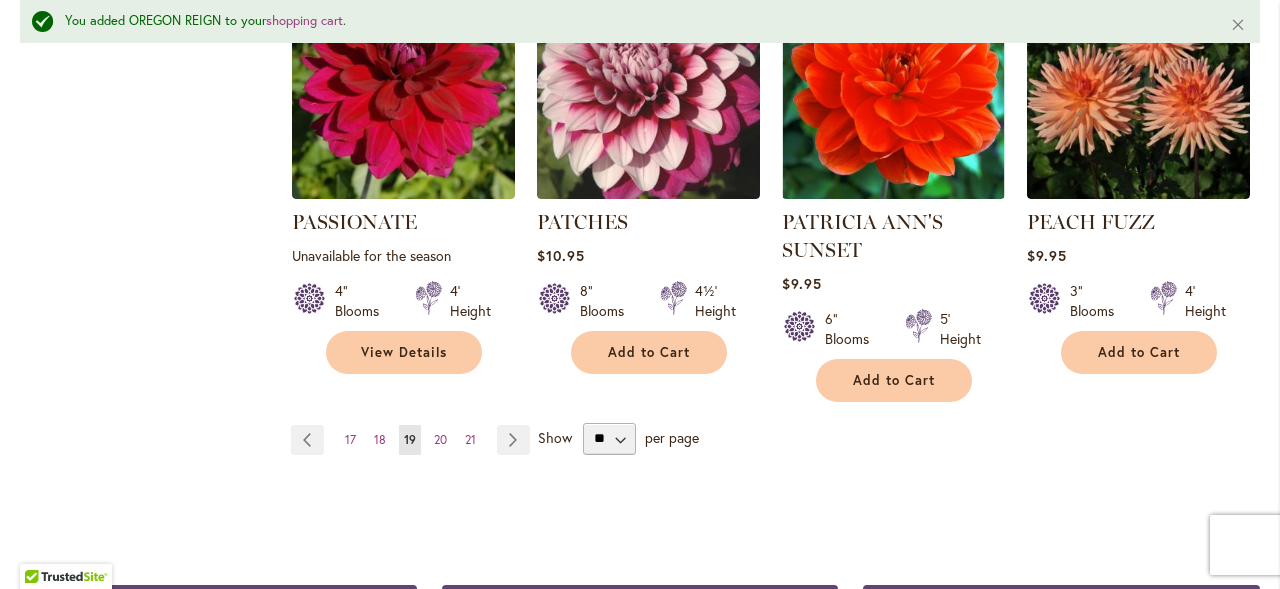 scroll, scrollTop: 1845, scrollLeft: 0, axis: vertical 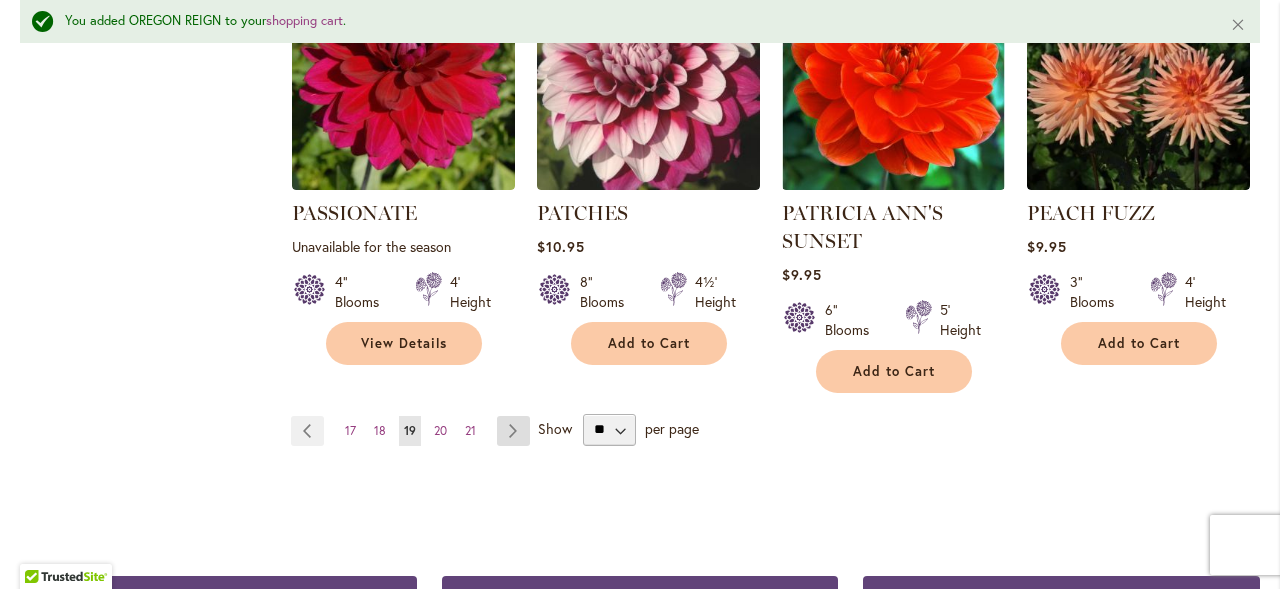 click on "Page
Next" at bounding box center [513, 431] 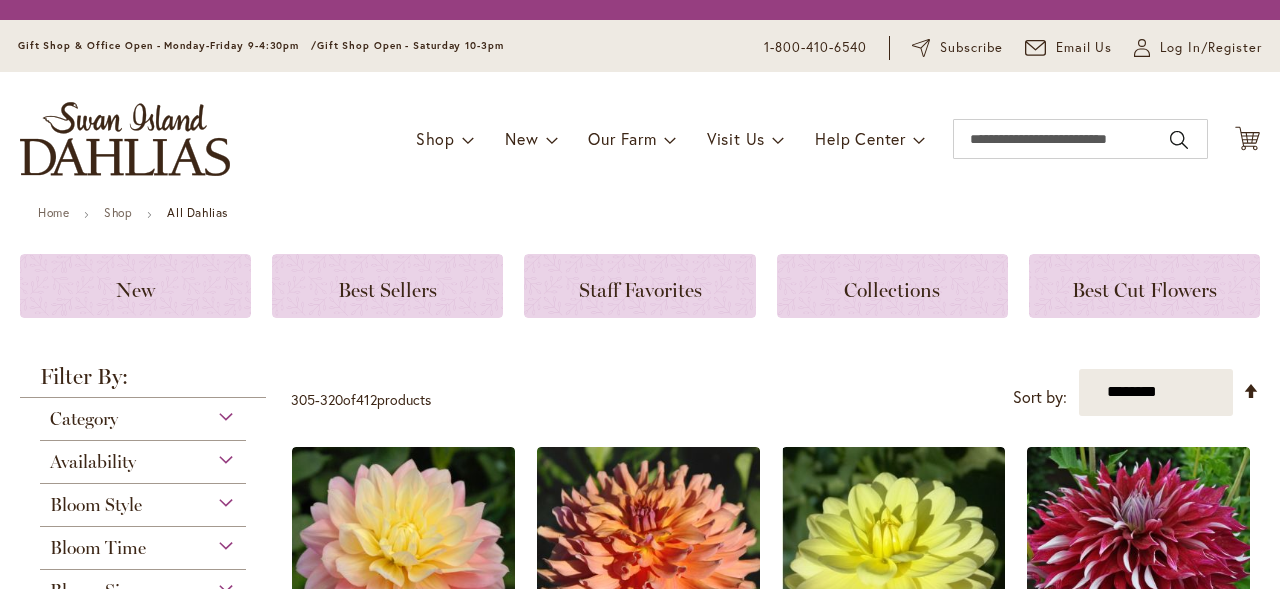 scroll, scrollTop: 0, scrollLeft: 0, axis: both 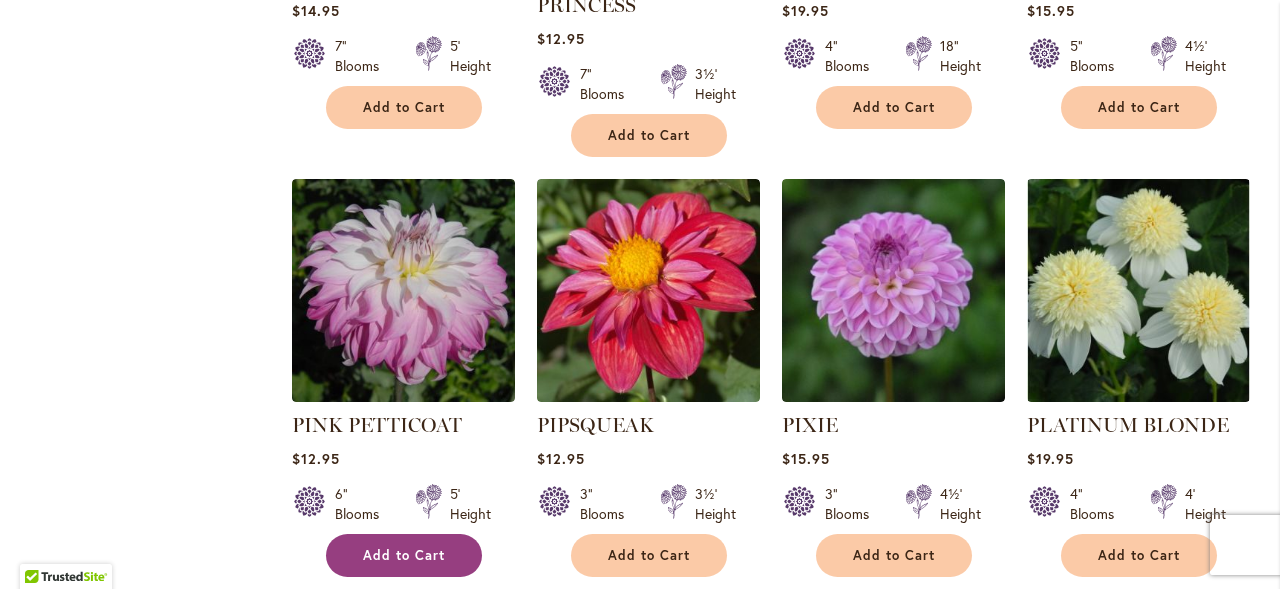 click on "Add to Cart" at bounding box center (404, 555) 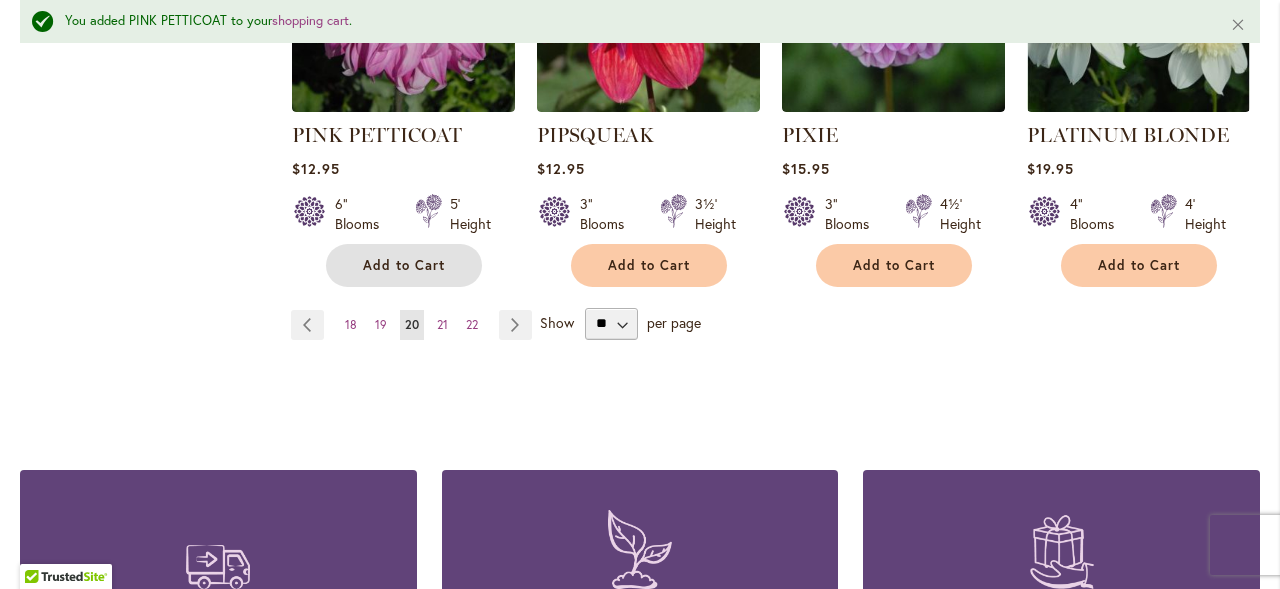 scroll, scrollTop: 1995, scrollLeft: 0, axis: vertical 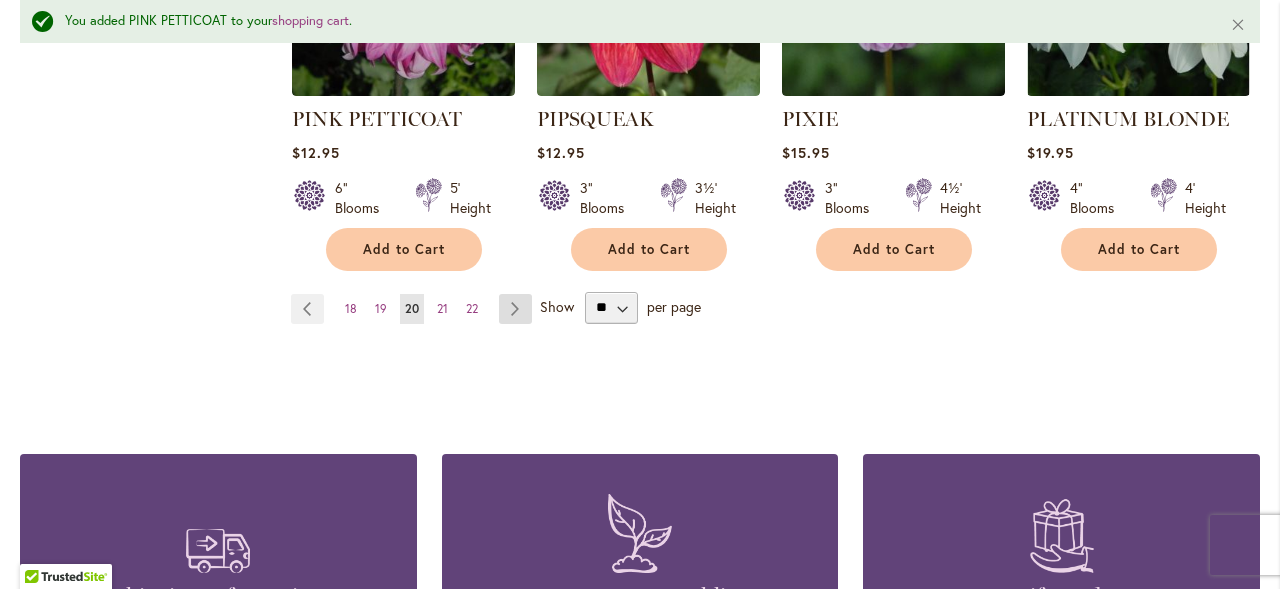 click on "Page
Next" at bounding box center (515, 309) 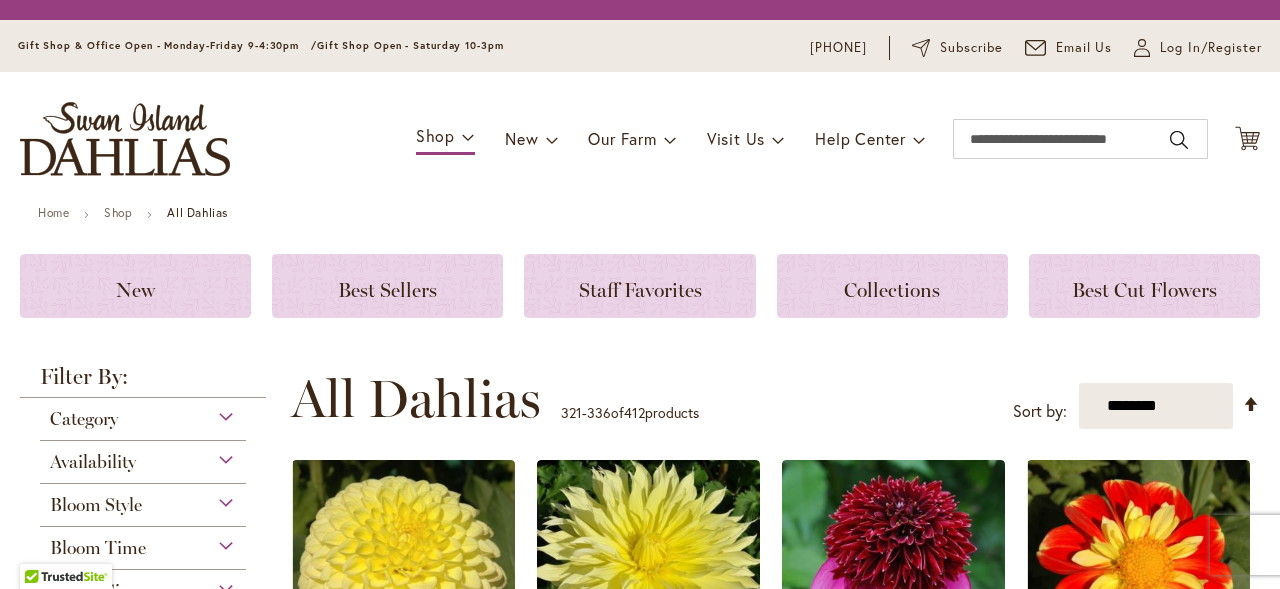 scroll, scrollTop: 0, scrollLeft: 0, axis: both 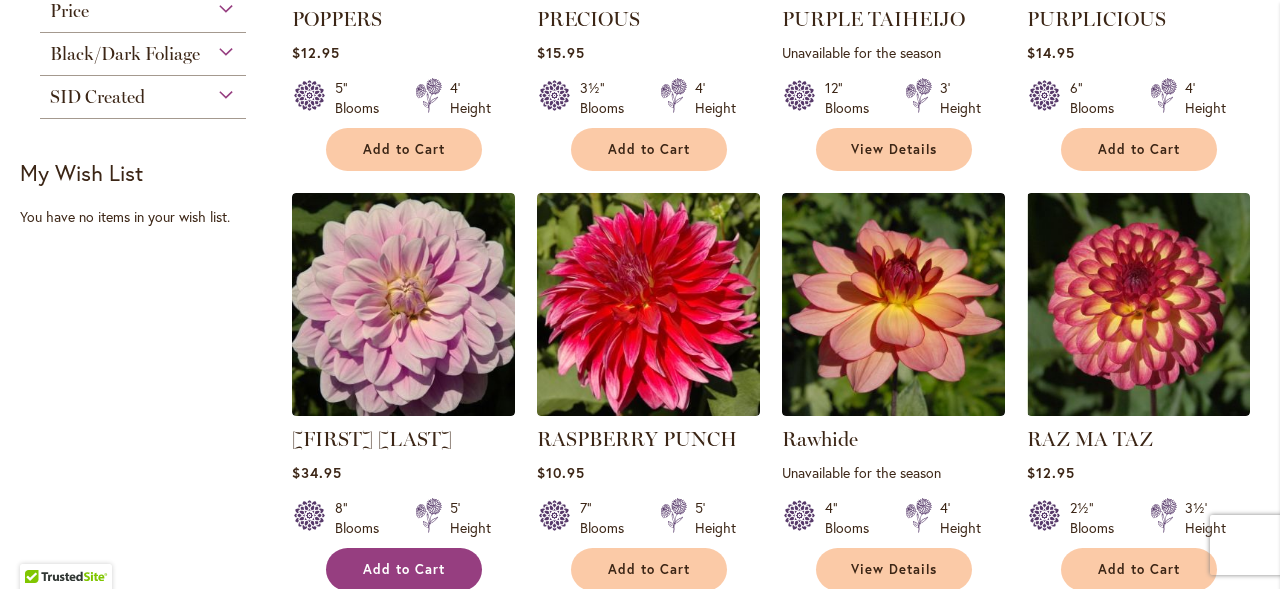 click on "Add to Cart" at bounding box center (404, 569) 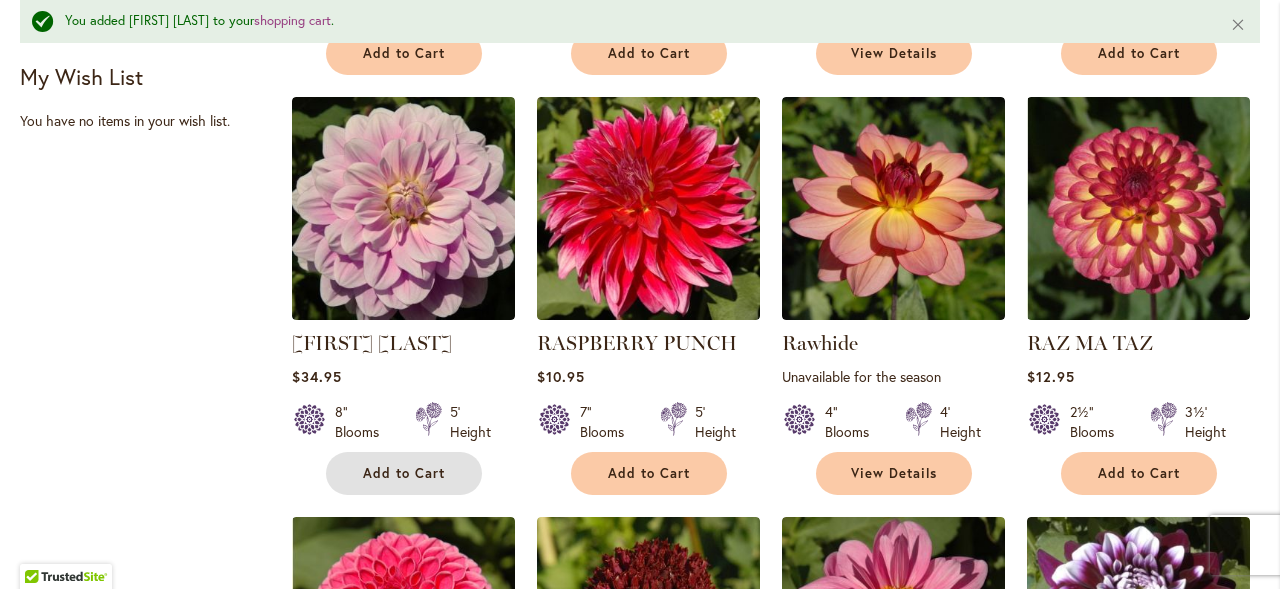 scroll, scrollTop: 1313, scrollLeft: 0, axis: vertical 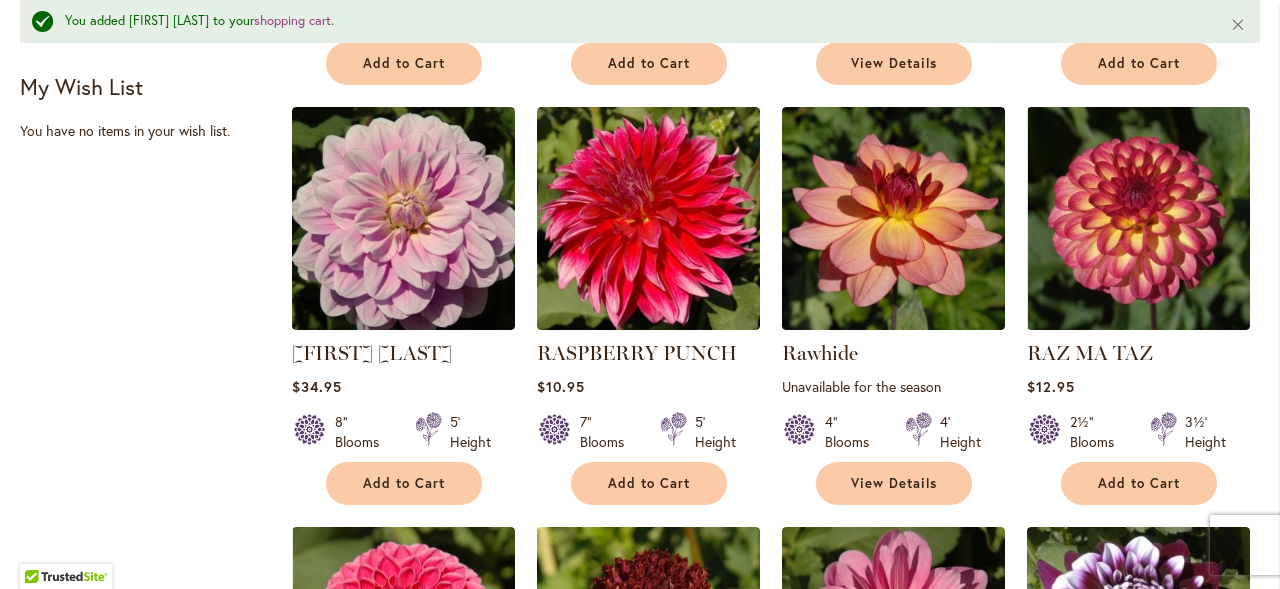 click on "POLVENTON SUPREME
Rating:
100%
5                  Reviews
$13.95
5" Blooms 4½' Height" at bounding box center (775, 82) 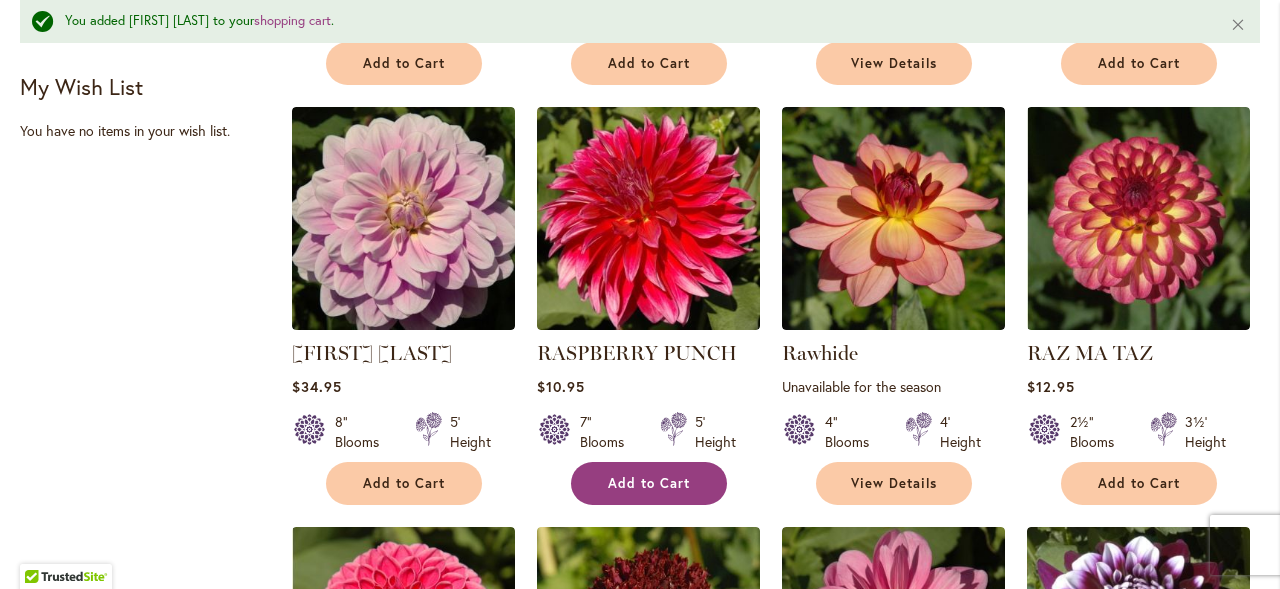 click on "Add to Cart" at bounding box center (649, 483) 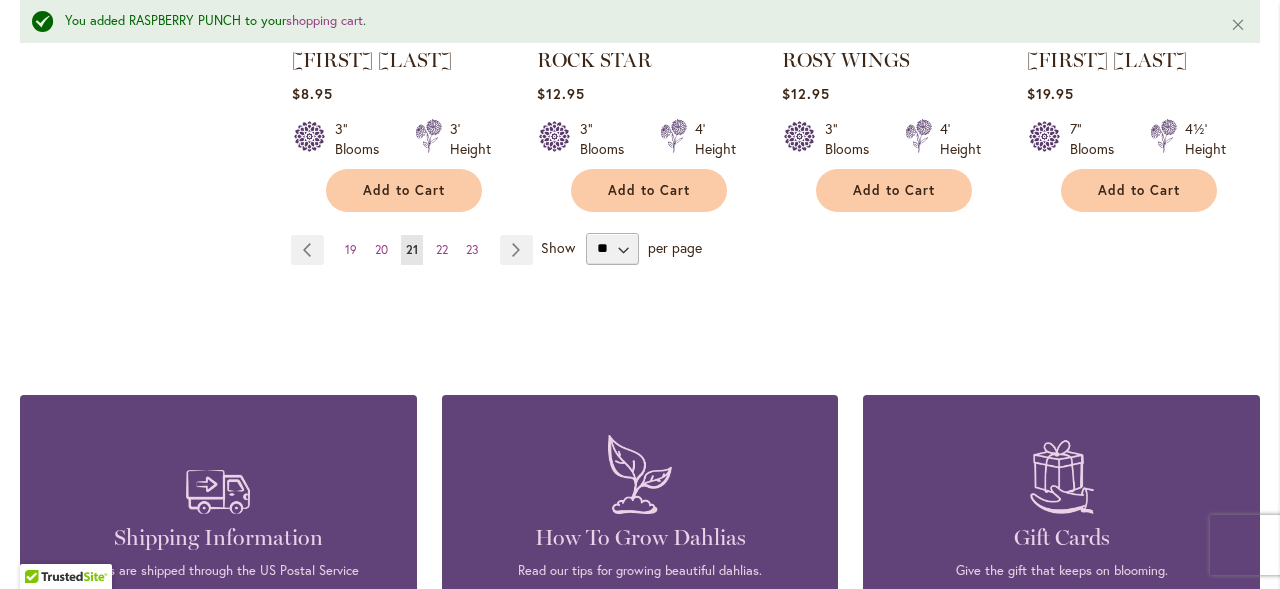 scroll, scrollTop: 2025, scrollLeft: 0, axis: vertical 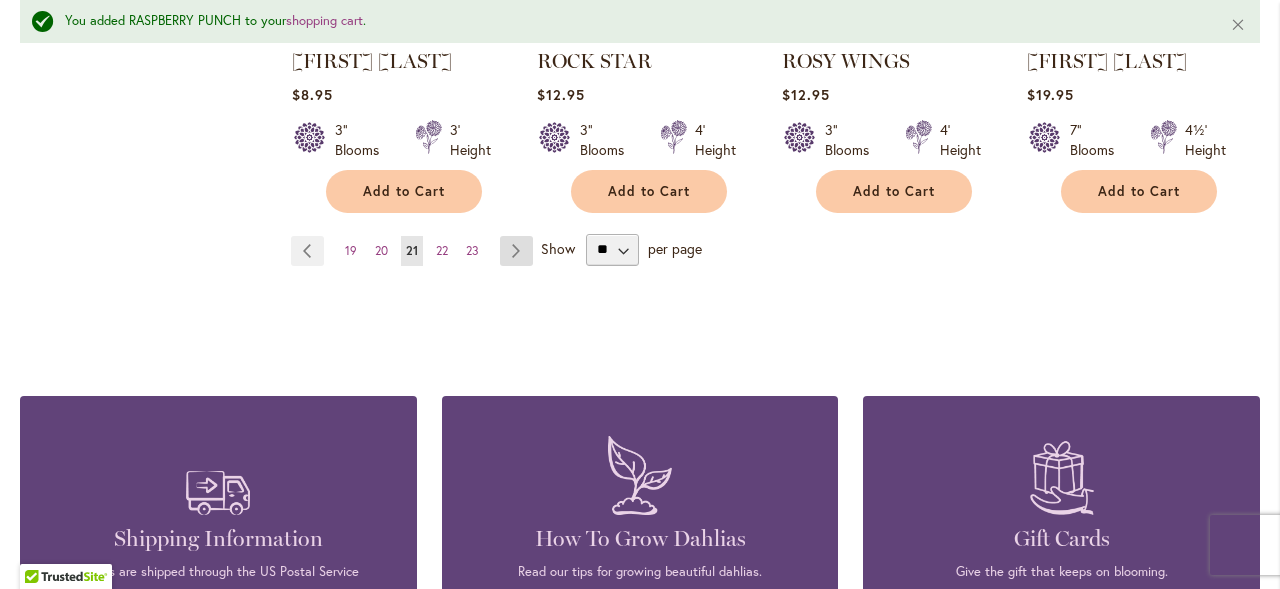click on "Page
Next" at bounding box center (516, 251) 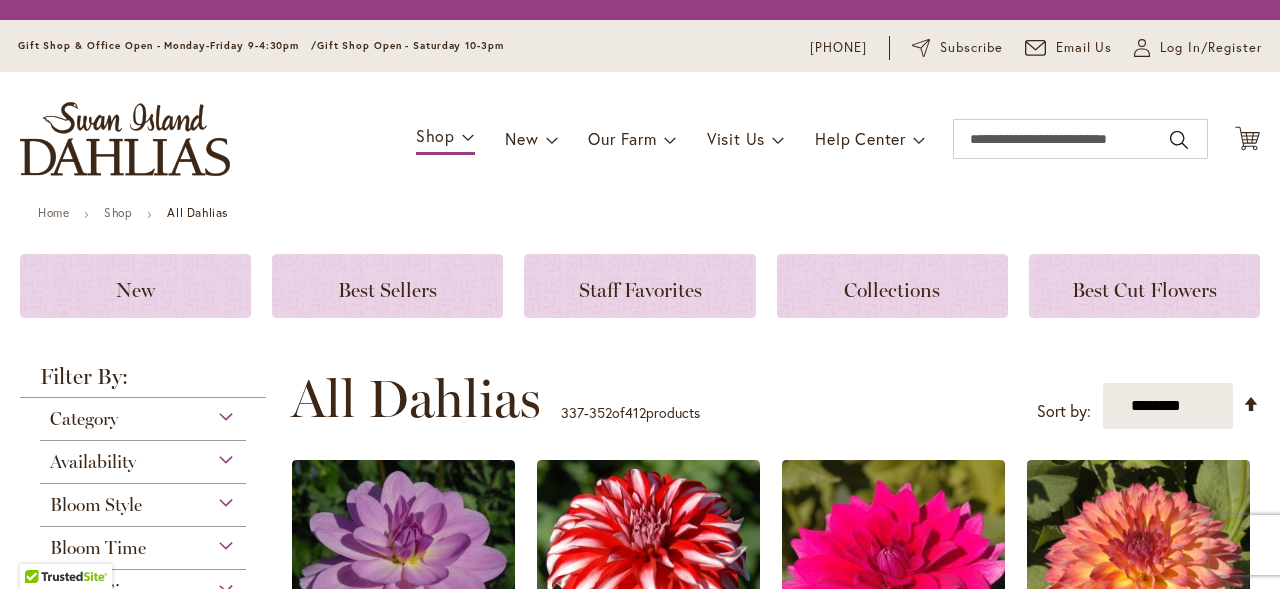 scroll, scrollTop: 0, scrollLeft: 0, axis: both 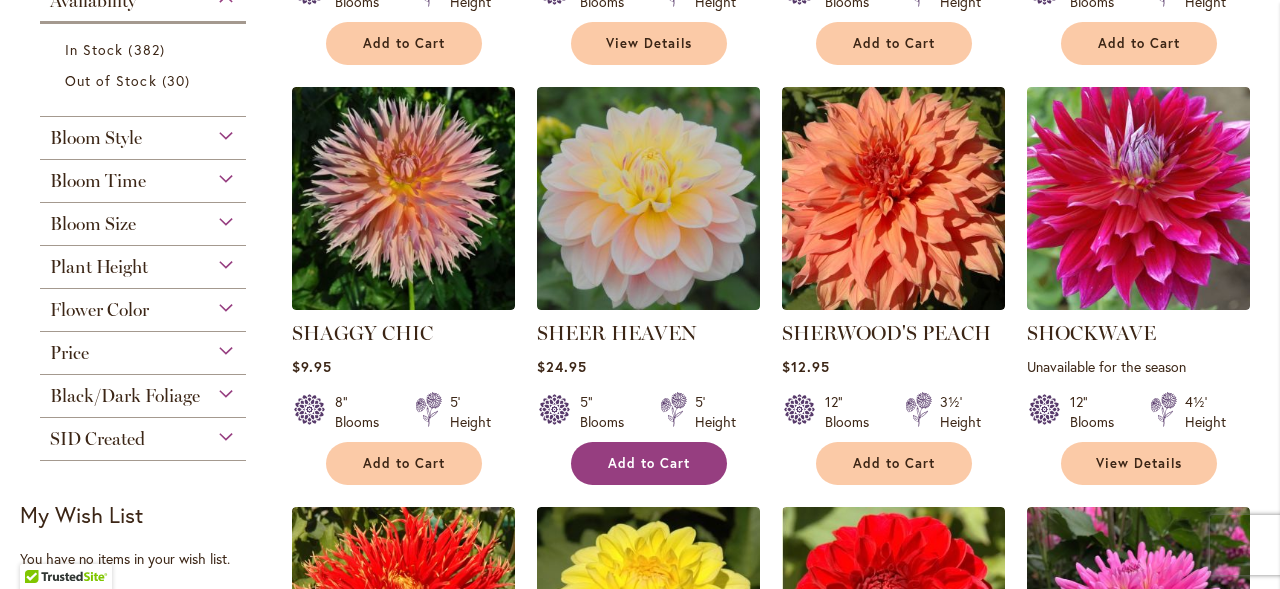 click on "Add to Cart" at bounding box center (649, 463) 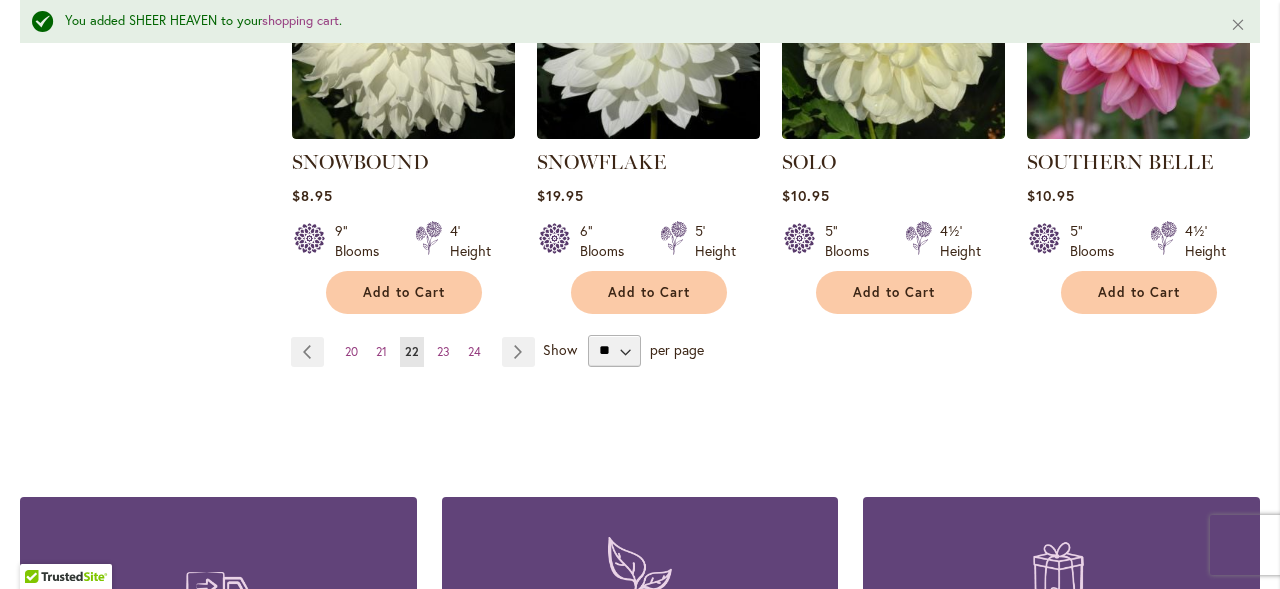 scroll, scrollTop: 1899, scrollLeft: 0, axis: vertical 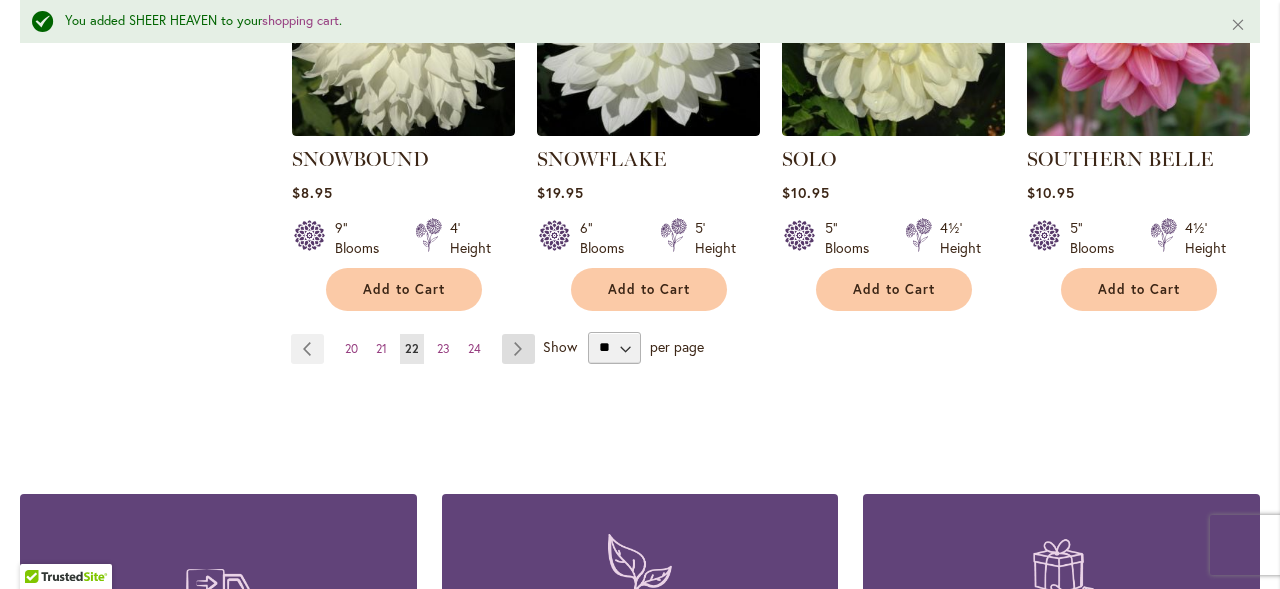 click on "Page
Next" at bounding box center (518, 349) 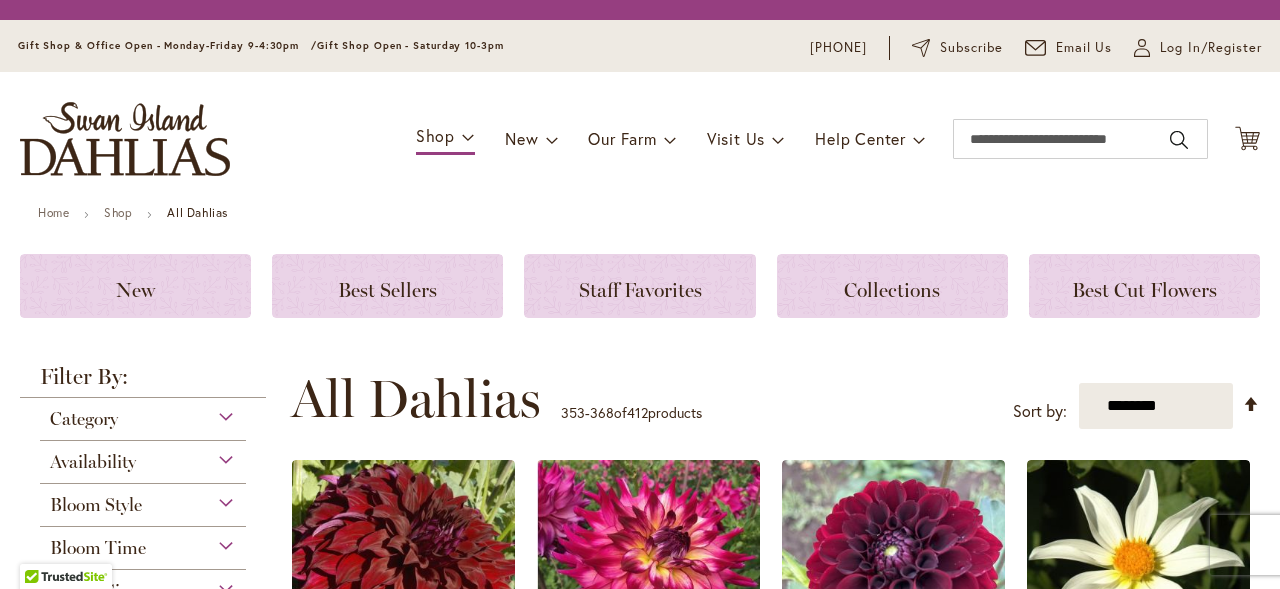 scroll, scrollTop: 0, scrollLeft: 0, axis: both 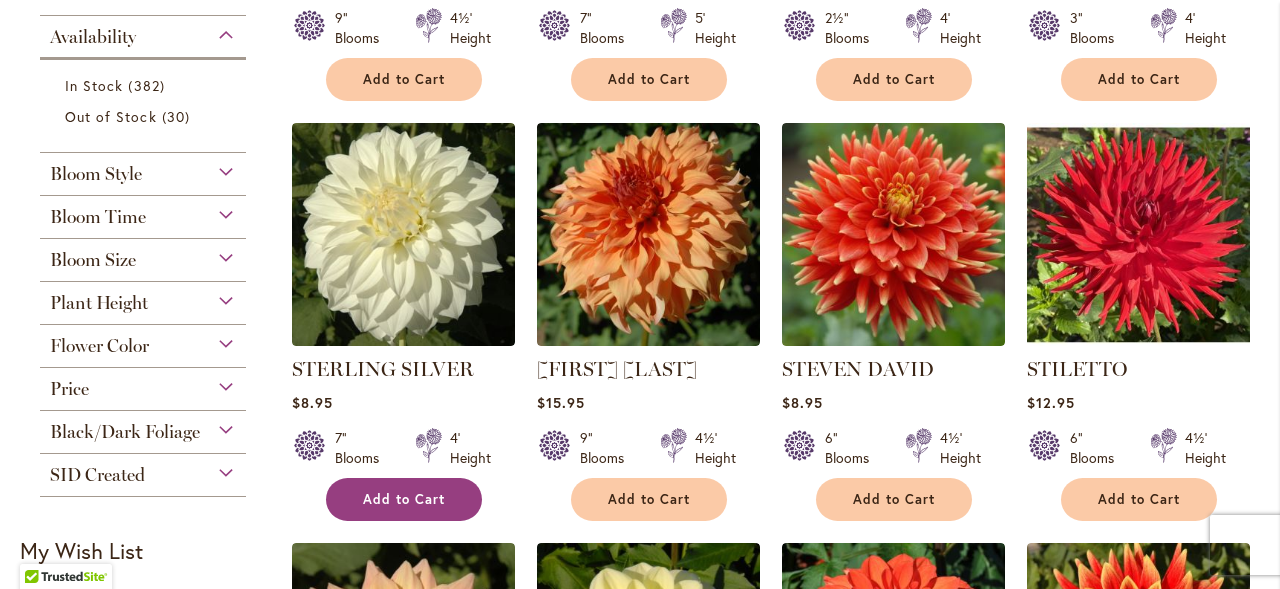 click on "Add to Cart" at bounding box center (404, 499) 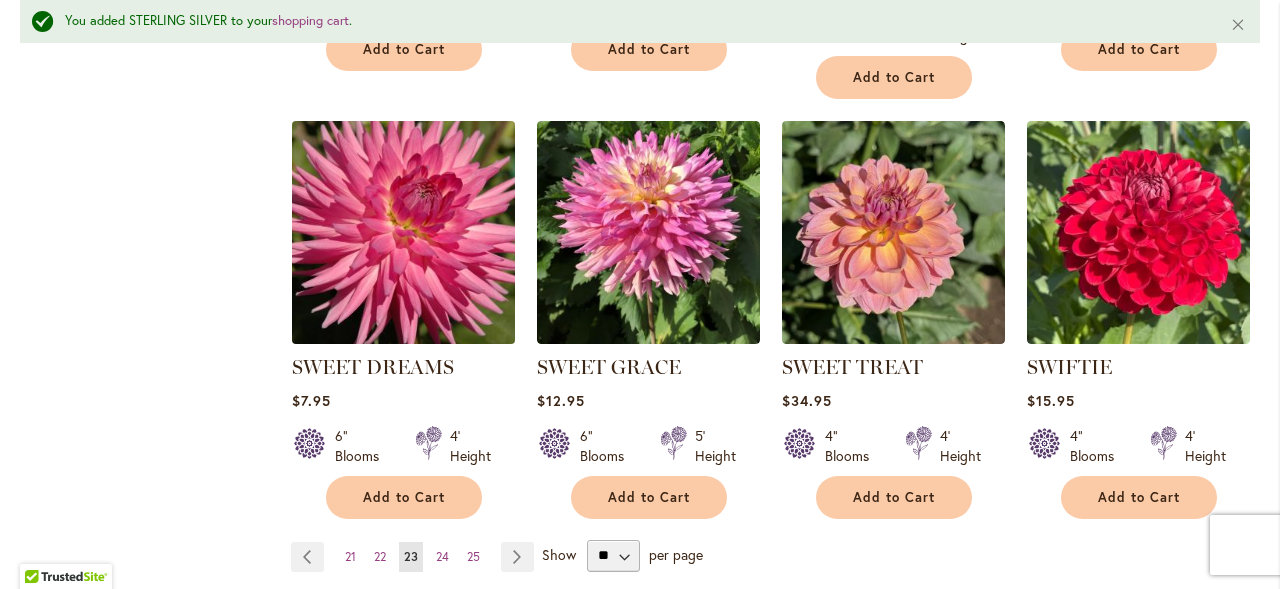 scroll, scrollTop: 1720, scrollLeft: 0, axis: vertical 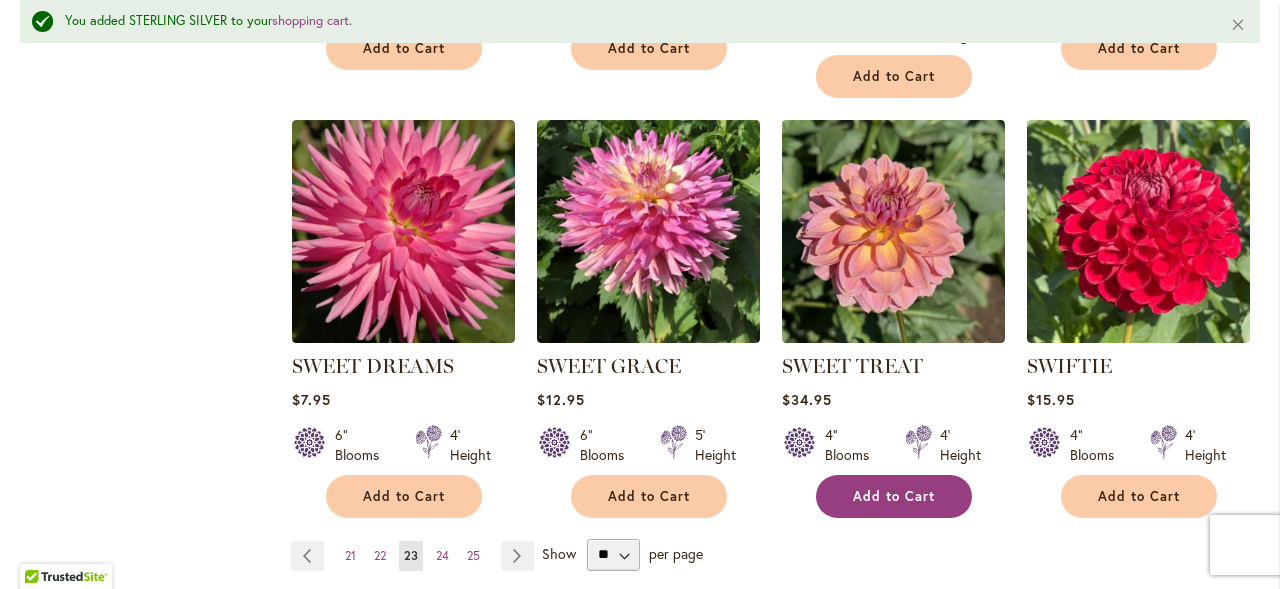 click on "Add to Cart" at bounding box center [894, 496] 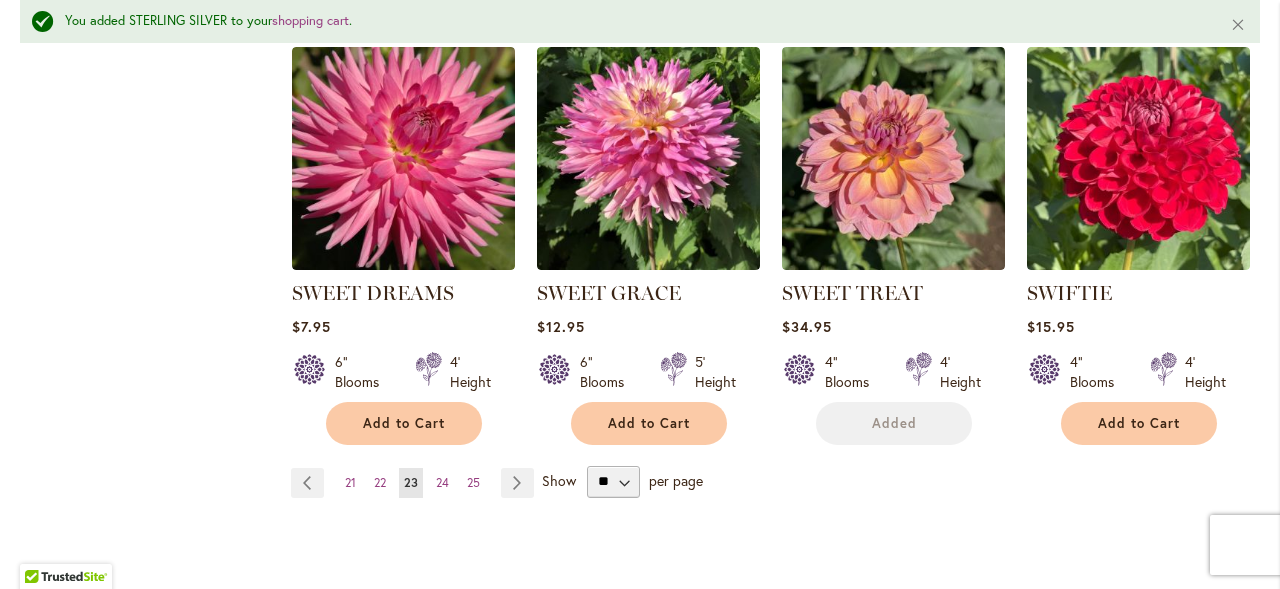 scroll, scrollTop: 1826, scrollLeft: 0, axis: vertical 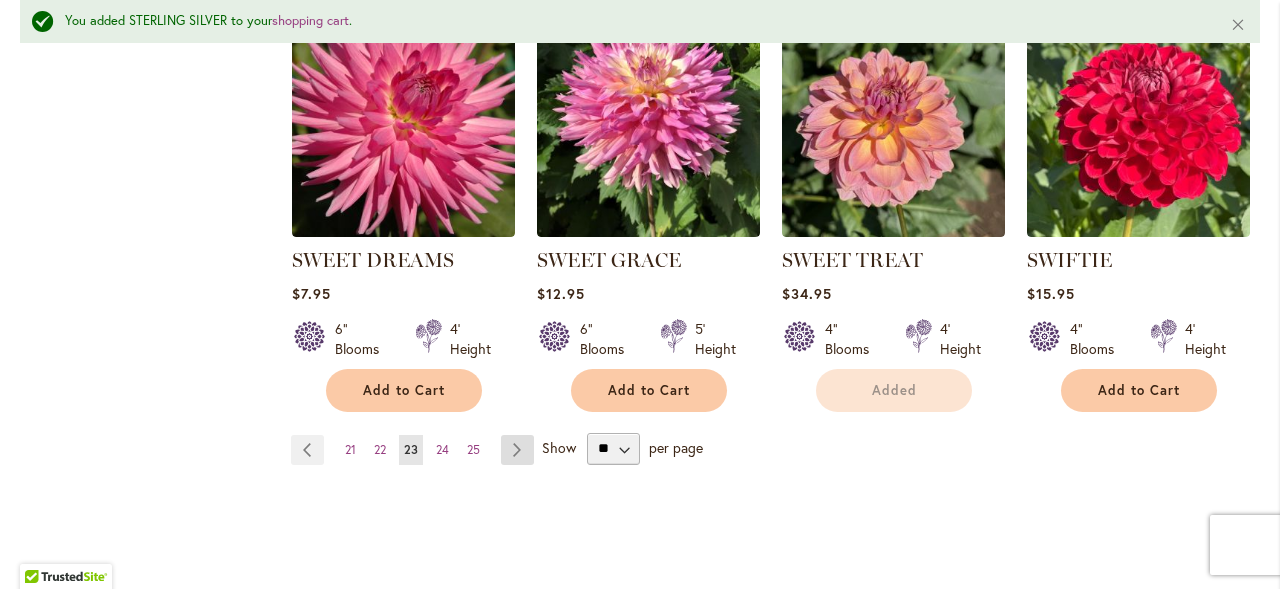 click on "Page
Next" at bounding box center (517, 450) 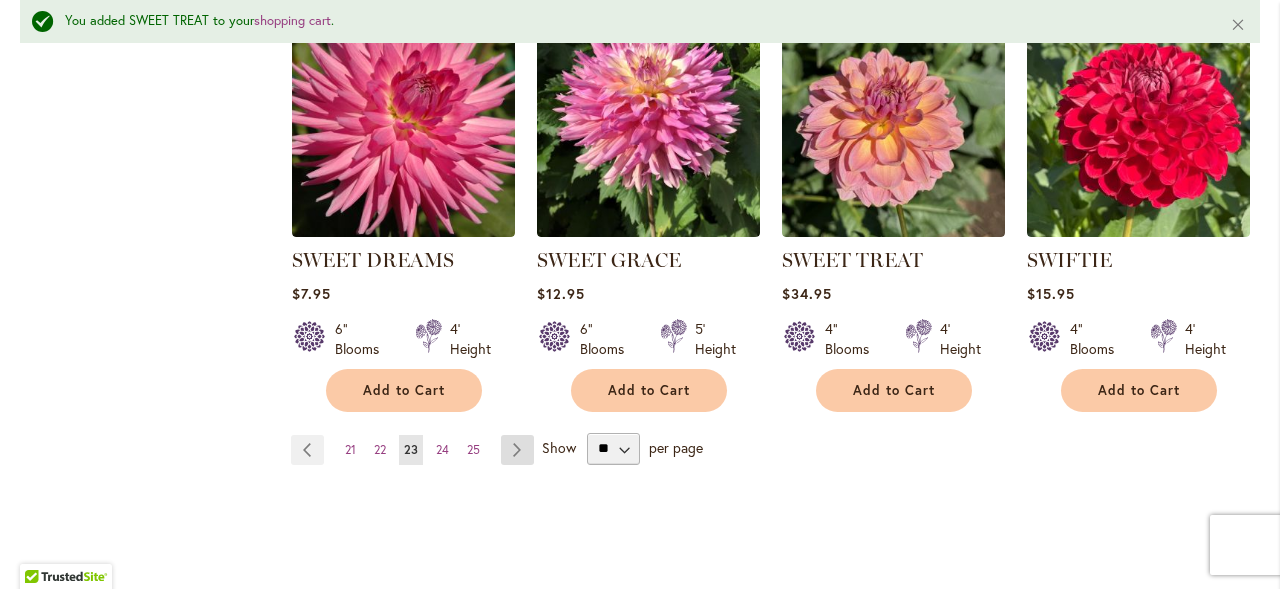 scroll, scrollTop: 1877, scrollLeft: 0, axis: vertical 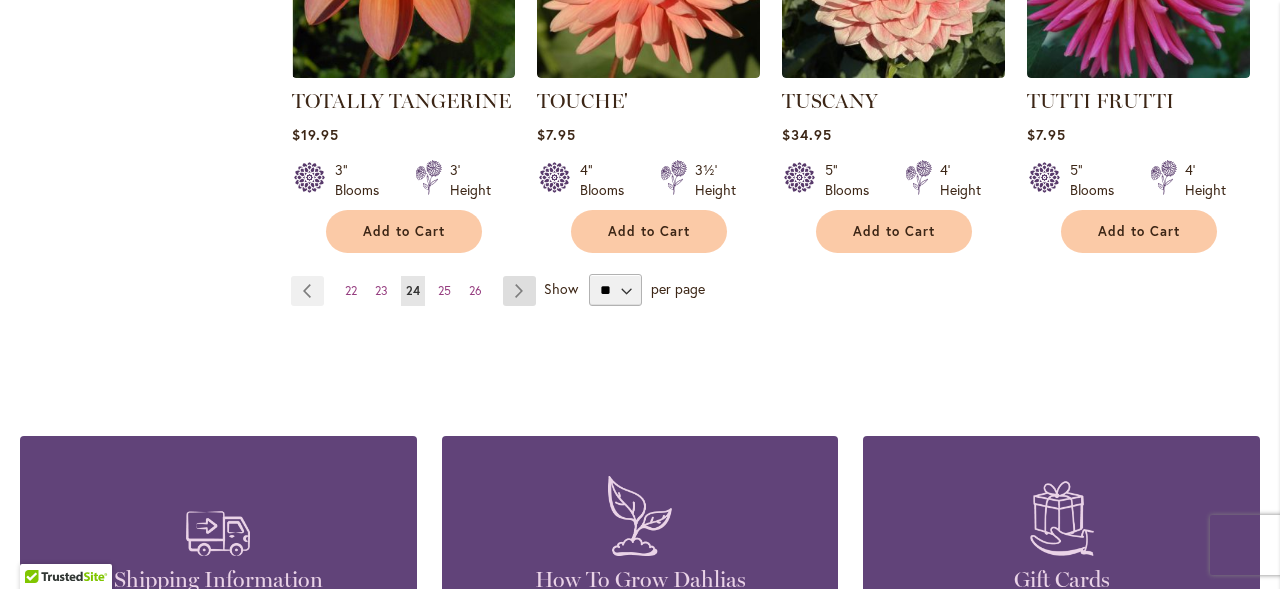 click on "Page
Next" at bounding box center [519, 291] 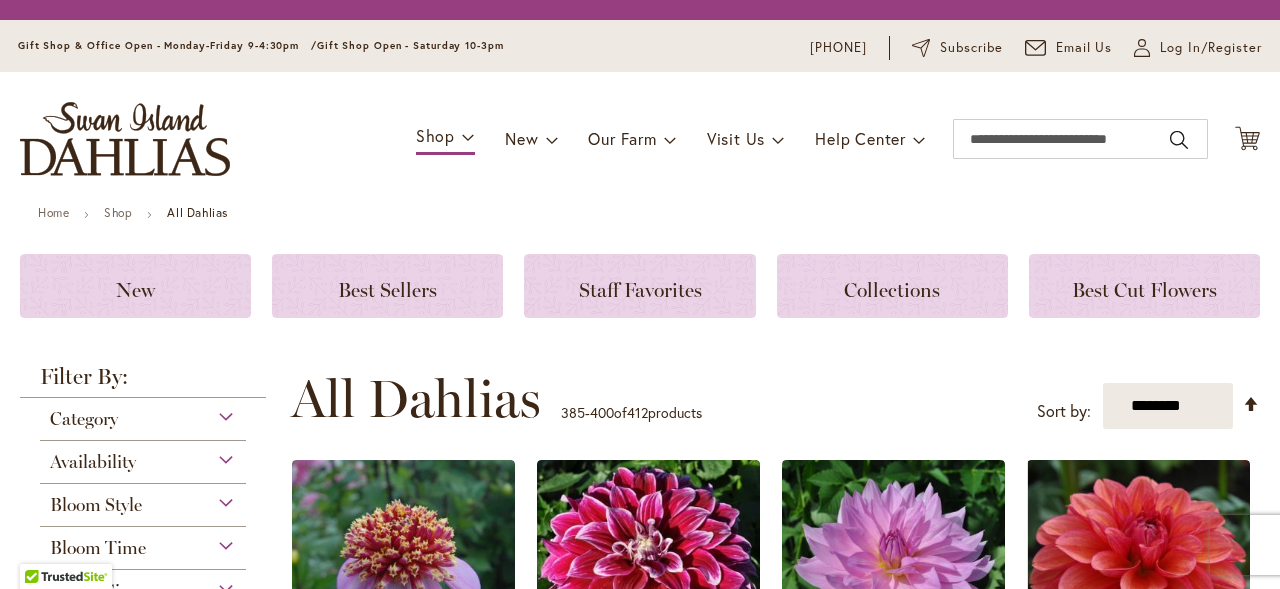 scroll, scrollTop: 0, scrollLeft: 0, axis: both 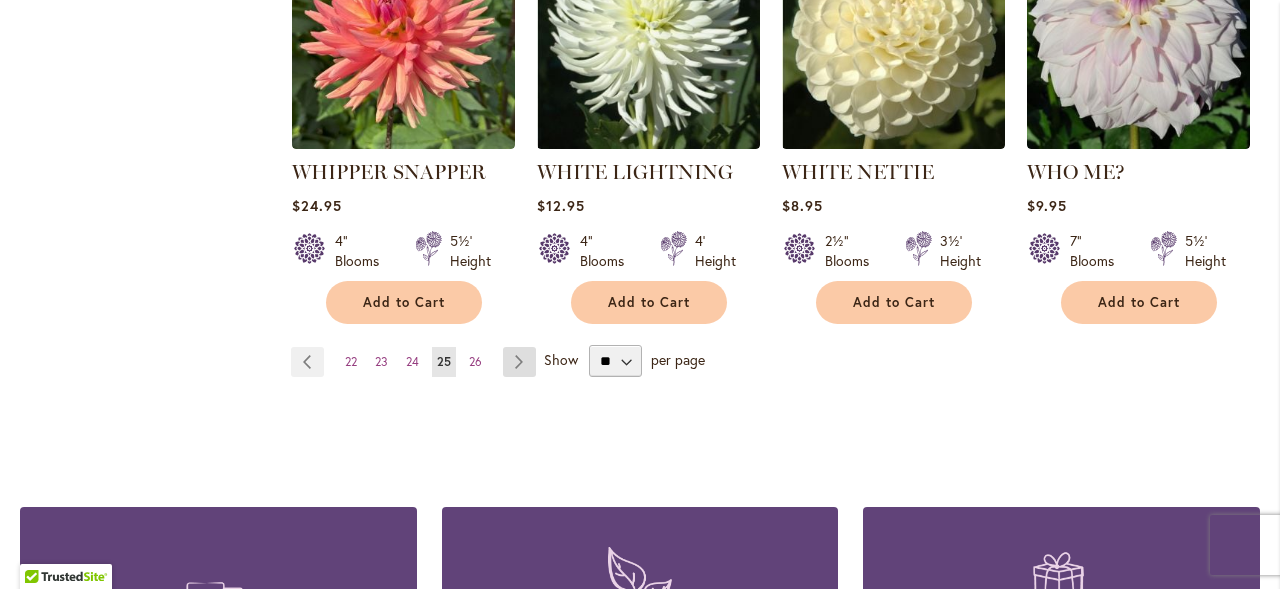 click on "Page
Next" at bounding box center [519, 362] 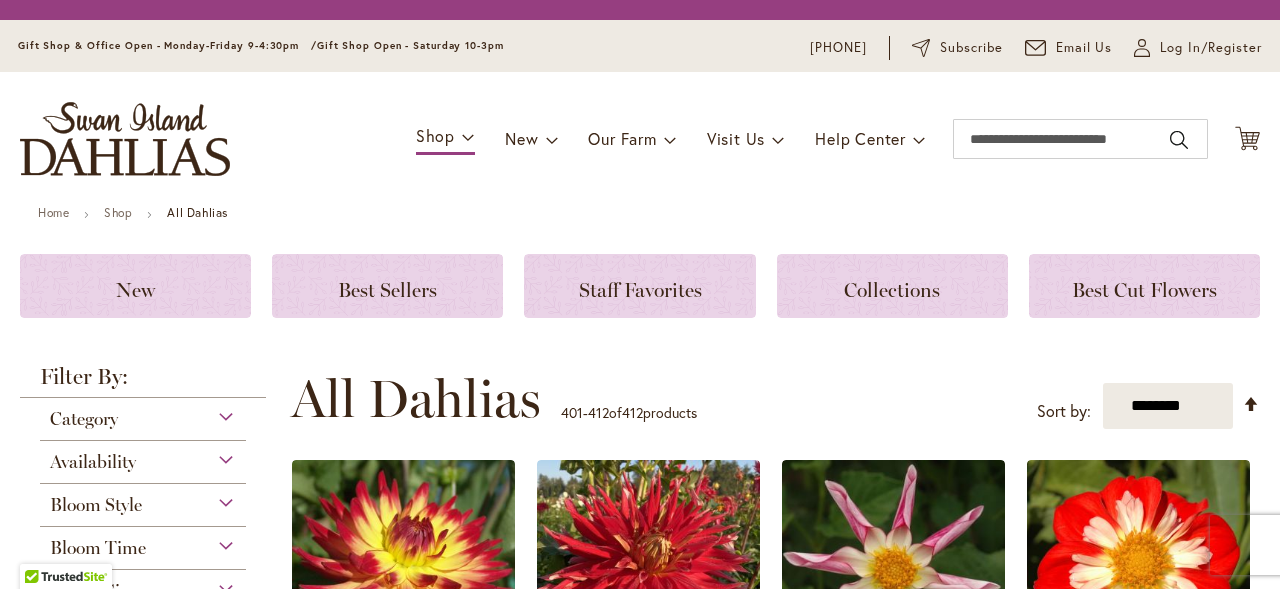 scroll, scrollTop: 0, scrollLeft: 0, axis: both 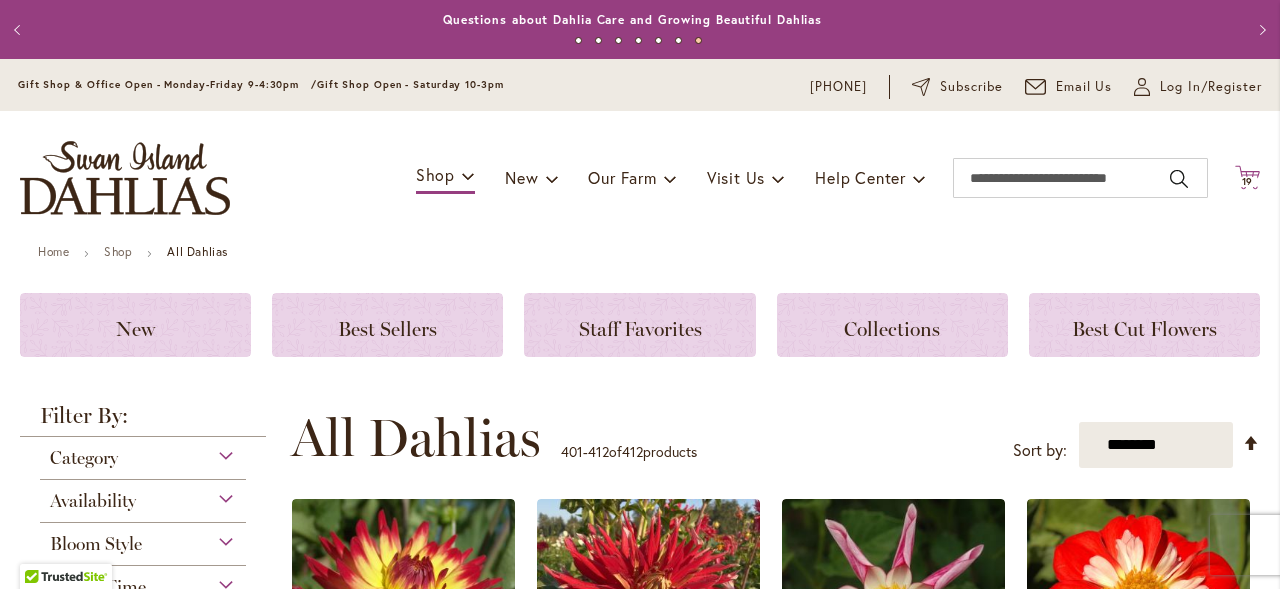 click on "19" at bounding box center [1248, 181] 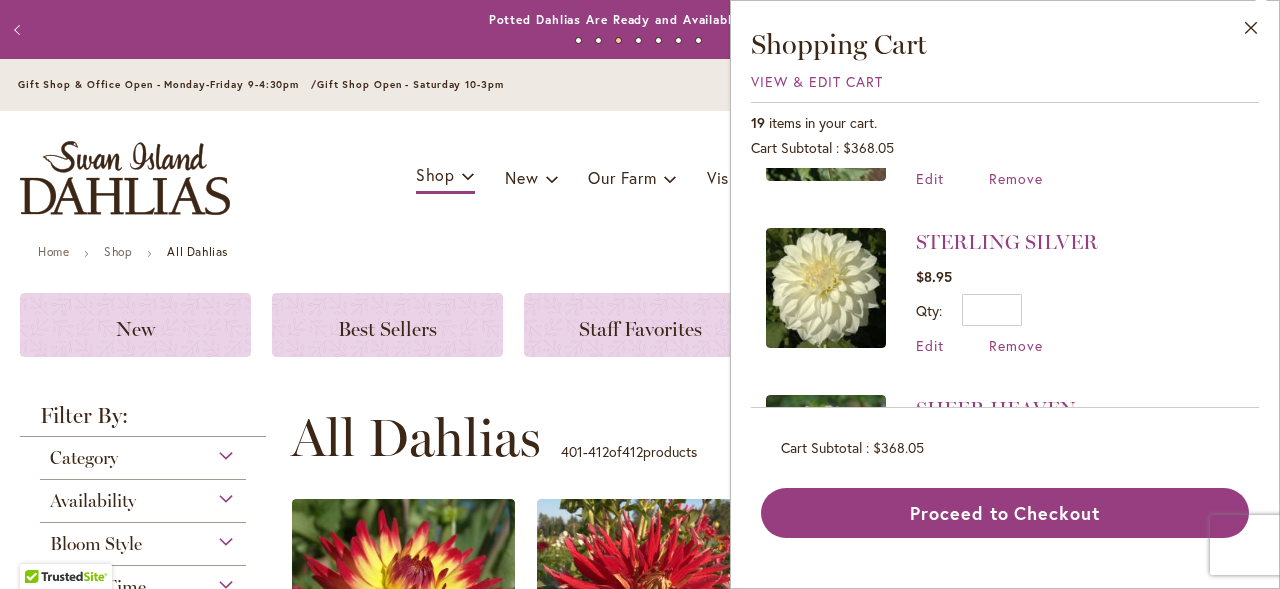 scroll, scrollTop: 132, scrollLeft: 0, axis: vertical 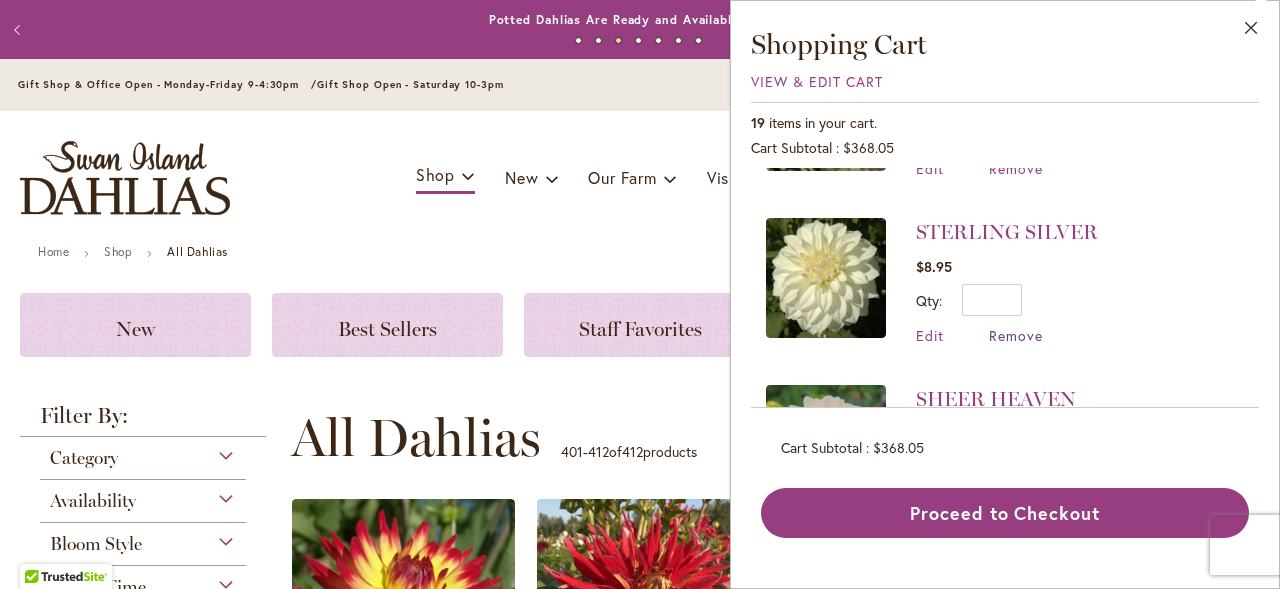 click on "Remove" at bounding box center [1016, 335] 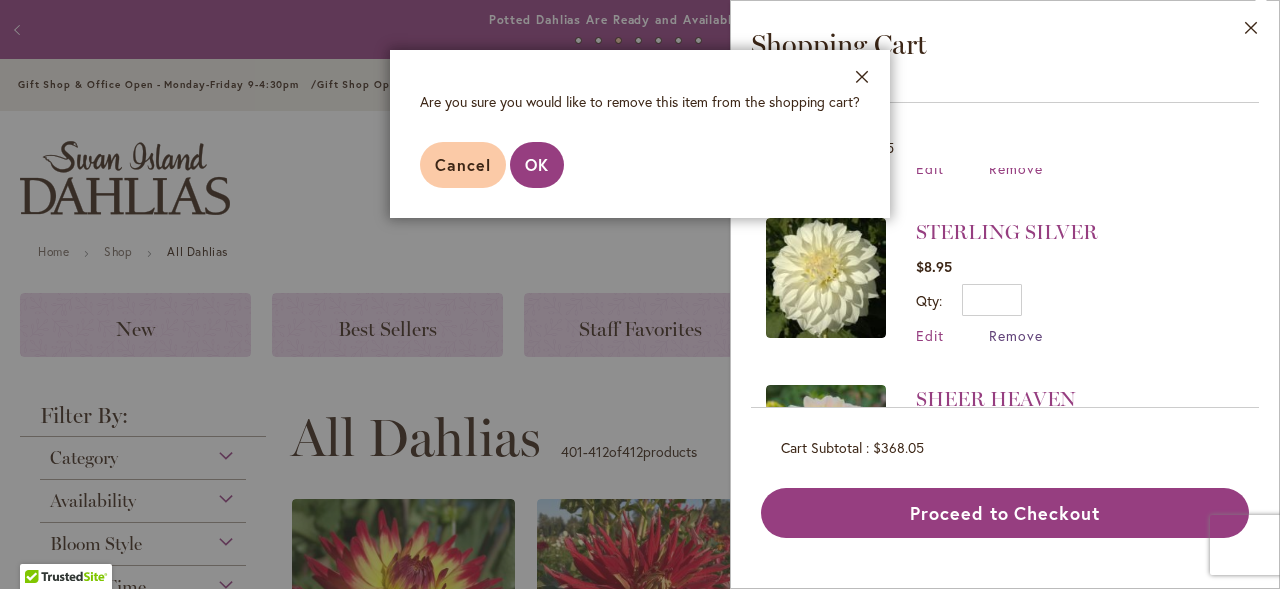 click on "Remove" at bounding box center (1016, 335) 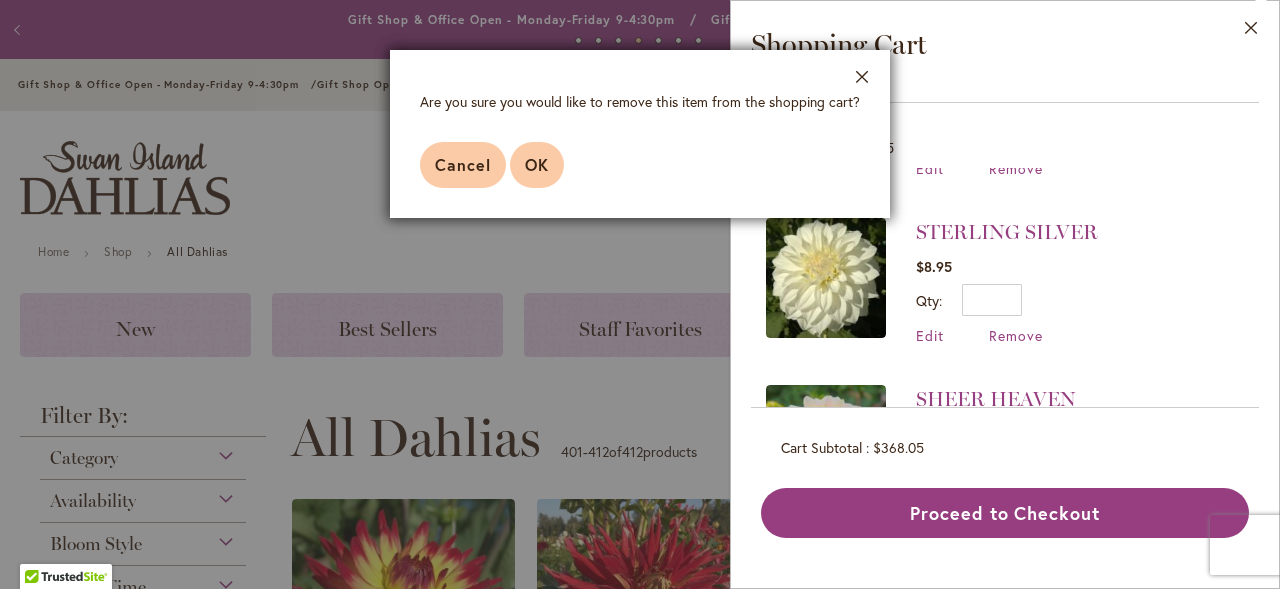 click on "OK" at bounding box center (537, 164) 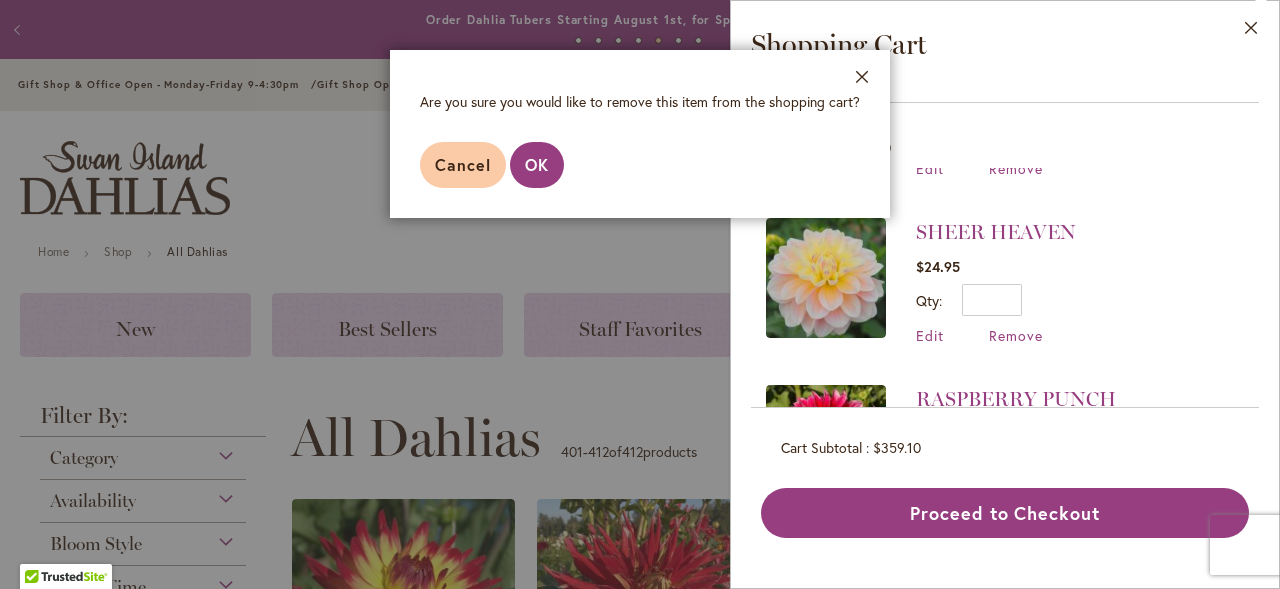 scroll, scrollTop: 0, scrollLeft: 0, axis: both 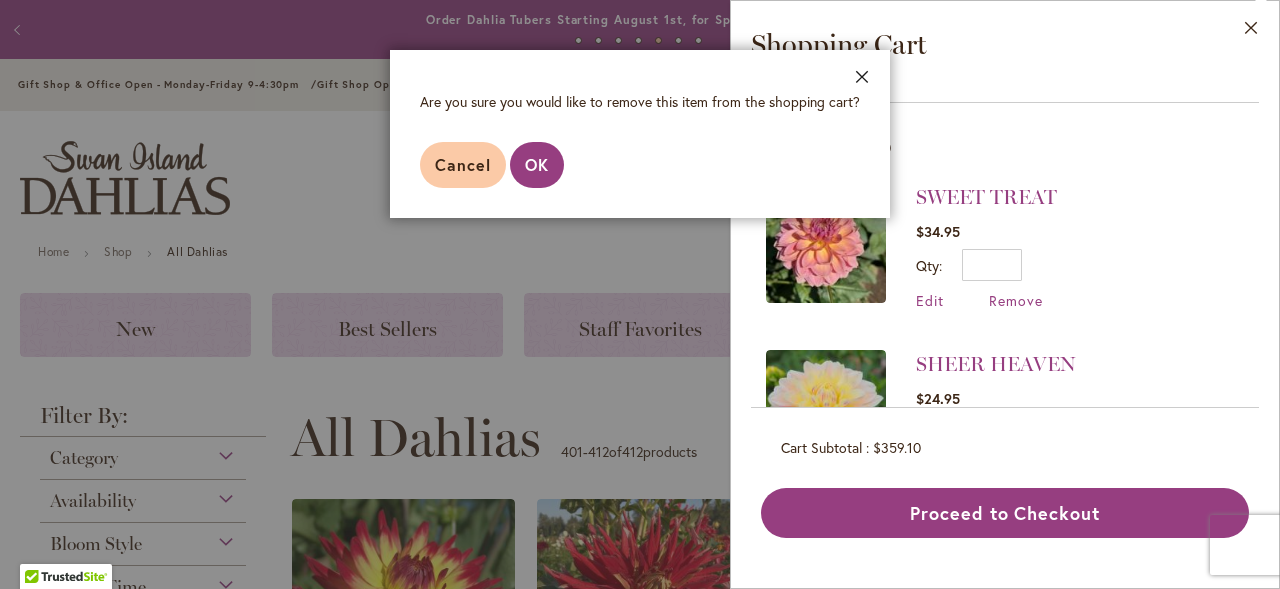 click on "Close" at bounding box center (862, 81) 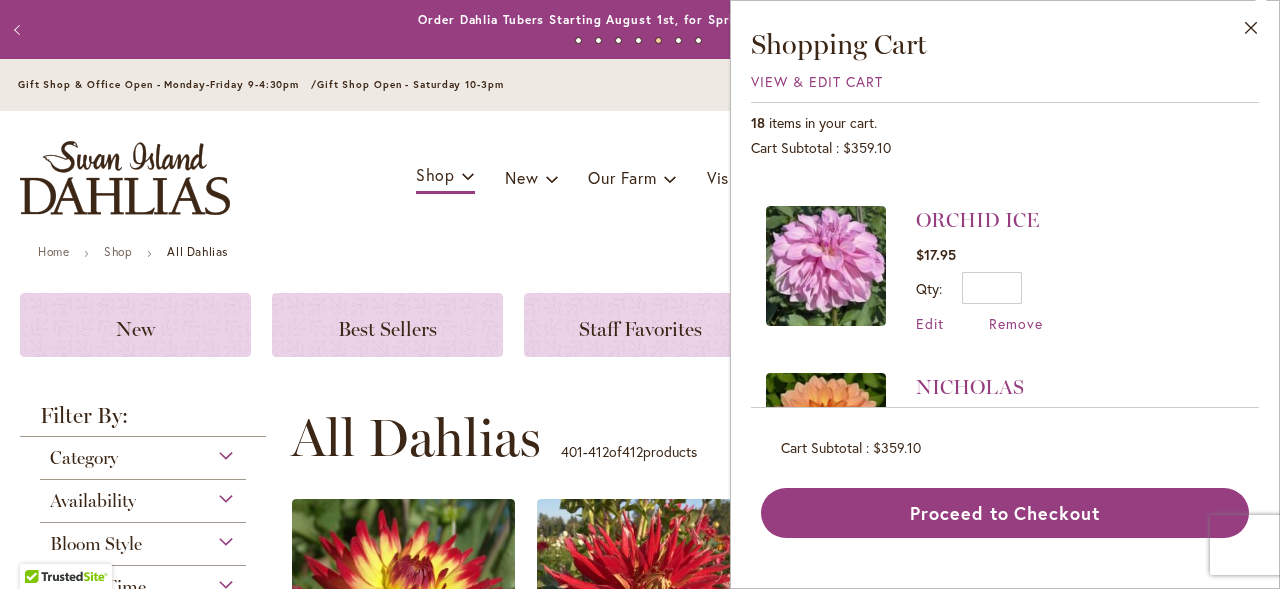 scroll, scrollTop: 986, scrollLeft: 0, axis: vertical 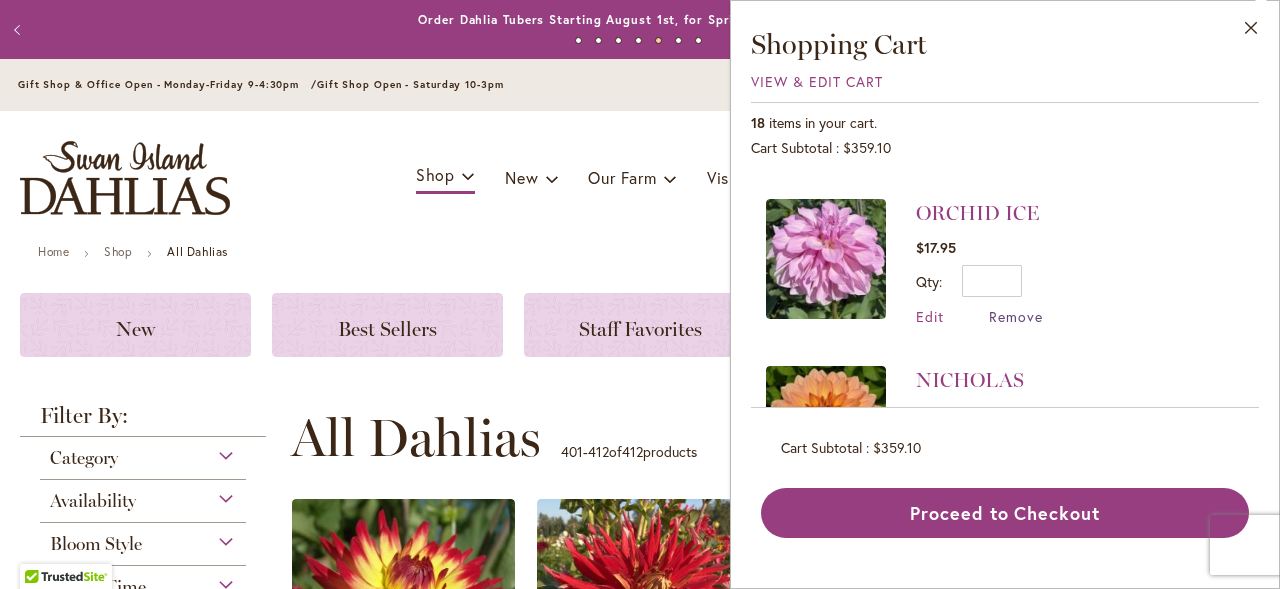 click on "Remove" at bounding box center [1016, 316] 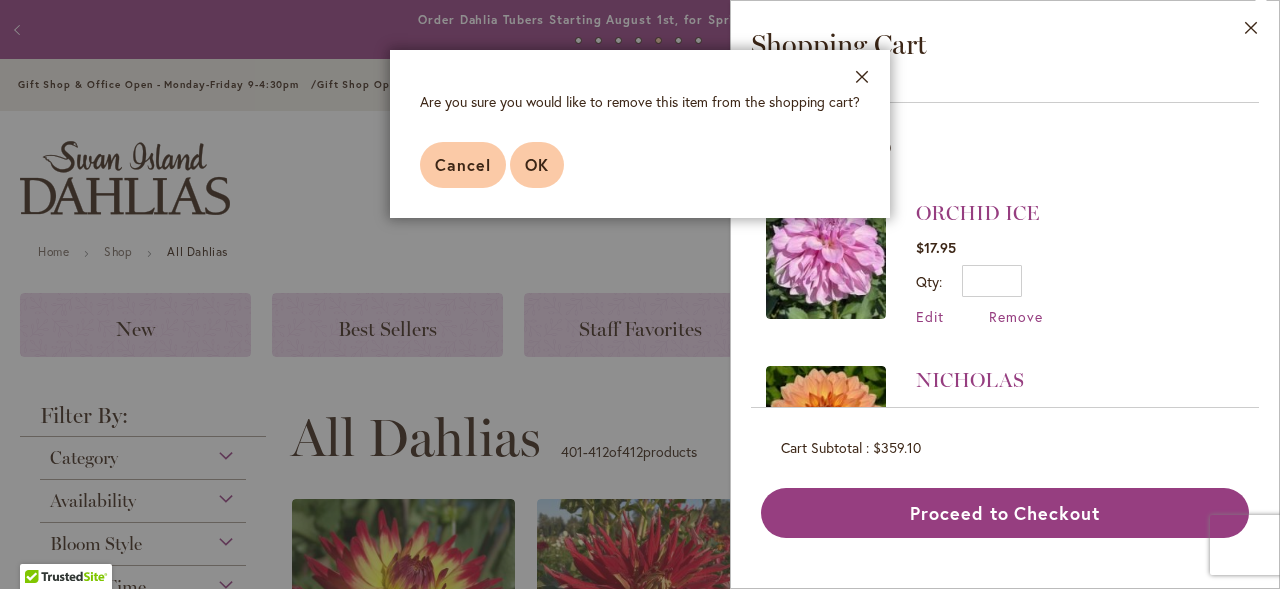 click on "OK" at bounding box center [537, 164] 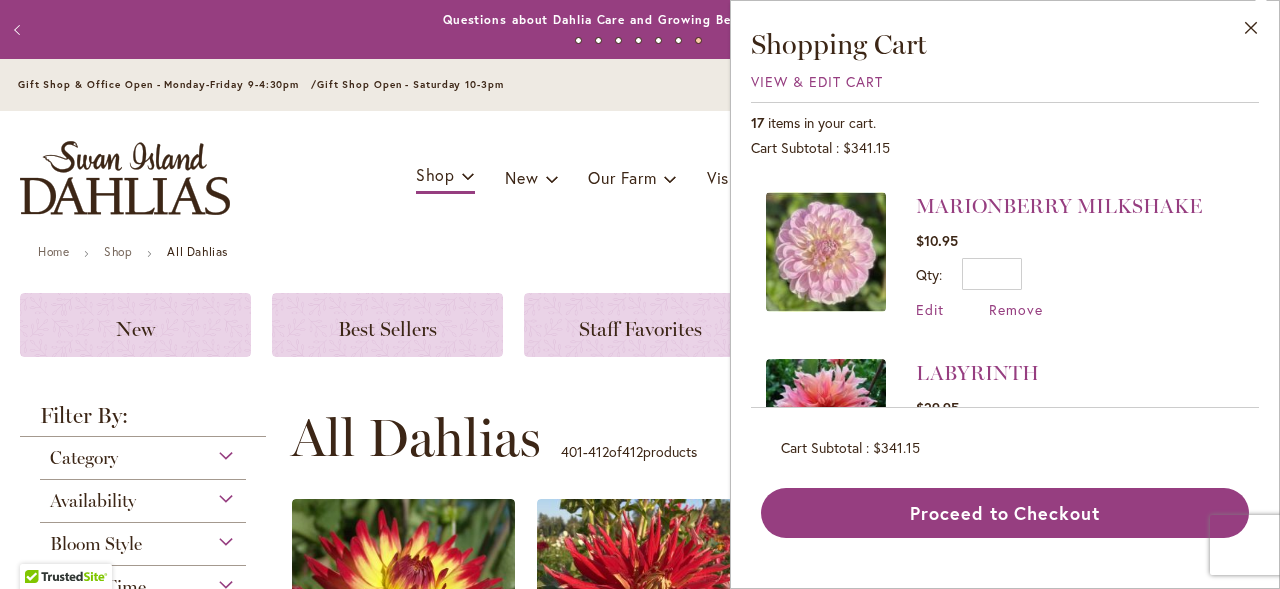 scroll, scrollTop: 1648, scrollLeft: 0, axis: vertical 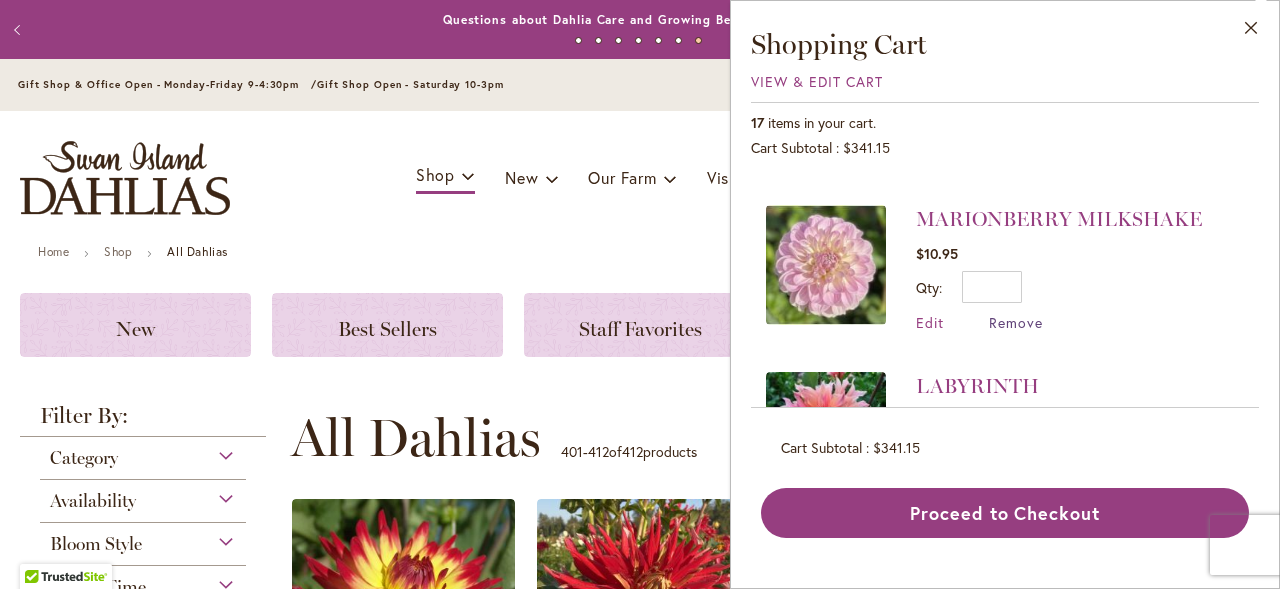 click on "Remove" at bounding box center [1016, 322] 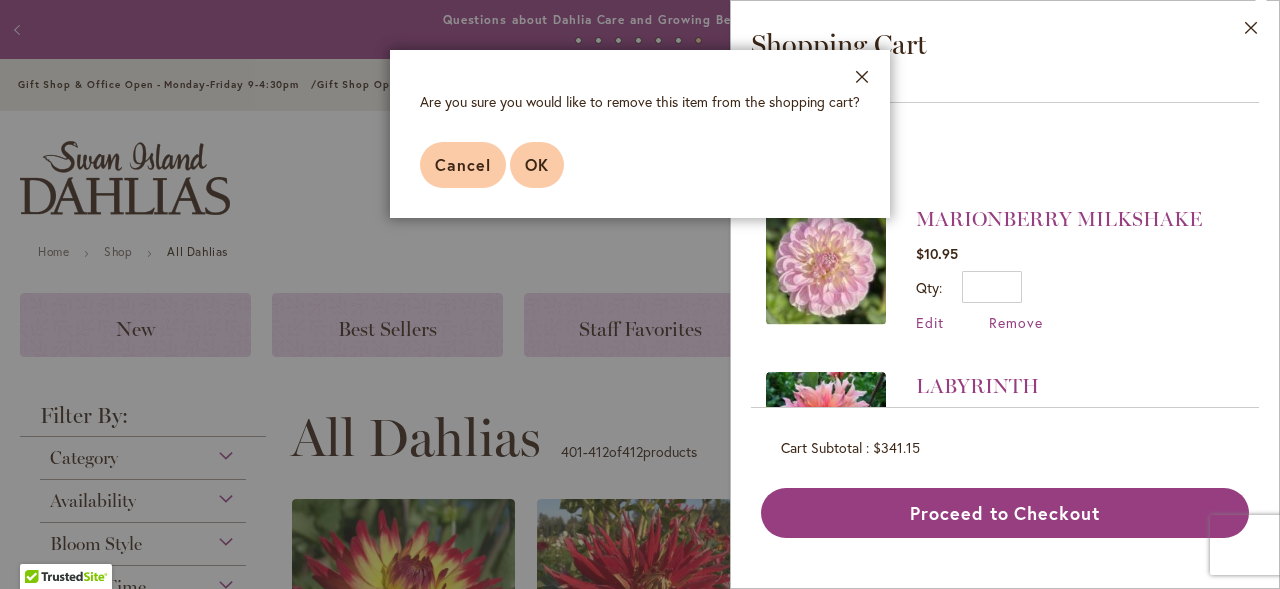 click on "OK" at bounding box center (537, 164) 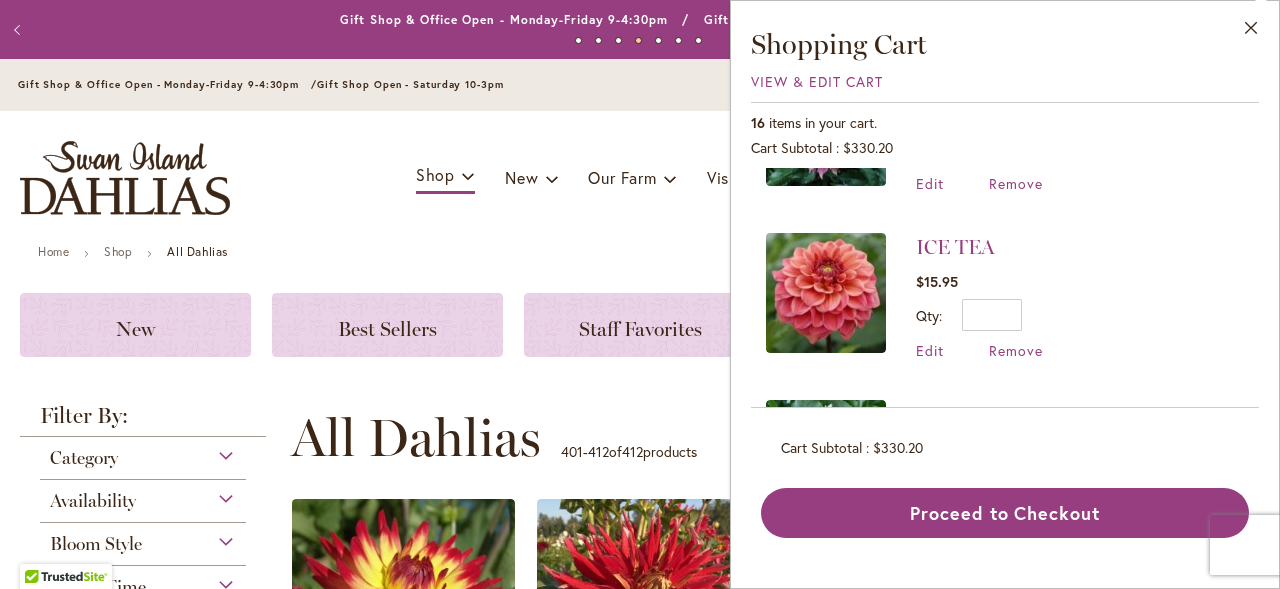 scroll, scrollTop: 1758, scrollLeft: 0, axis: vertical 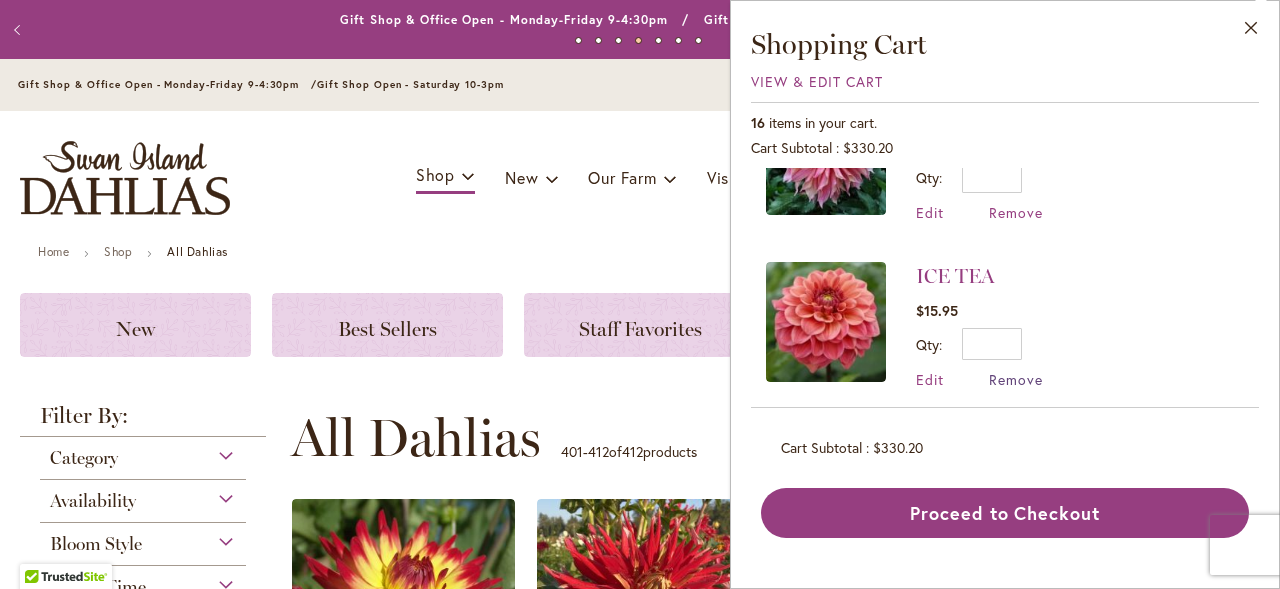 click on "Remove" at bounding box center (1016, 379) 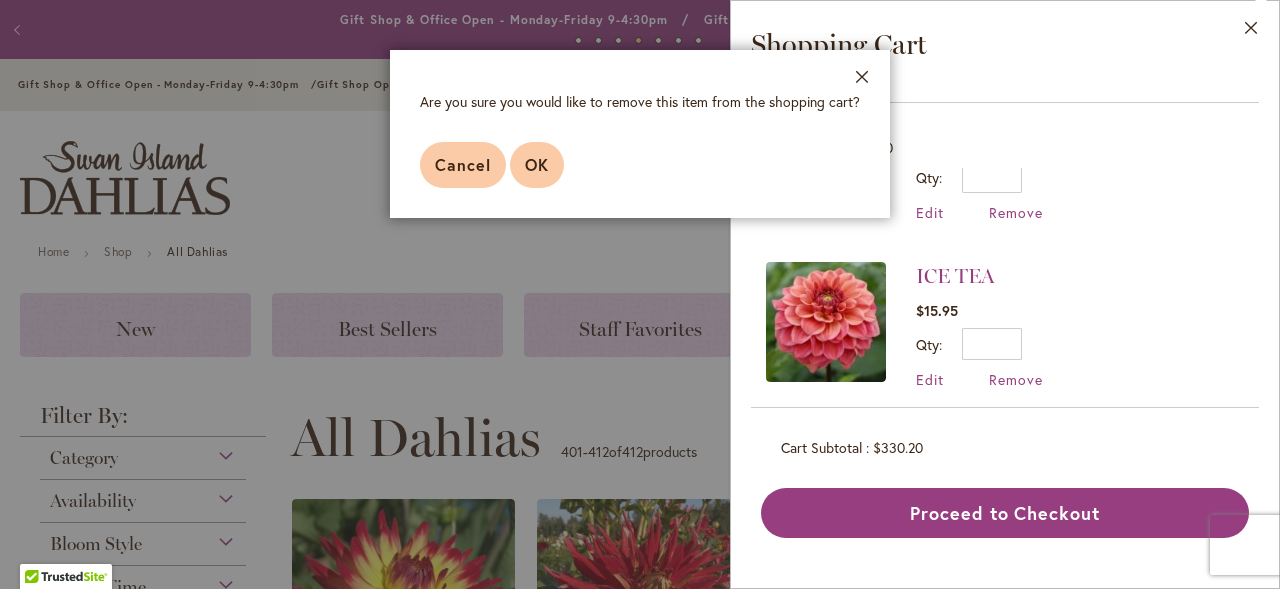click on "OK" at bounding box center (537, 164) 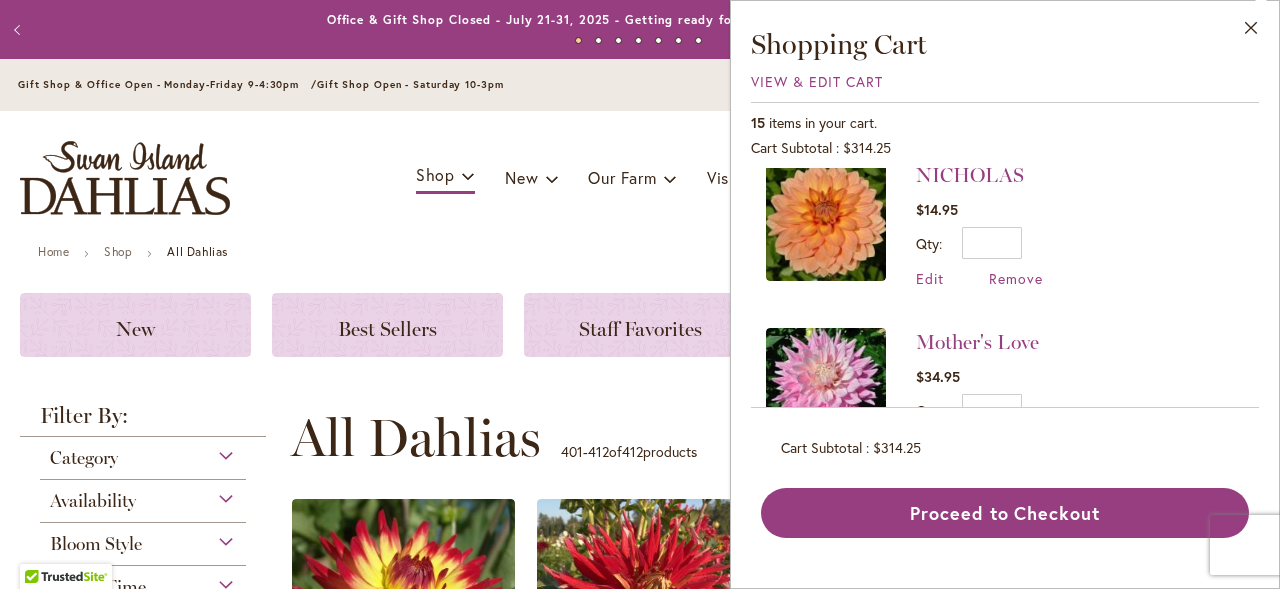 scroll, scrollTop: 1034, scrollLeft: 0, axis: vertical 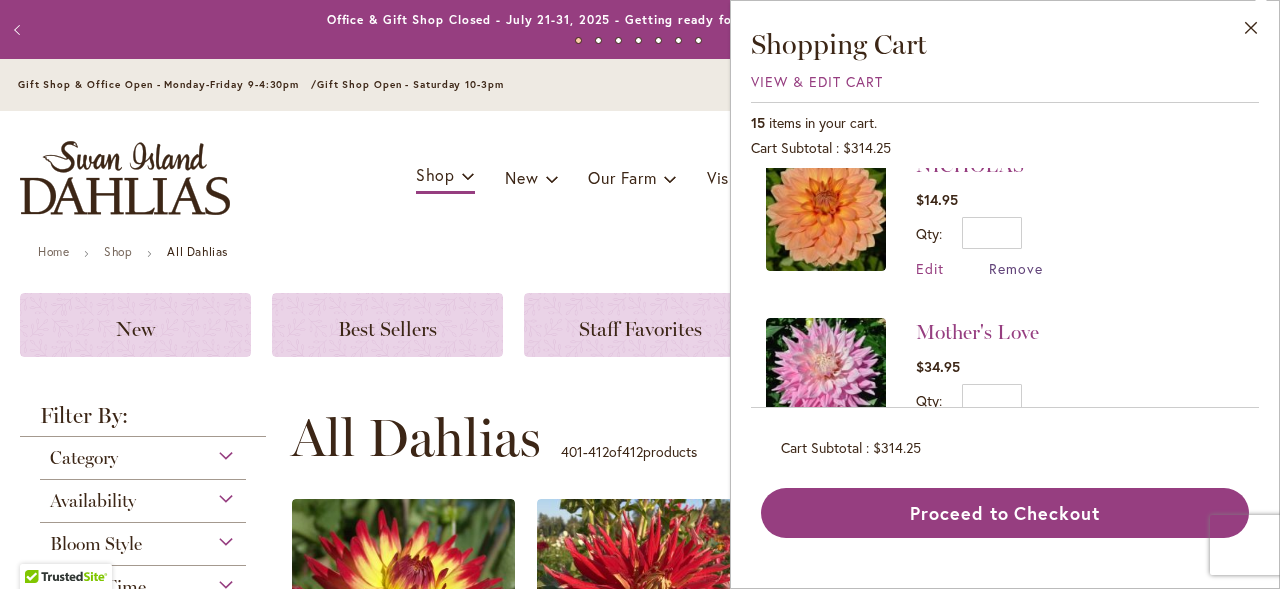 click on "Remove" at bounding box center [1016, 268] 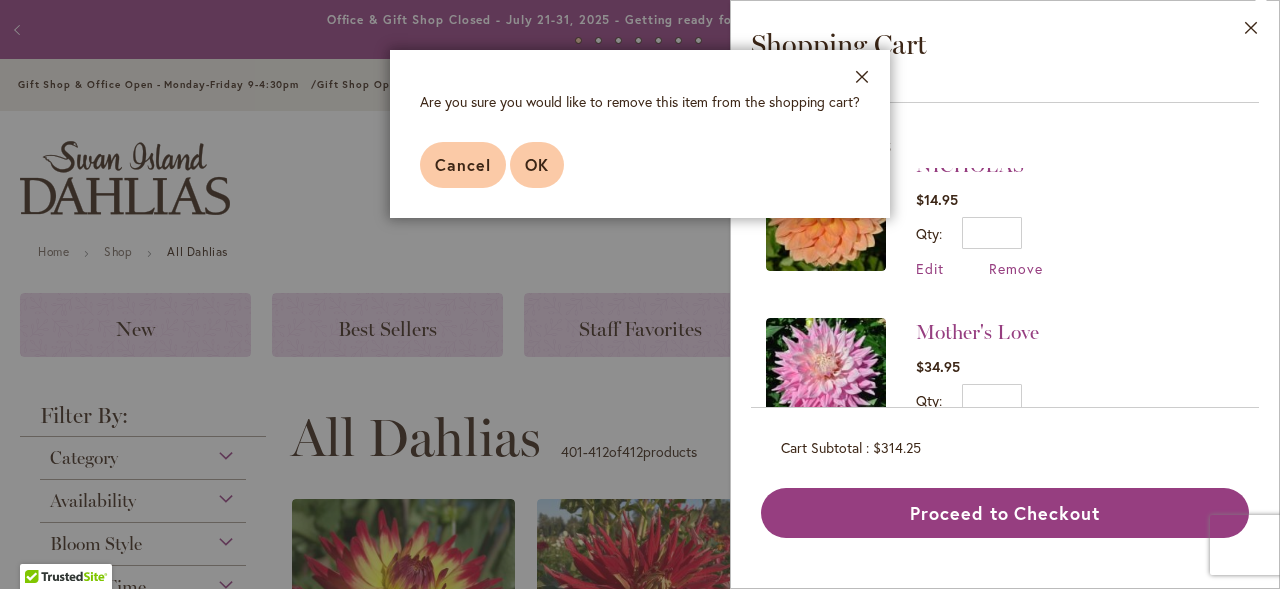 click on "OK" at bounding box center [537, 164] 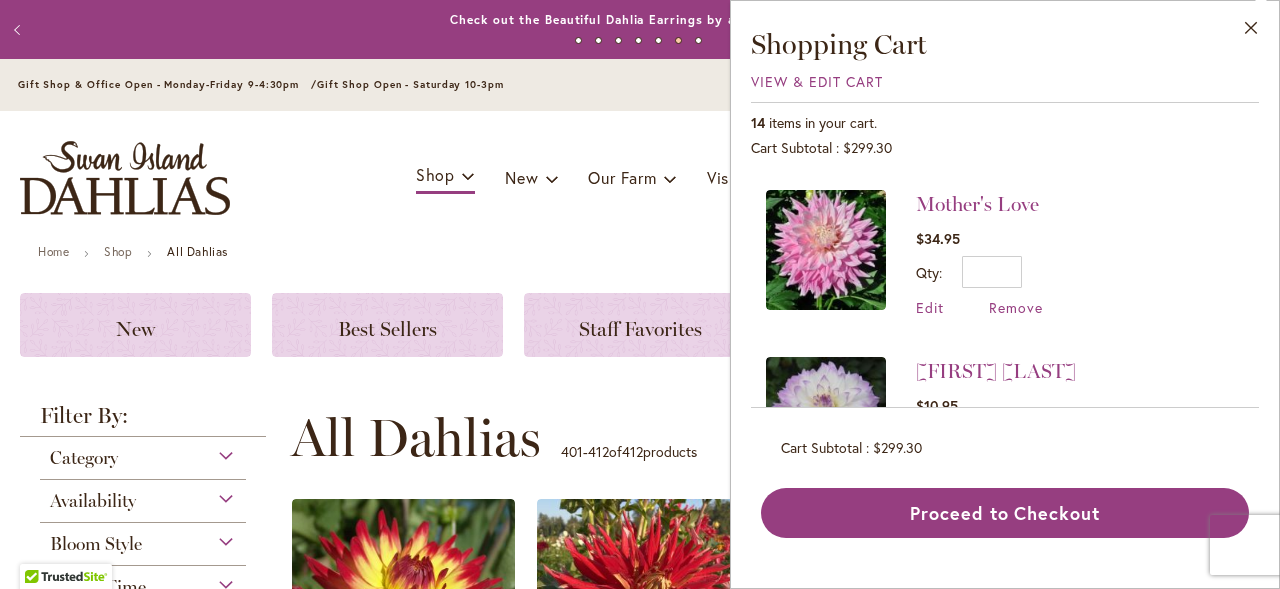 scroll, scrollTop: 1019, scrollLeft: 0, axis: vertical 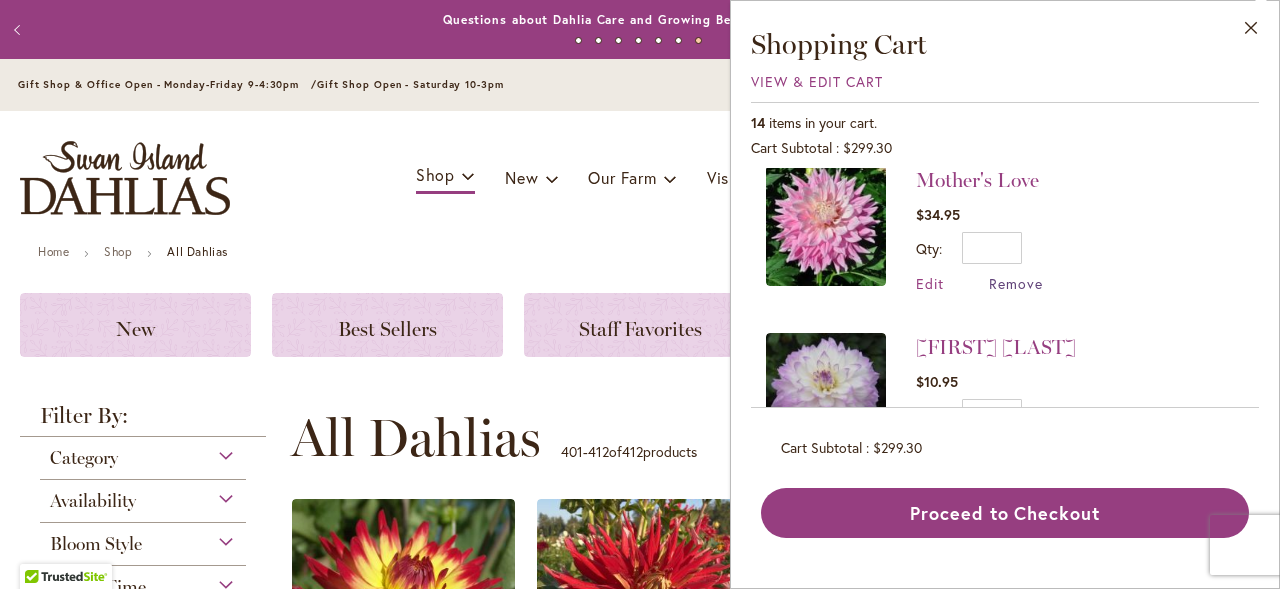 click on "Remove" at bounding box center [1016, 283] 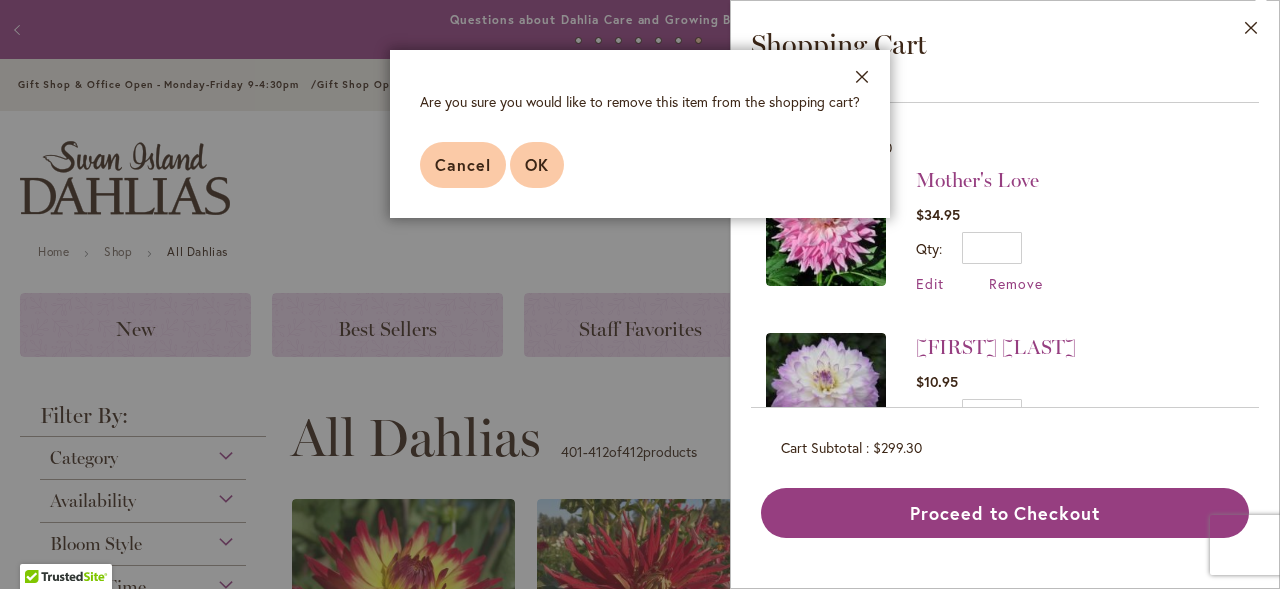 click on "OK" at bounding box center [537, 164] 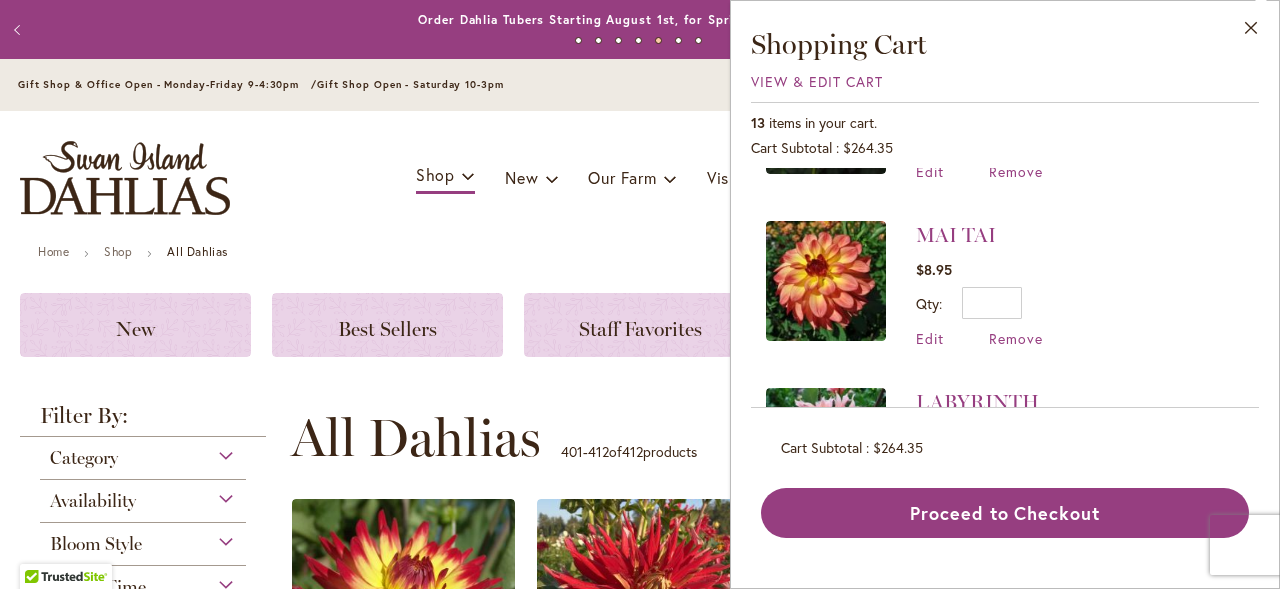 scroll, scrollTop: 1124, scrollLeft: 0, axis: vertical 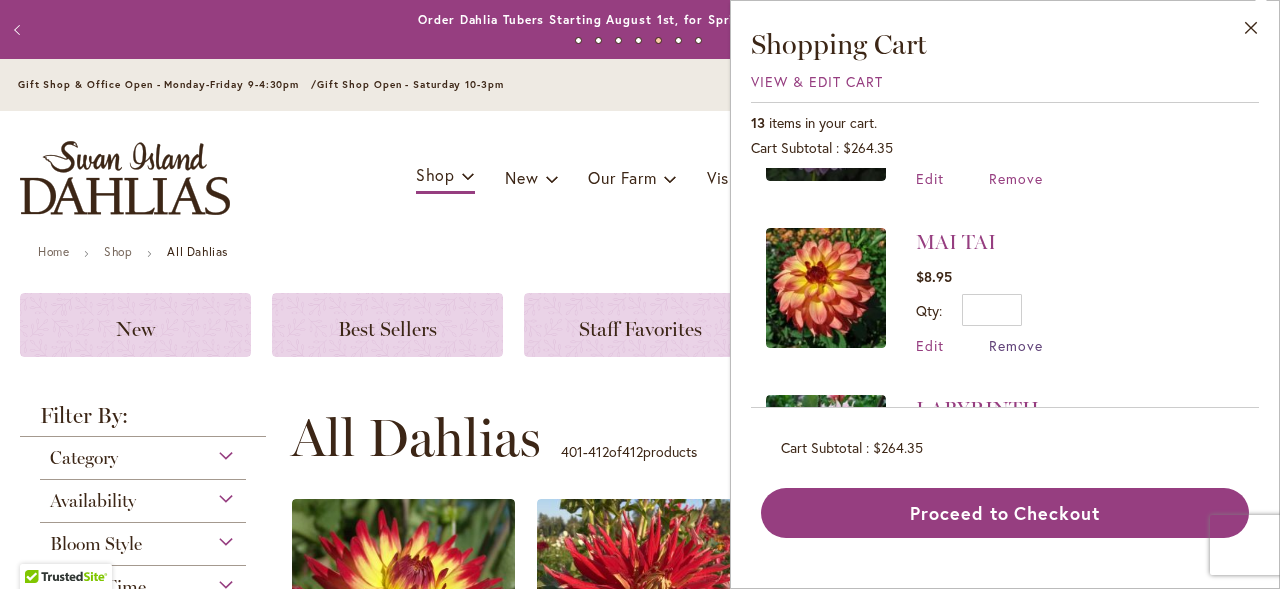 click on "Remove" at bounding box center [1016, 345] 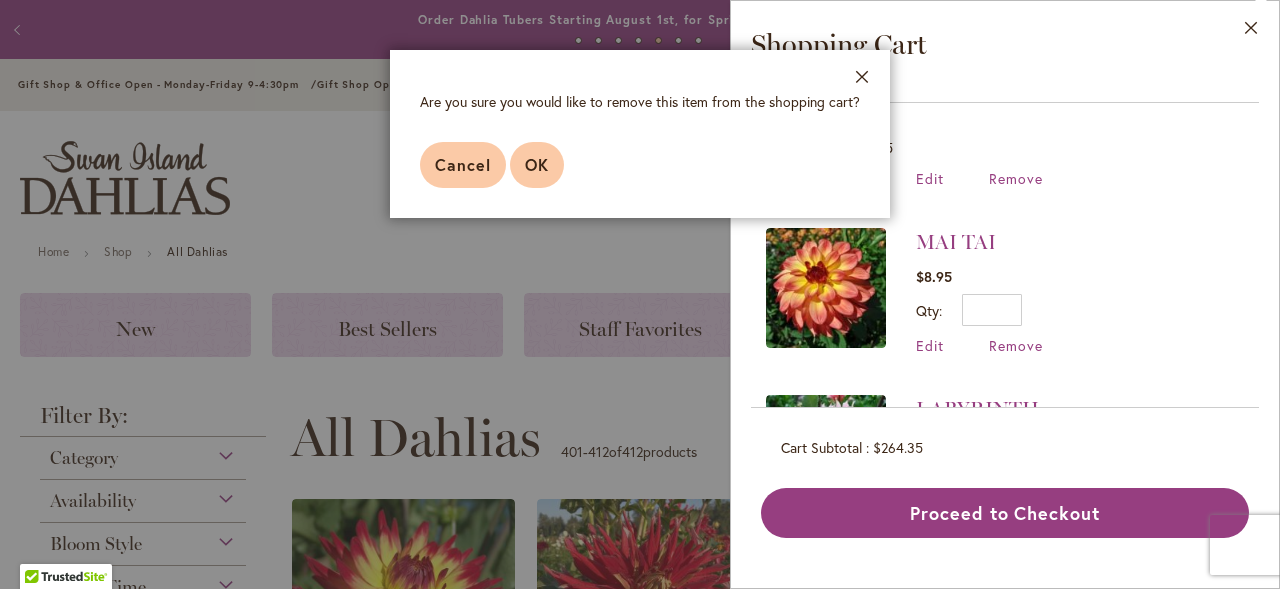 click on "OK" at bounding box center [537, 164] 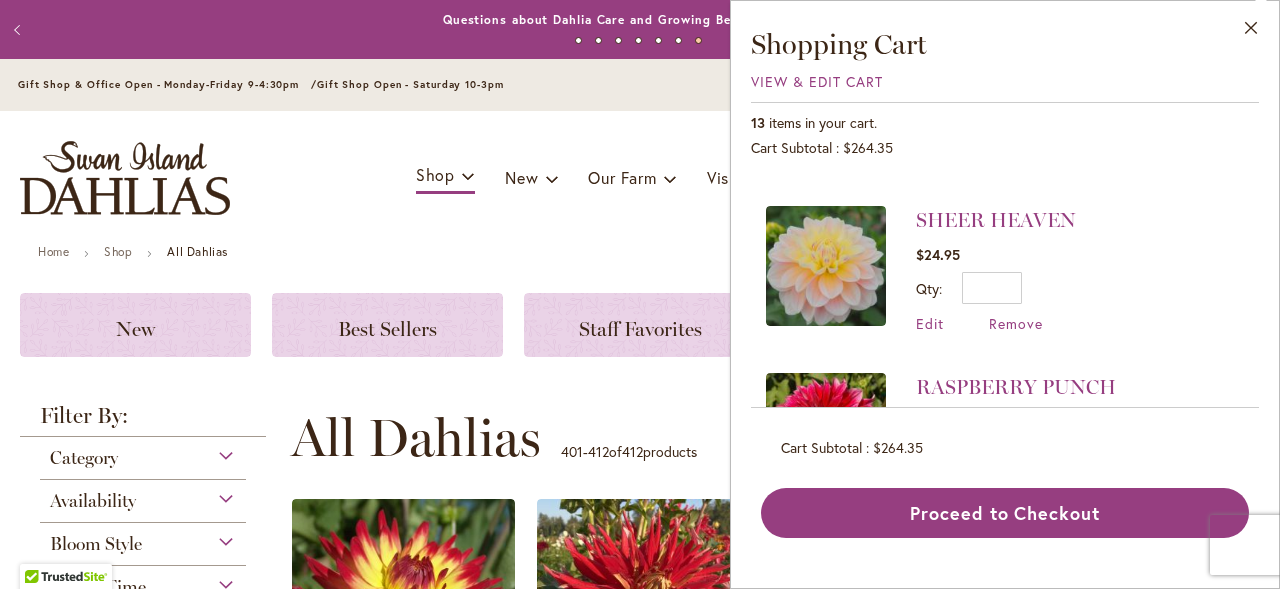scroll, scrollTop: 146, scrollLeft: 0, axis: vertical 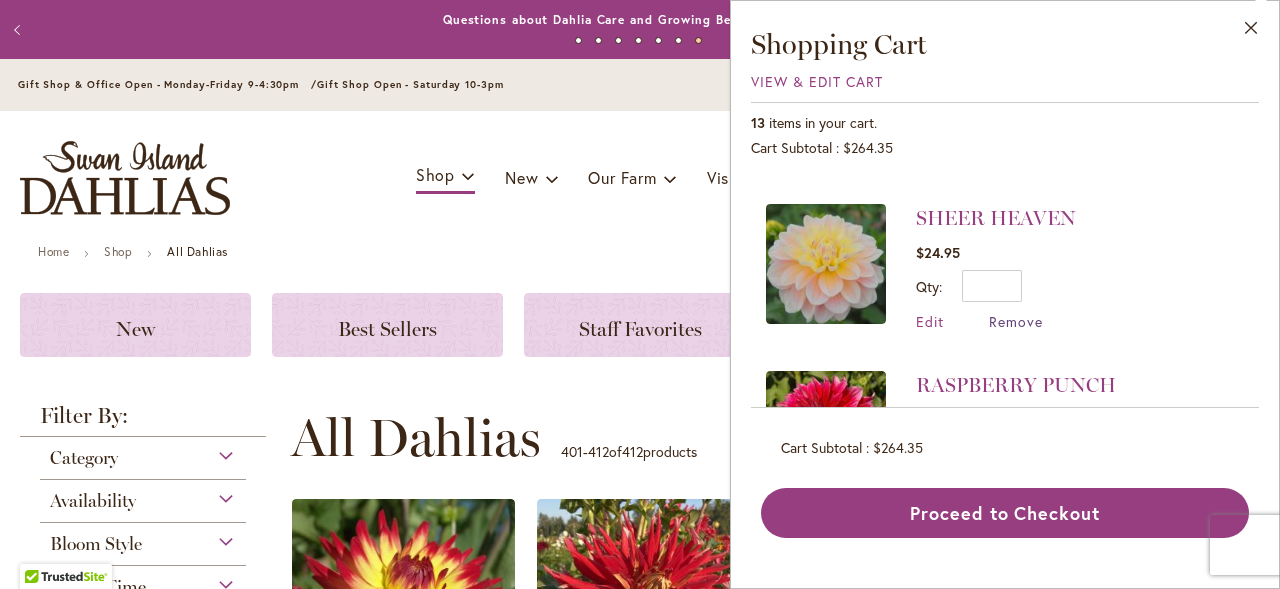 click on "Remove" at bounding box center [1016, 321] 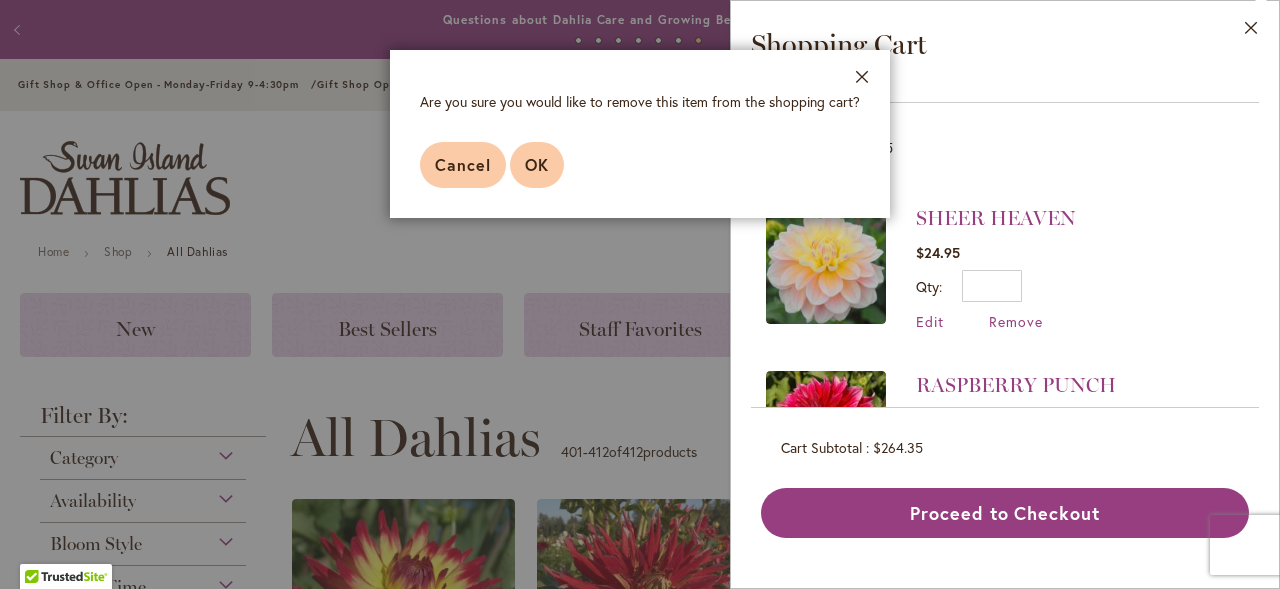 click on "OK" at bounding box center (537, 164) 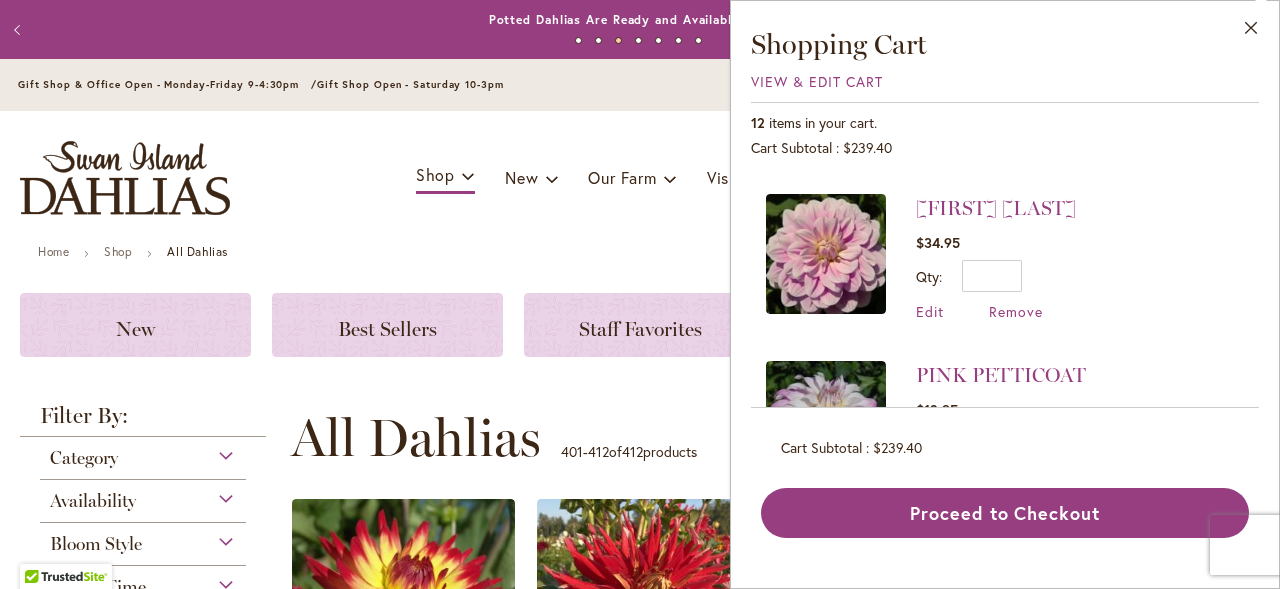 scroll, scrollTop: 322, scrollLeft: 0, axis: vertical 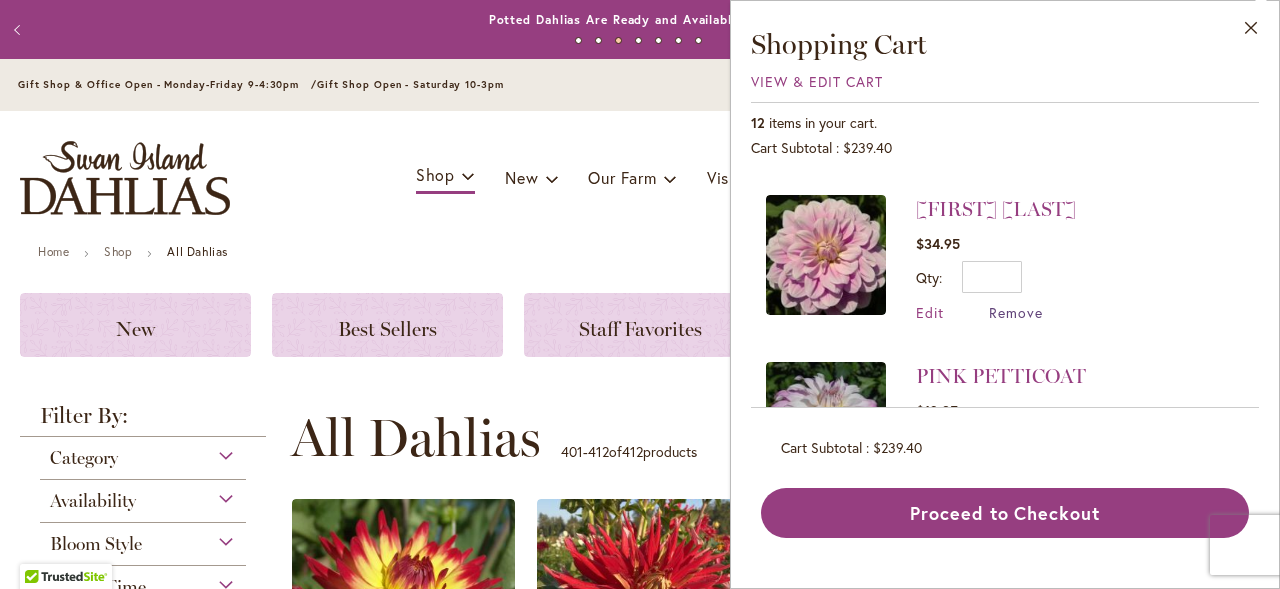 click on "Remove" at bounding box center [1016, 312] 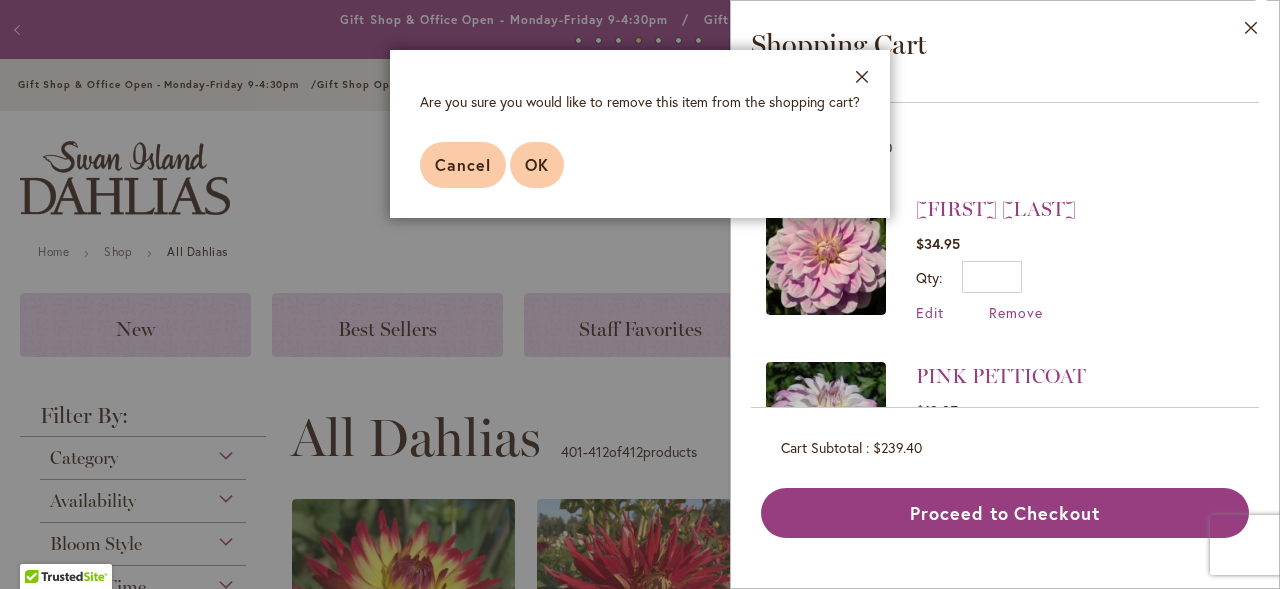 click on "OK" at bounding box center (537, 164) 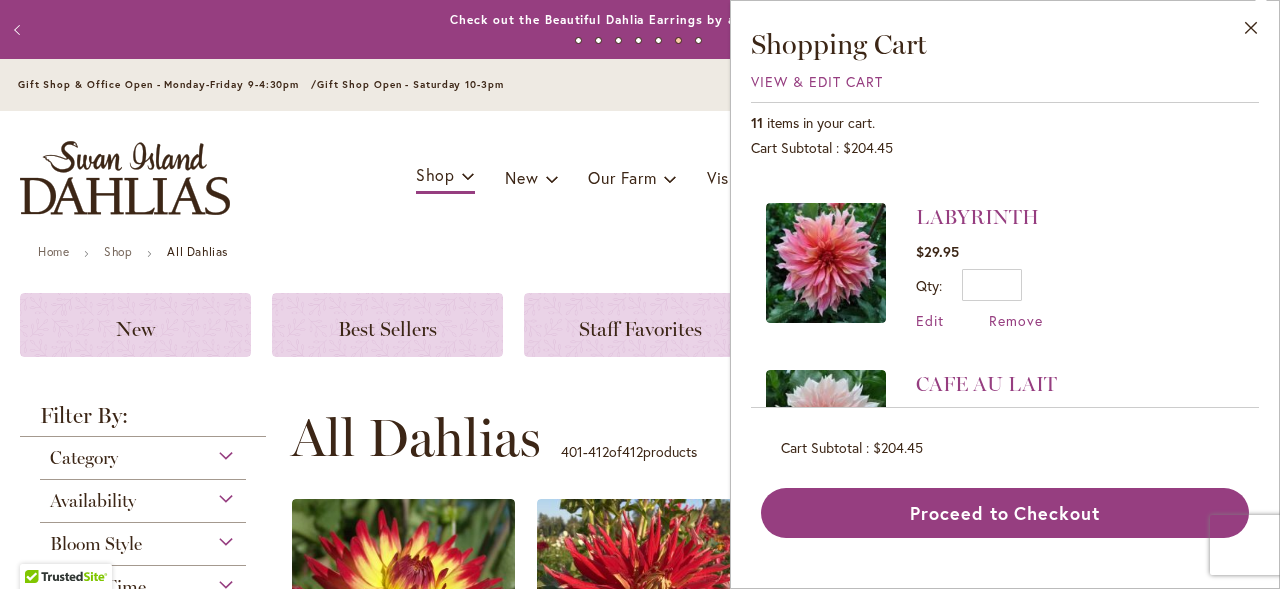 scroll, scrollTop: 990, scrollLeft: 0, axis: vertical 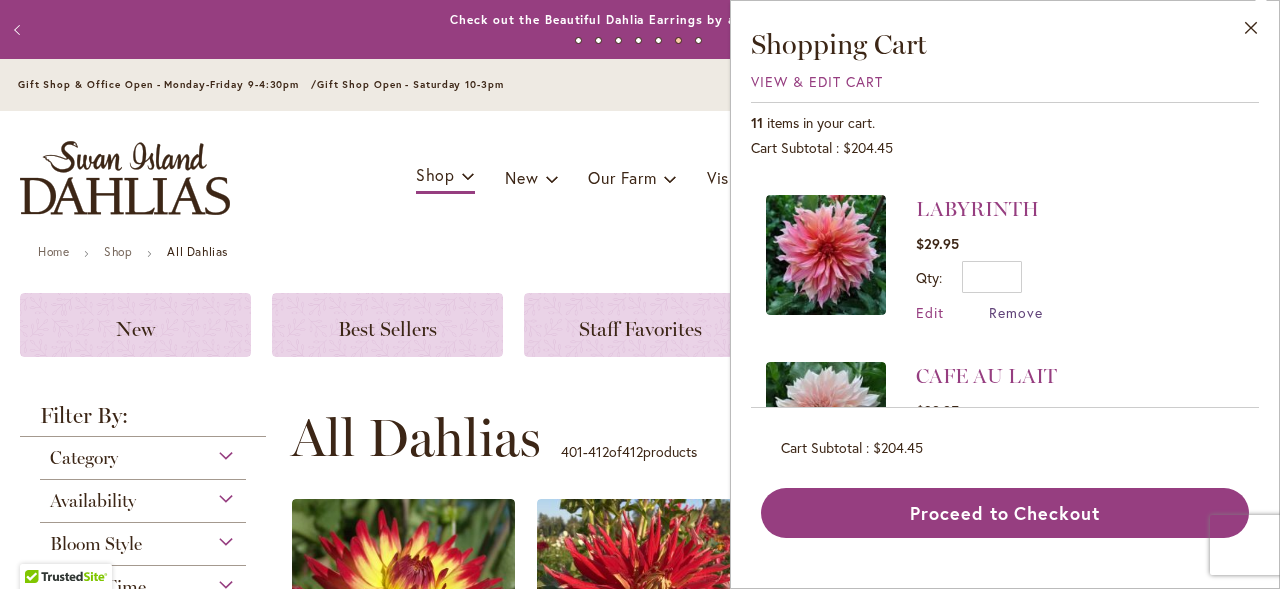 click on "Remove" at bounding box center [1016, 312] 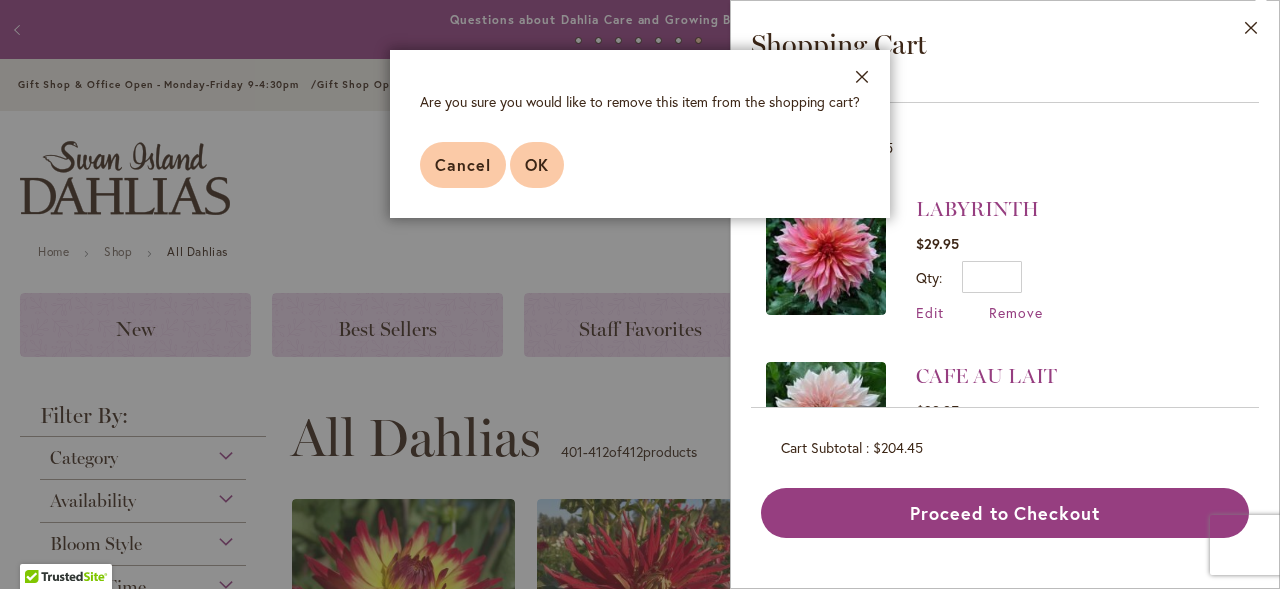 click on "OK" at bounding box center [537, 164] 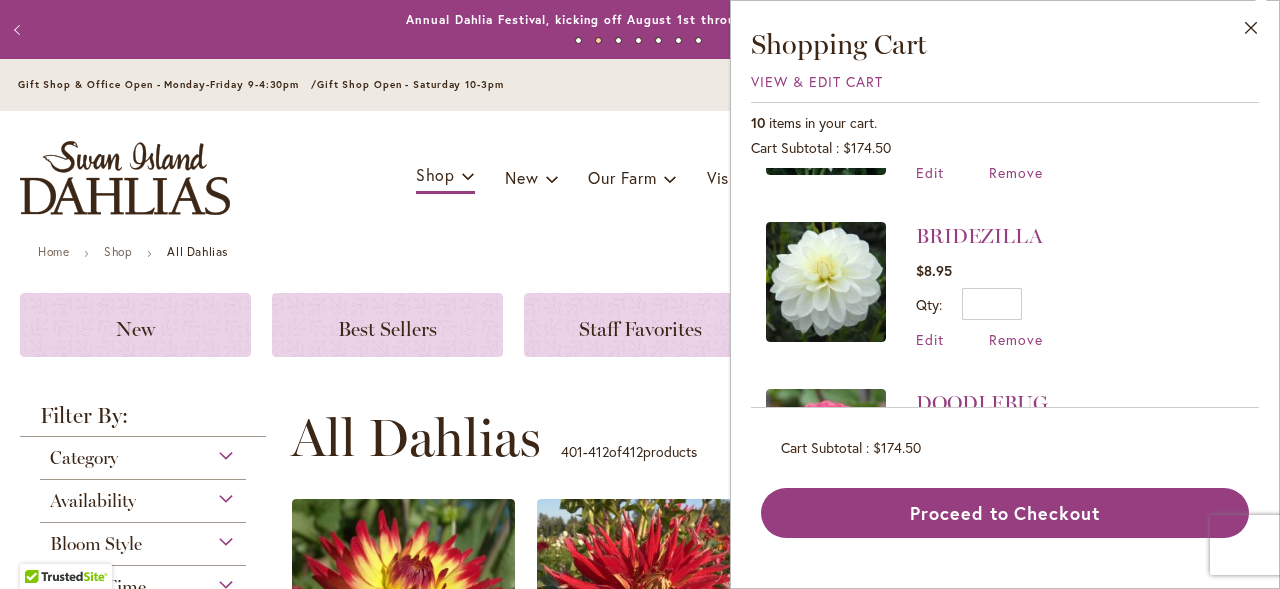 scroll, scrollTop: 1131, scrollLeft: 0, axis: vertical 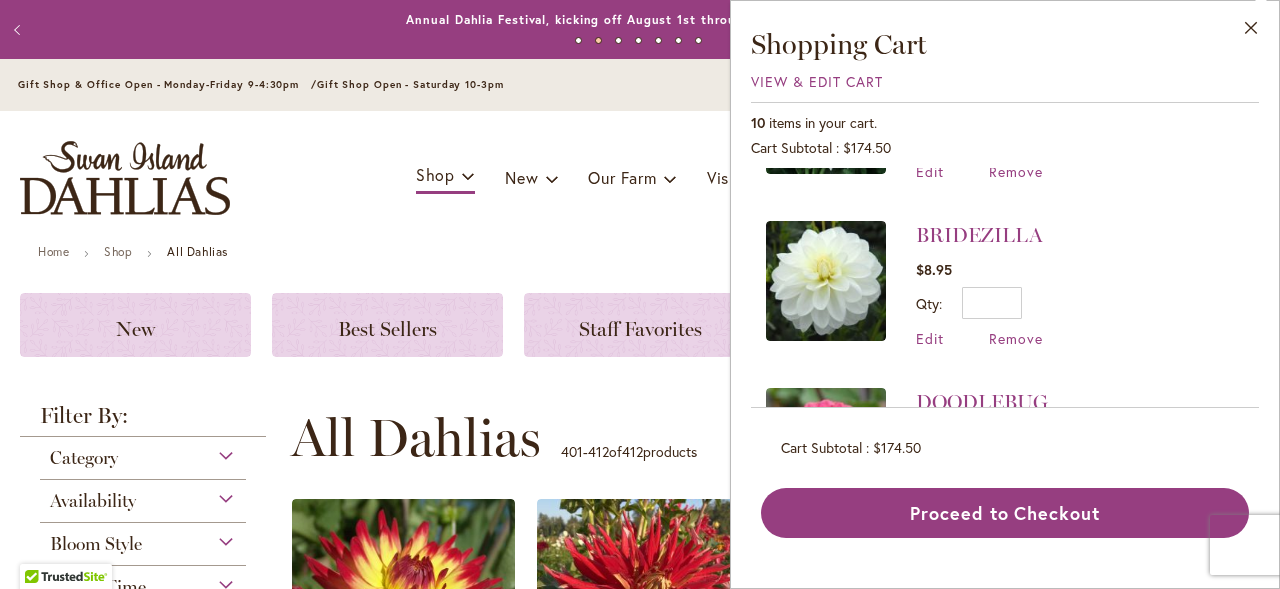 click on "BRIDEZILLA
$8.95
Qty
*
Update
Edit
Remove" at bounding box center (1005, 284) 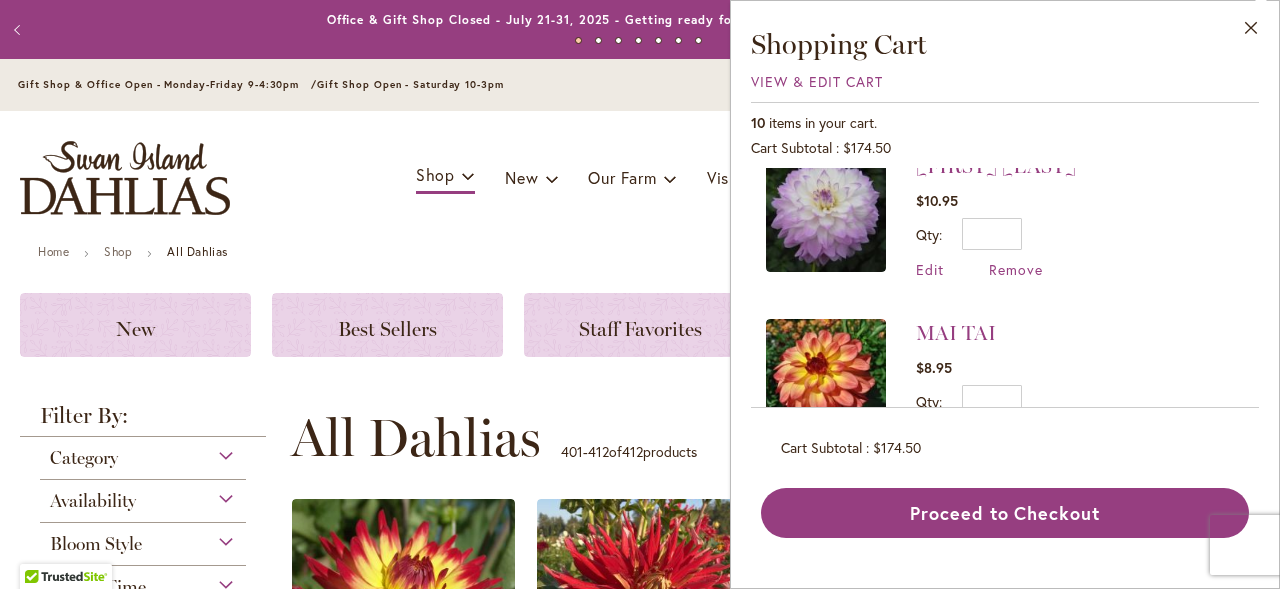 scroll, scrollTop: 701, scrollLeft: 0, axis: vertical 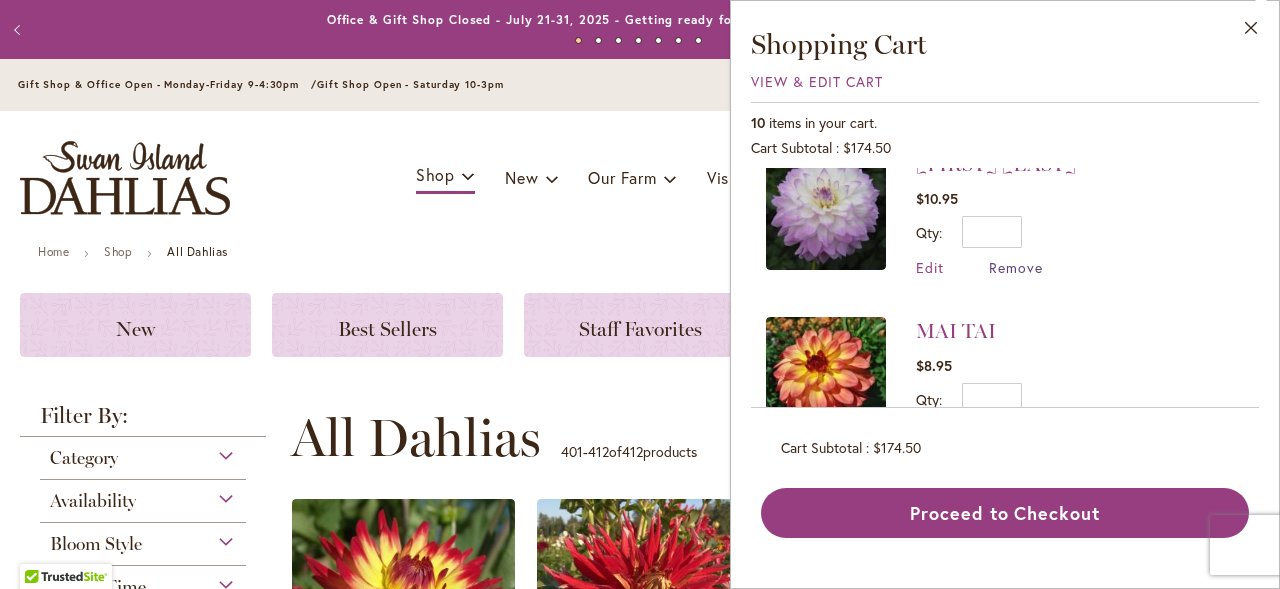 click on "Remove" at bounding box center [1016, 267] 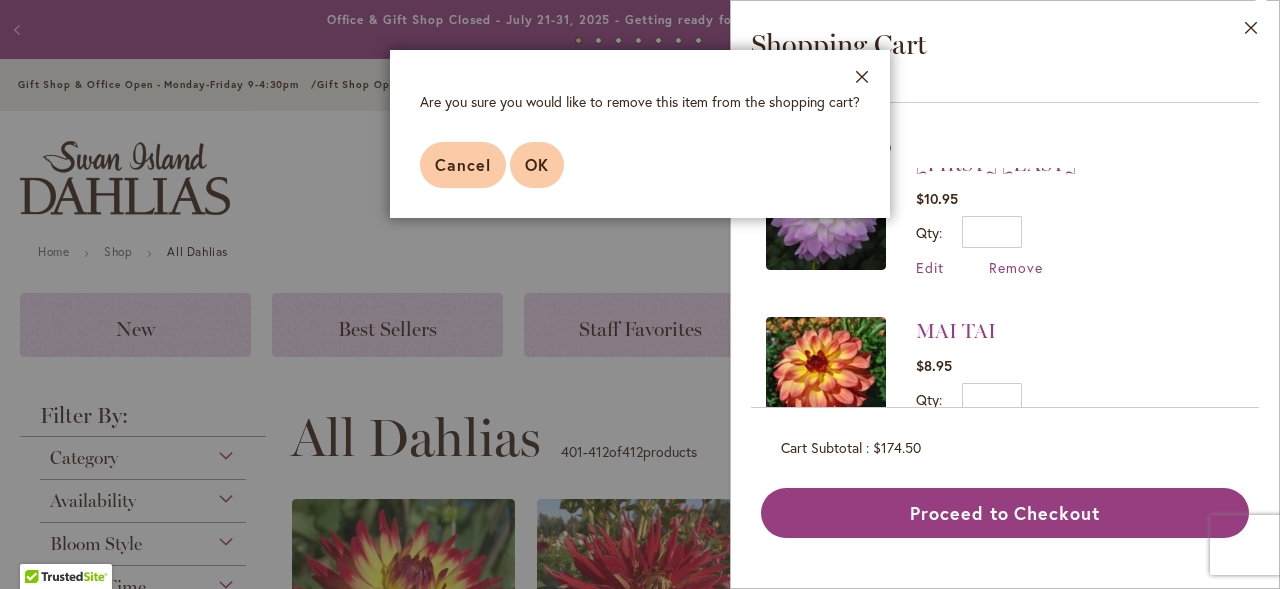 click on "OK" at bounding box center (537, 164) 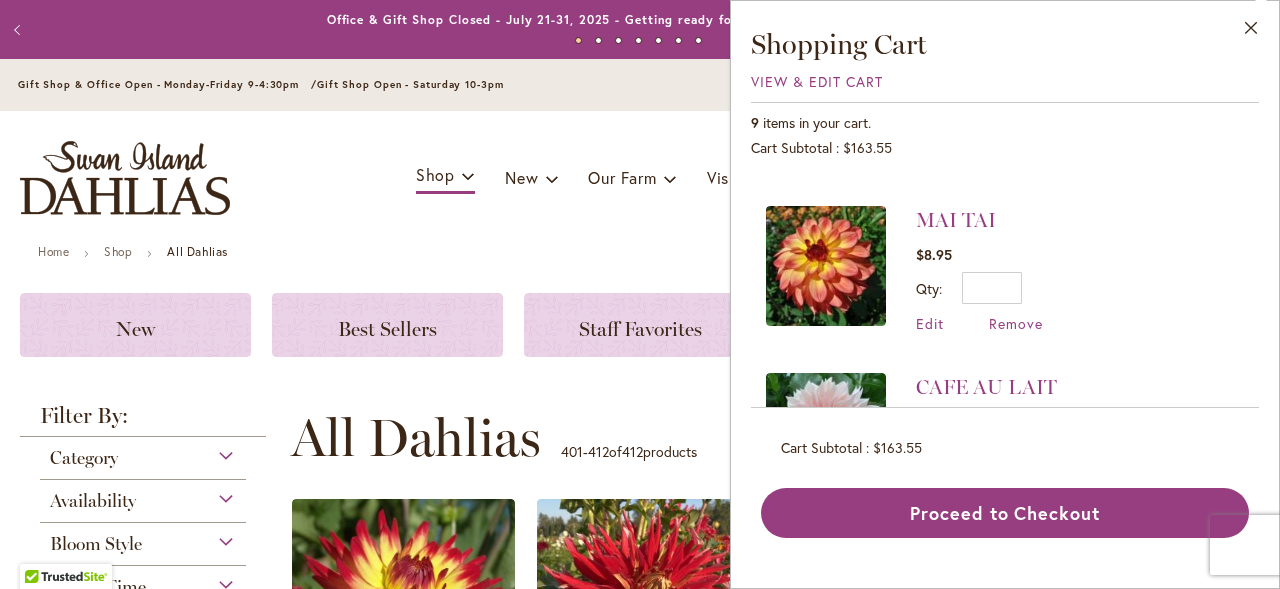 scroll, scrollTop: 655, scrollLeft: 0, axis: vertical 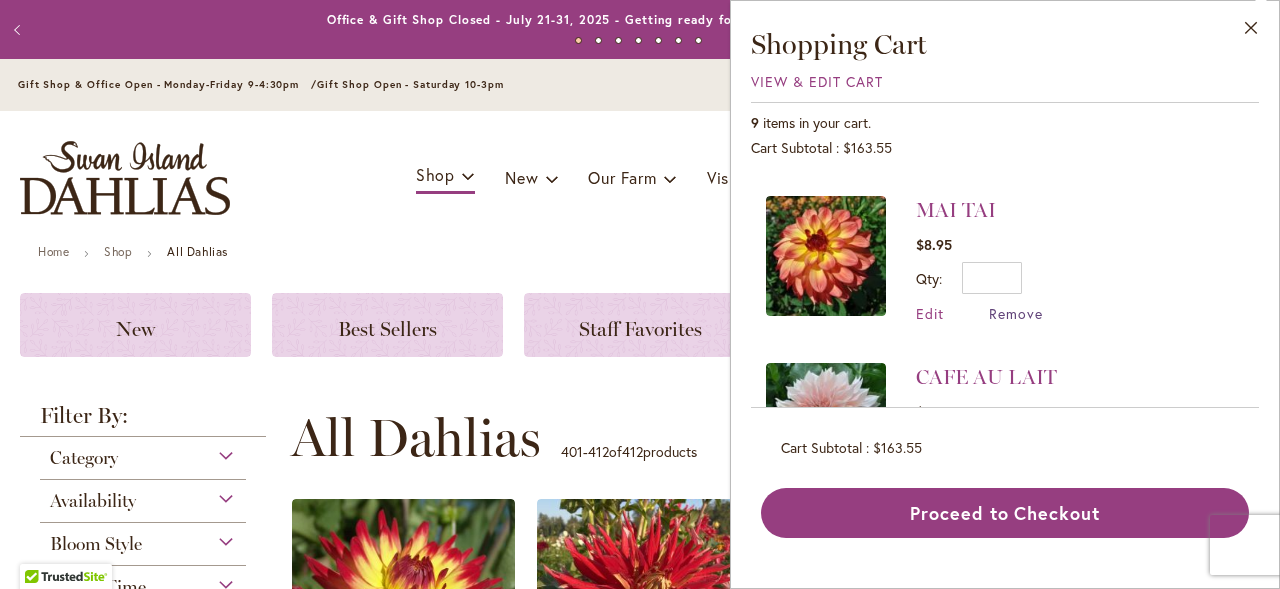 click on "Remove" at bounding box center (1016, 313) 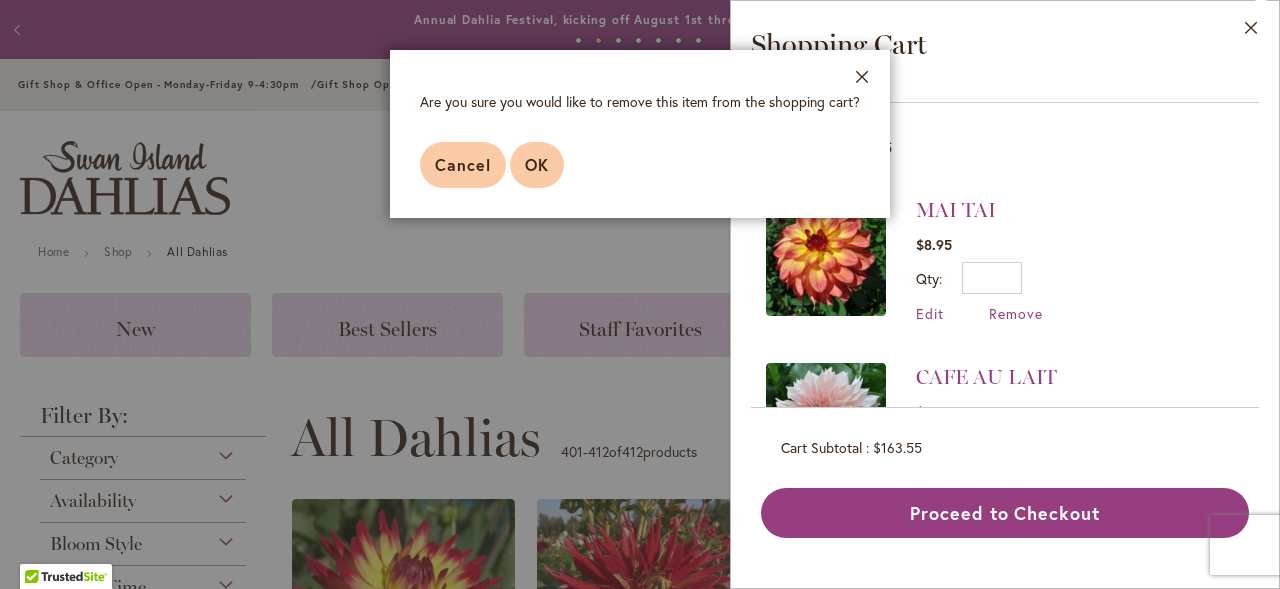 click on "OK" at bounding box center [537, 164] 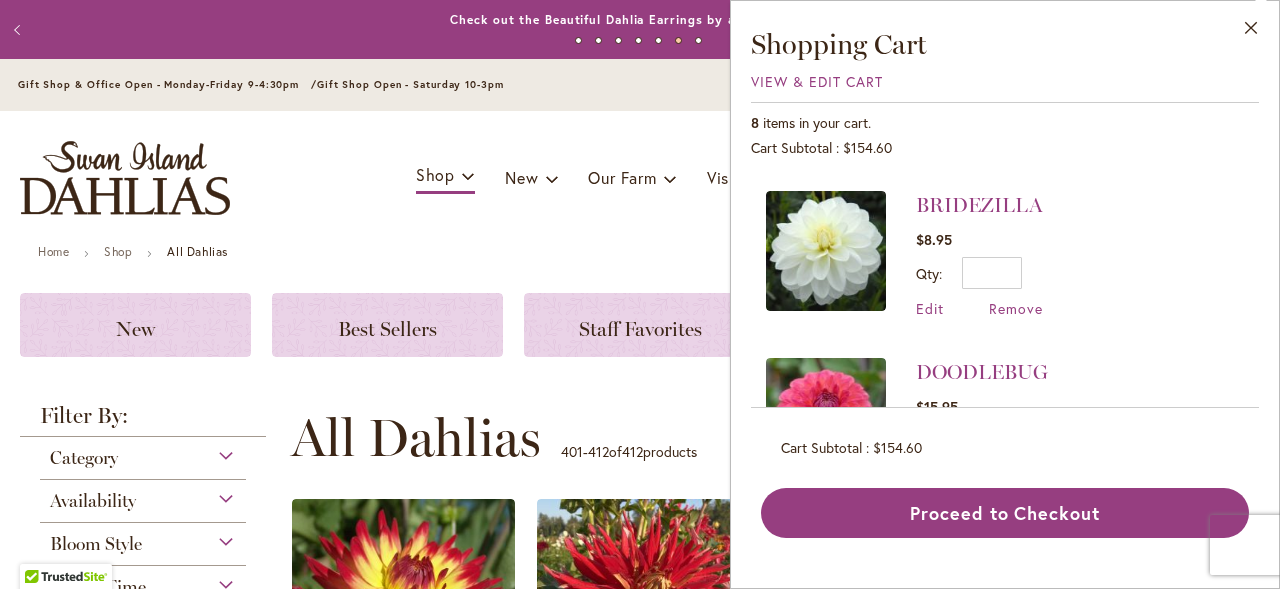 scroll, scrollTop: 936, scrollLeft: 0, axis: vertical 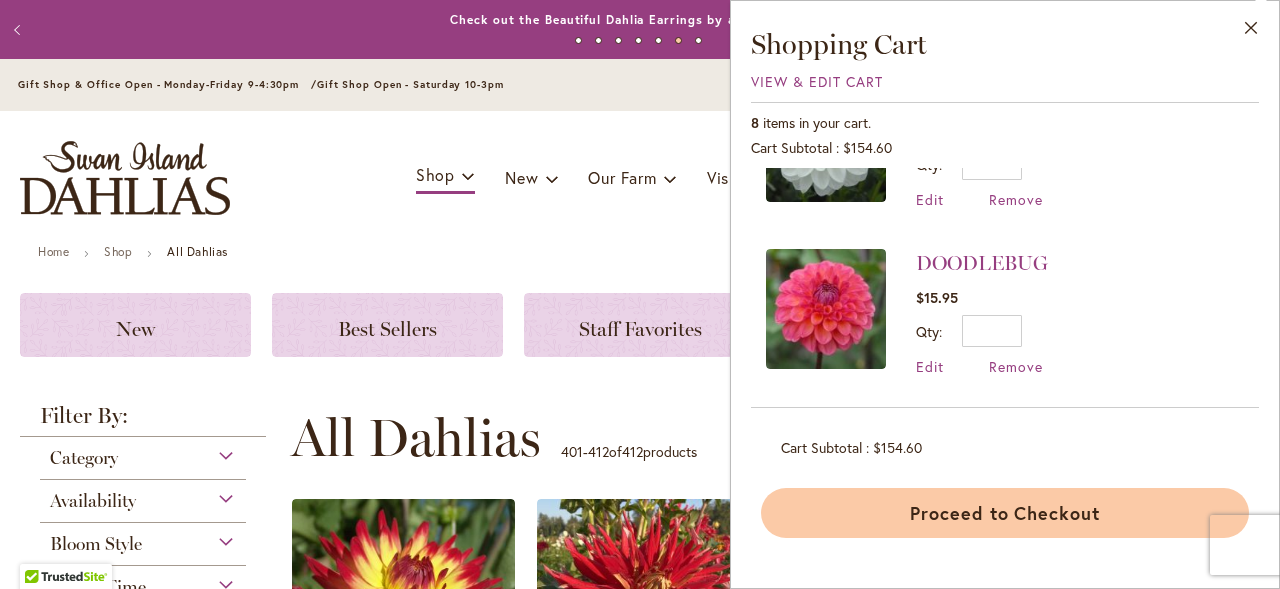 click on "Proceed to Checkout" at bounding box center (1005, 513) 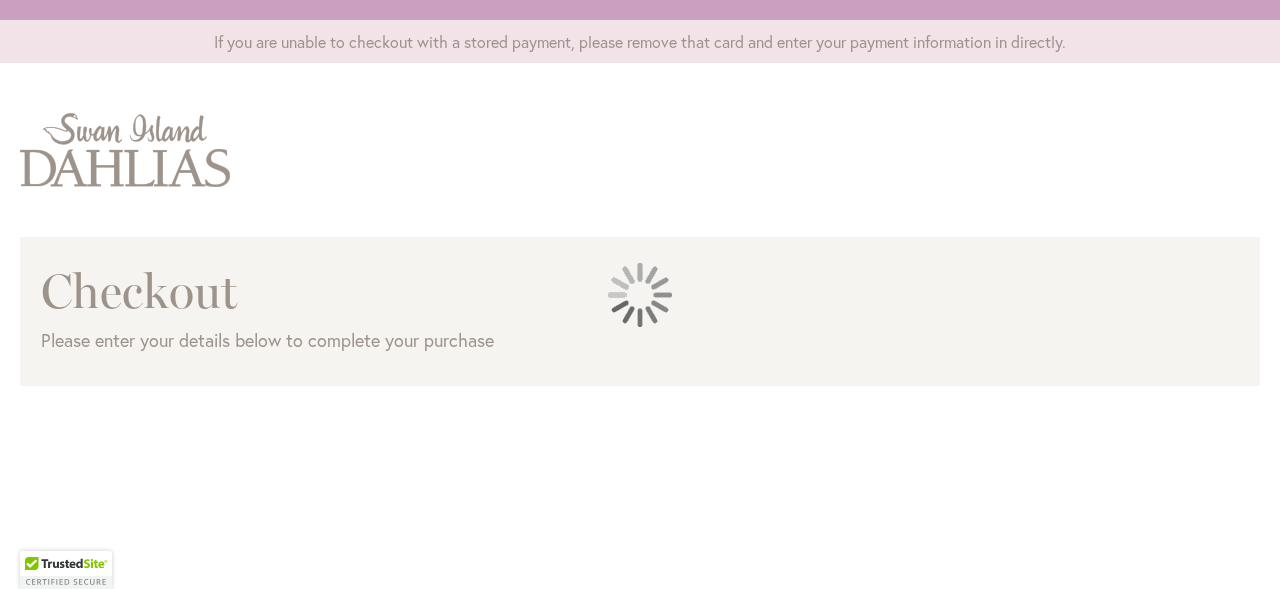 scroll, scrollTop: 0, scrollLeft: 0, axis: both 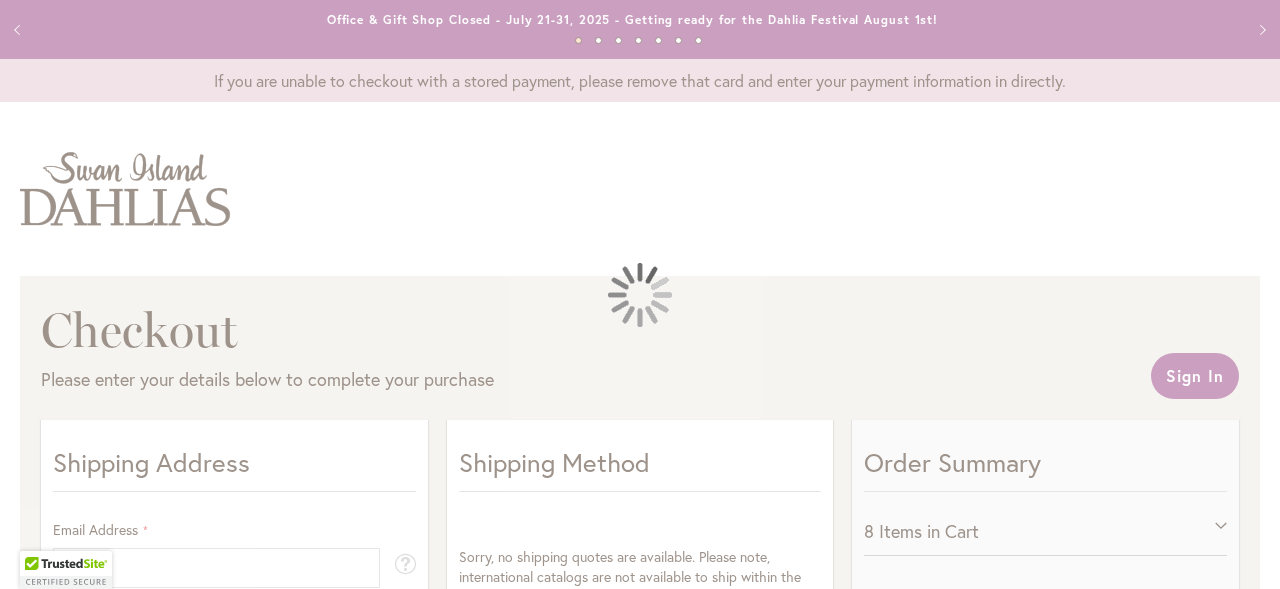 select on "**" 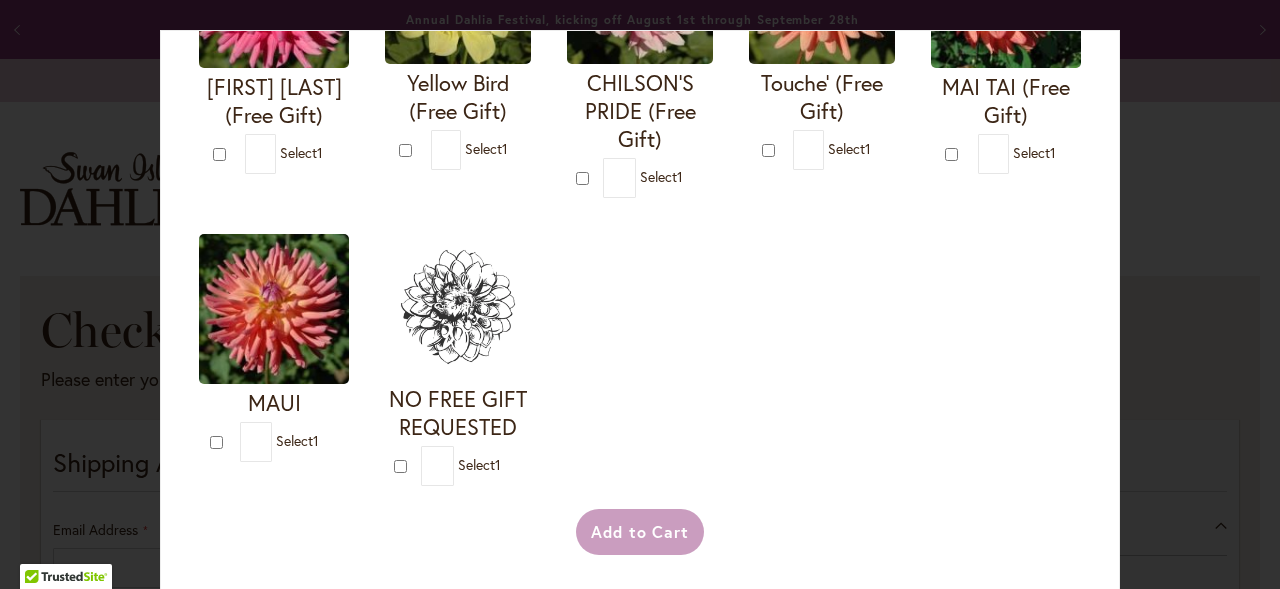 scroll, scrollTop: 889, scrollLeft: 0, axis: vertical 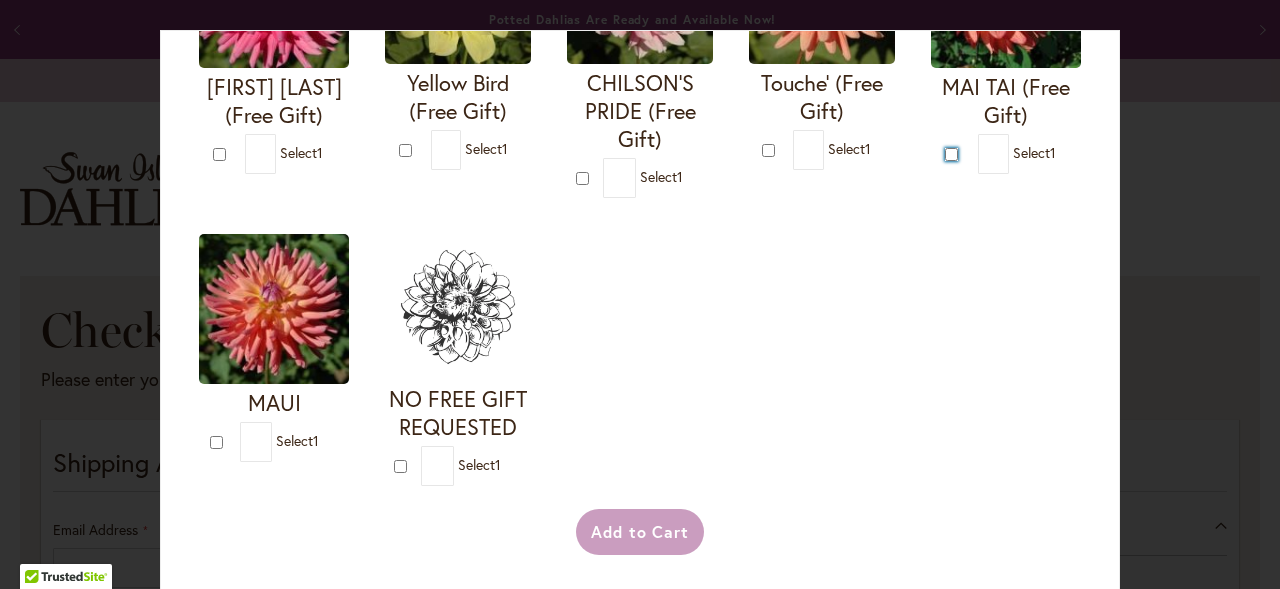 type on "*" 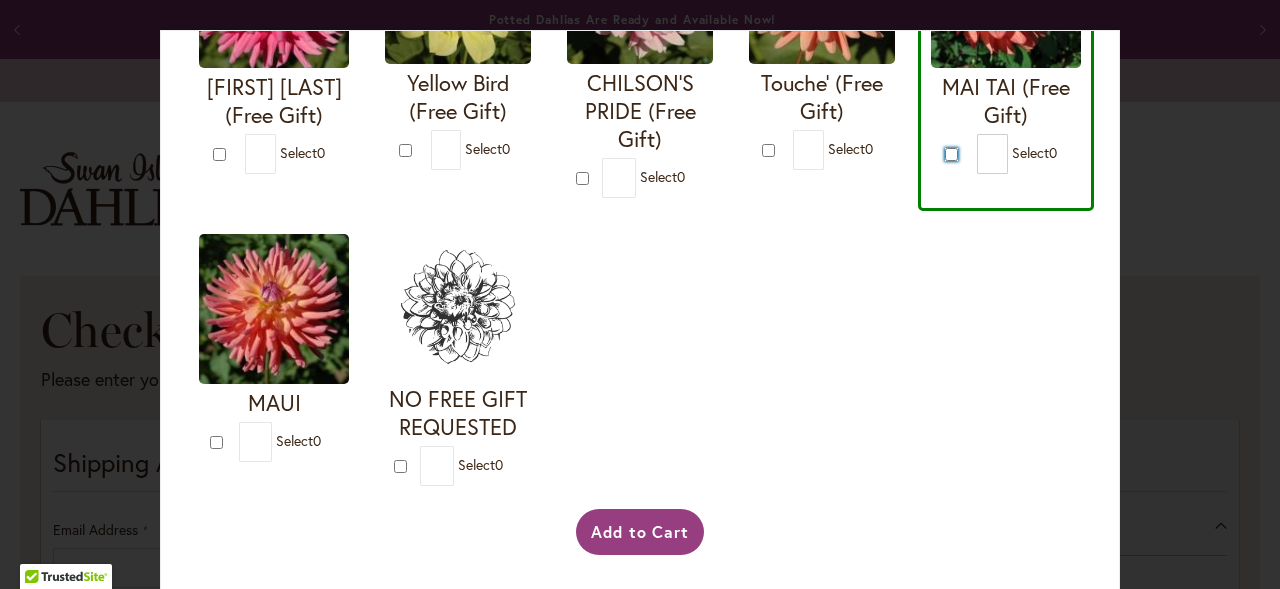 scroll, scrollTop: 1169, scrollLeft: 0, axis: vertical 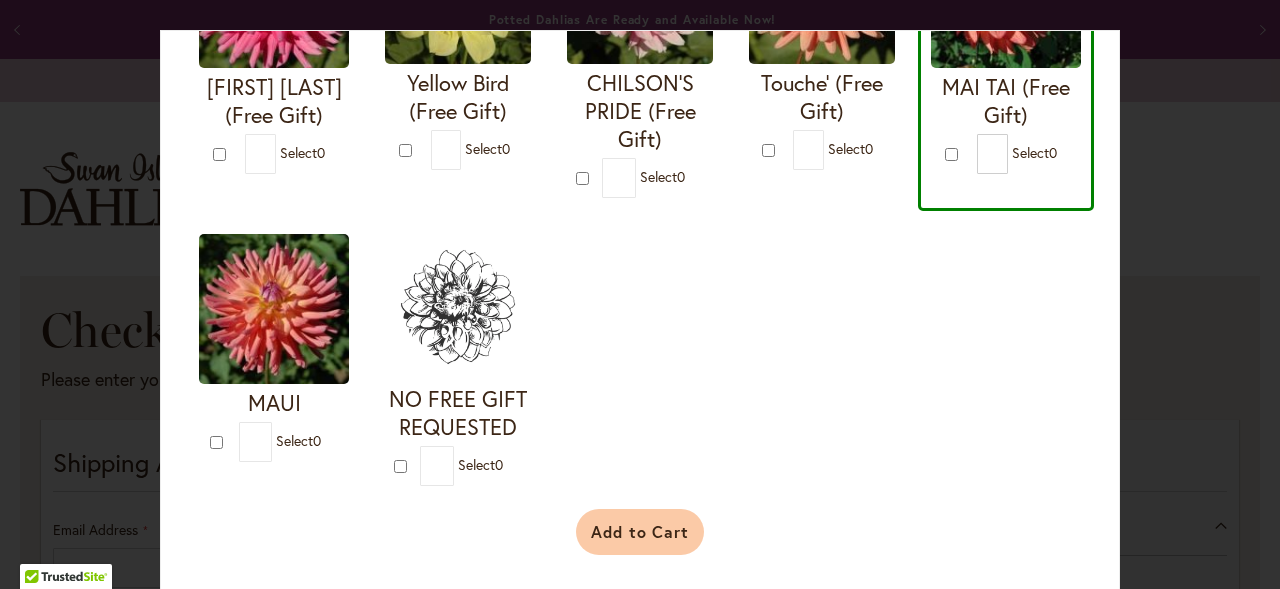 click on "Add to Cart" at bounding box center (640, 532) 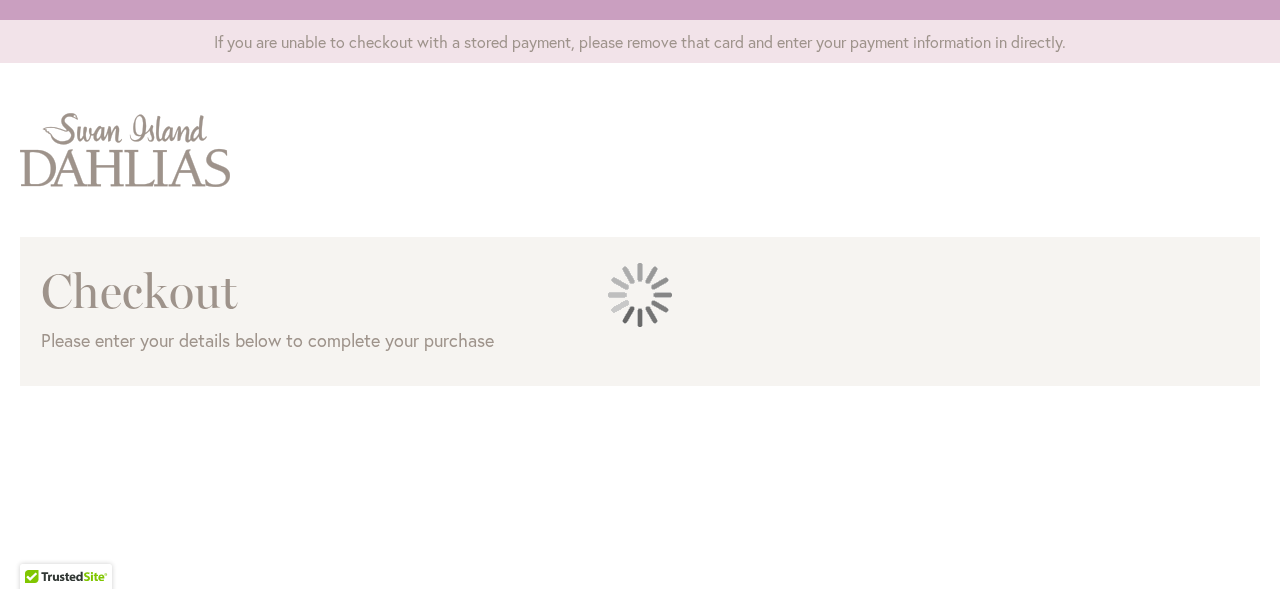 scroll, scrollTop: 0, scrollLeft: 0, axis: both 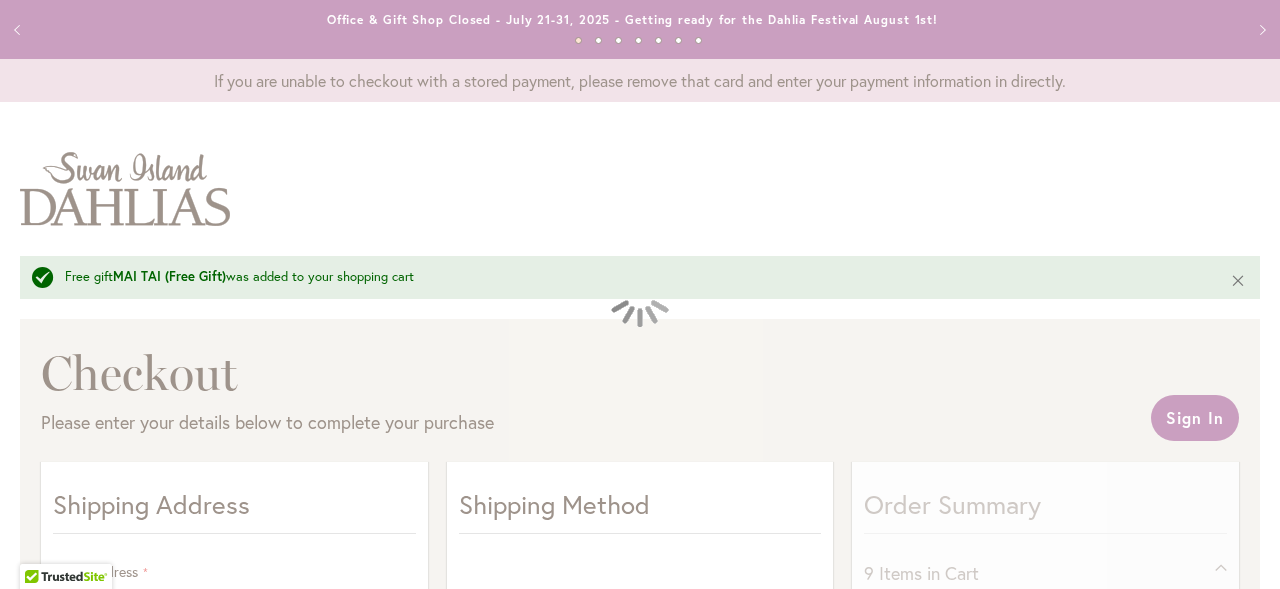 select on "**" 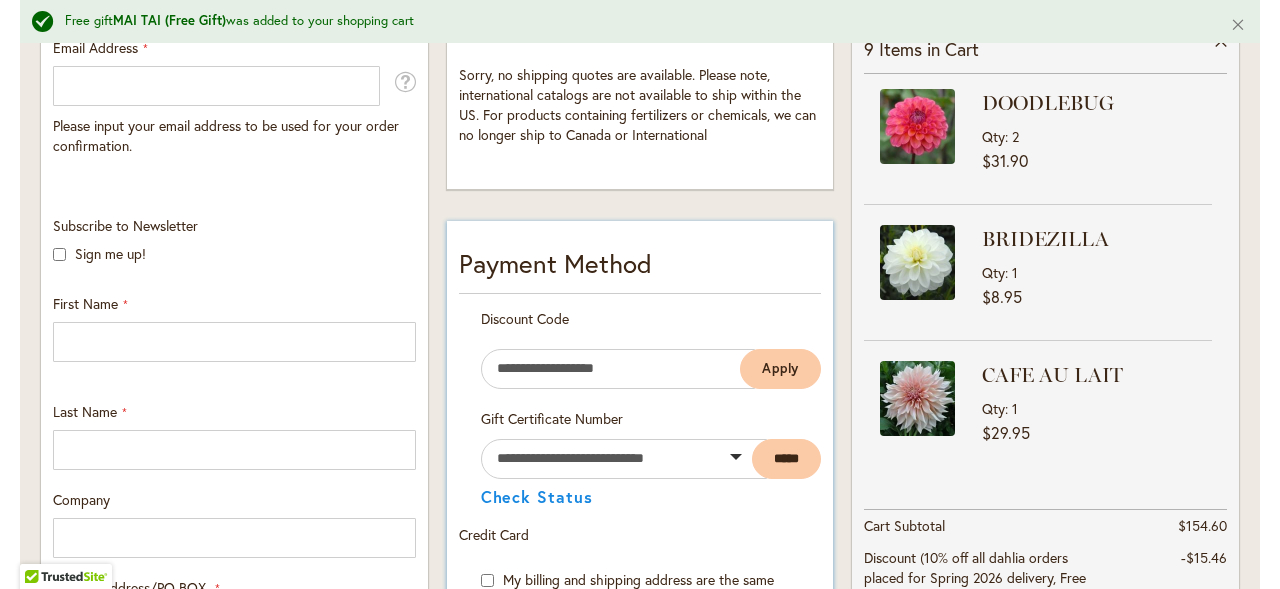 scroll, scrollTop: 522, scrollLeft: 0, axis: vertical 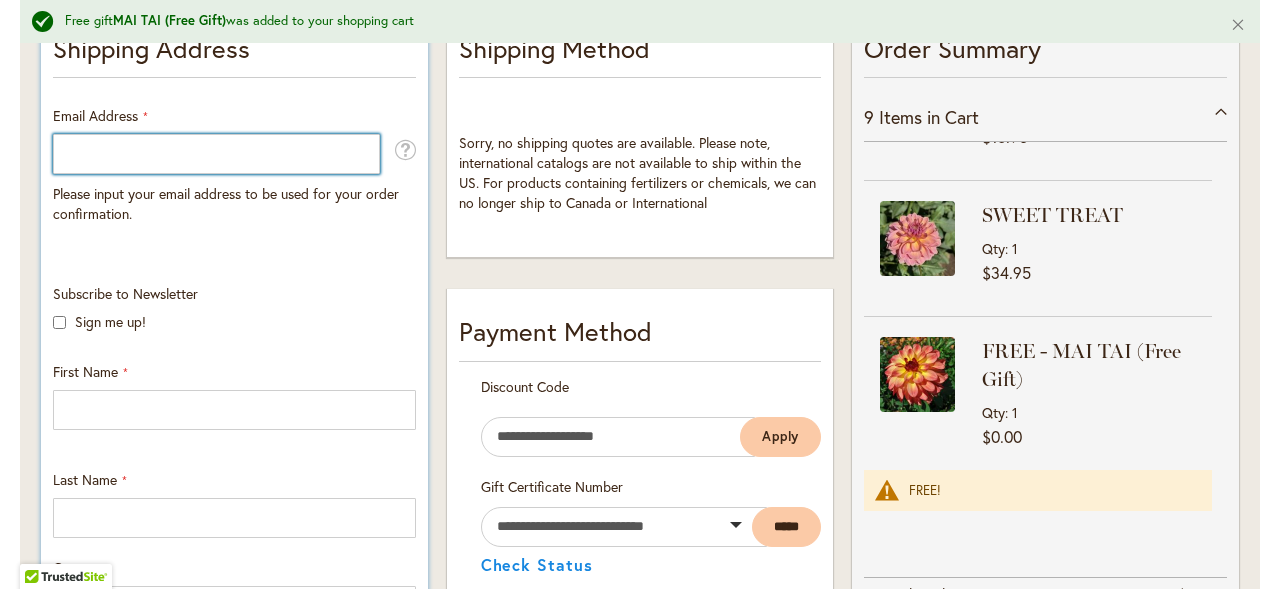 click on "Email Address" at bounding box center (216, 154) 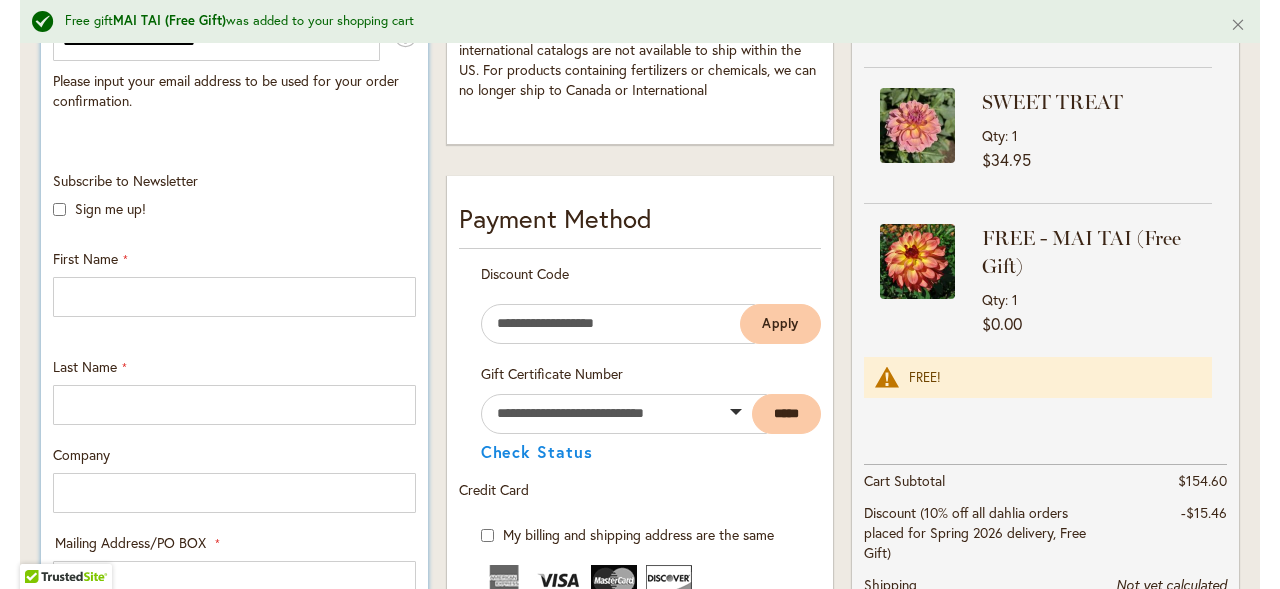 scroll, scrollTop: 597, scrollLeft: 0, axis: vertical 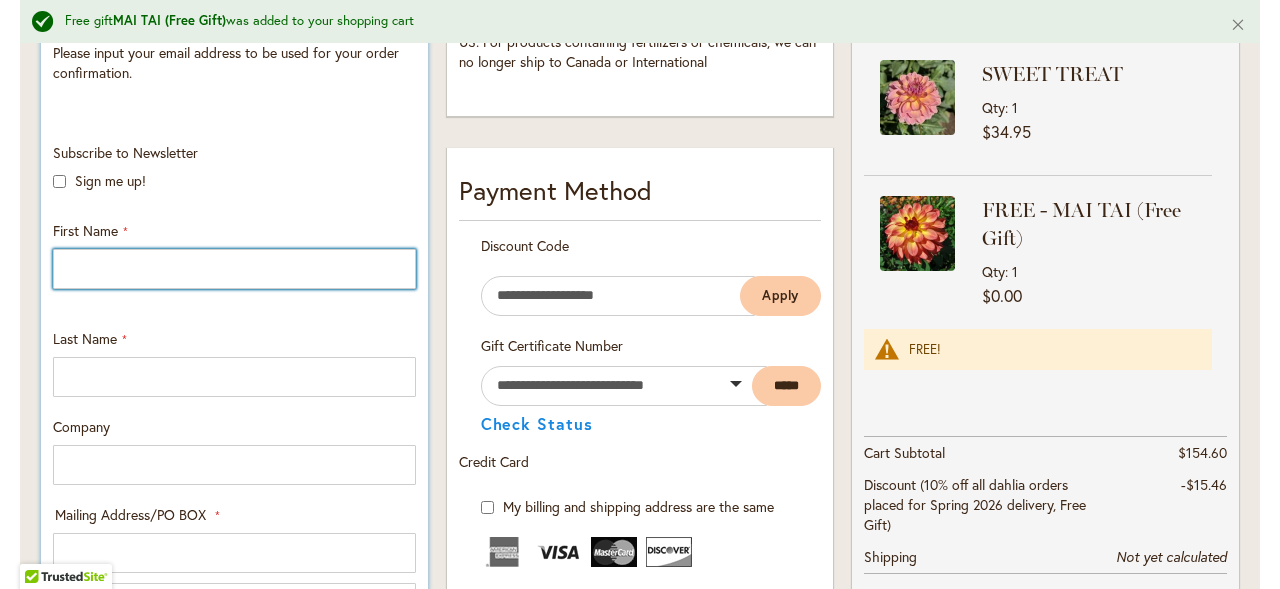click on "First Name" at bounding box center (234, 269) 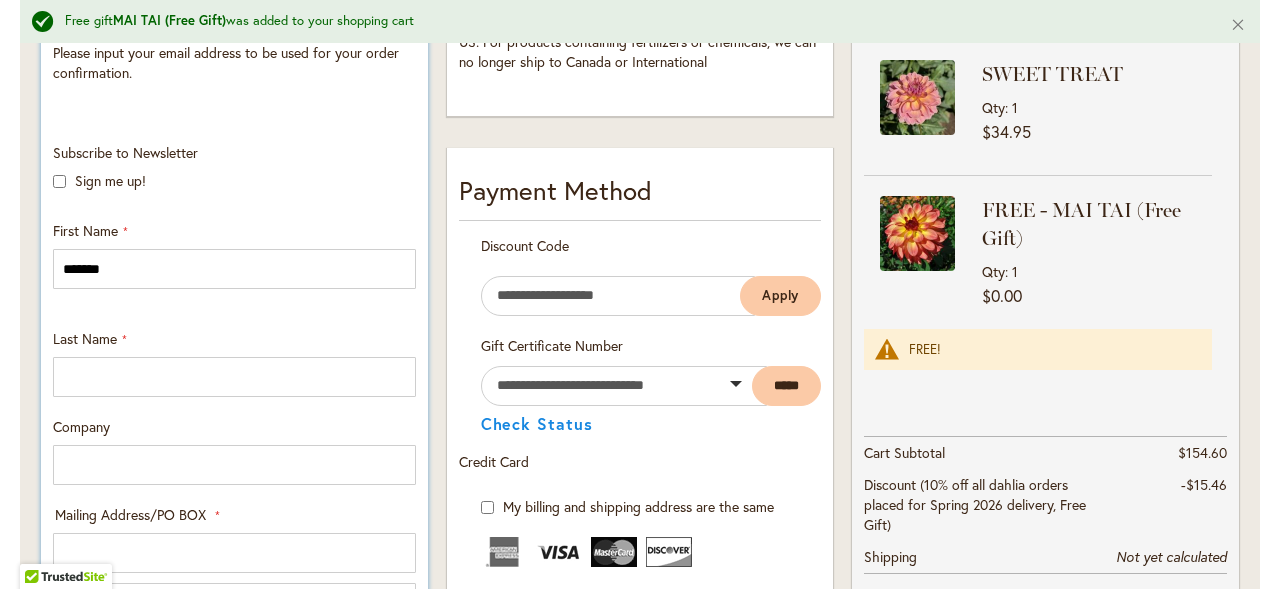 type on "******" 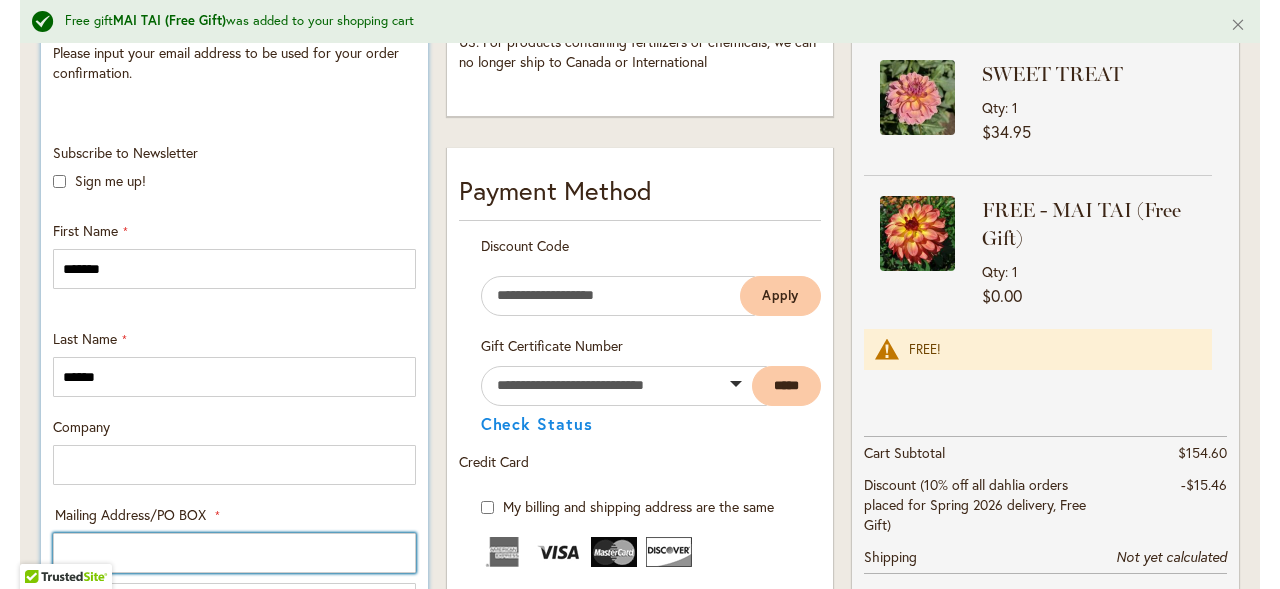 type on "**********" 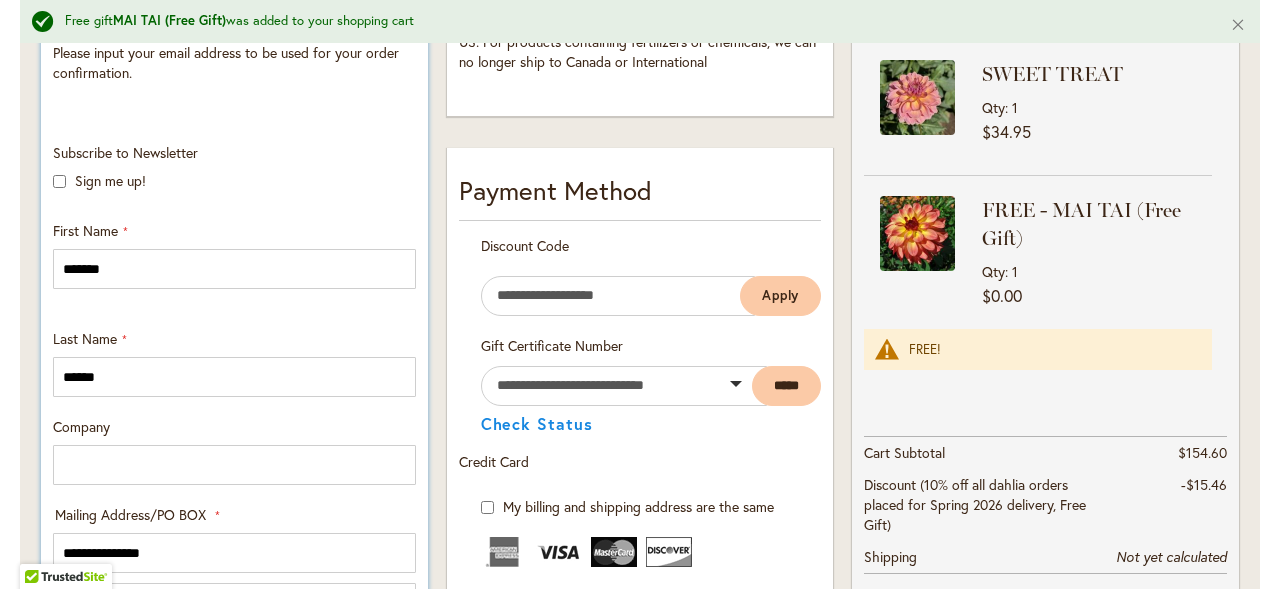 select on "**" 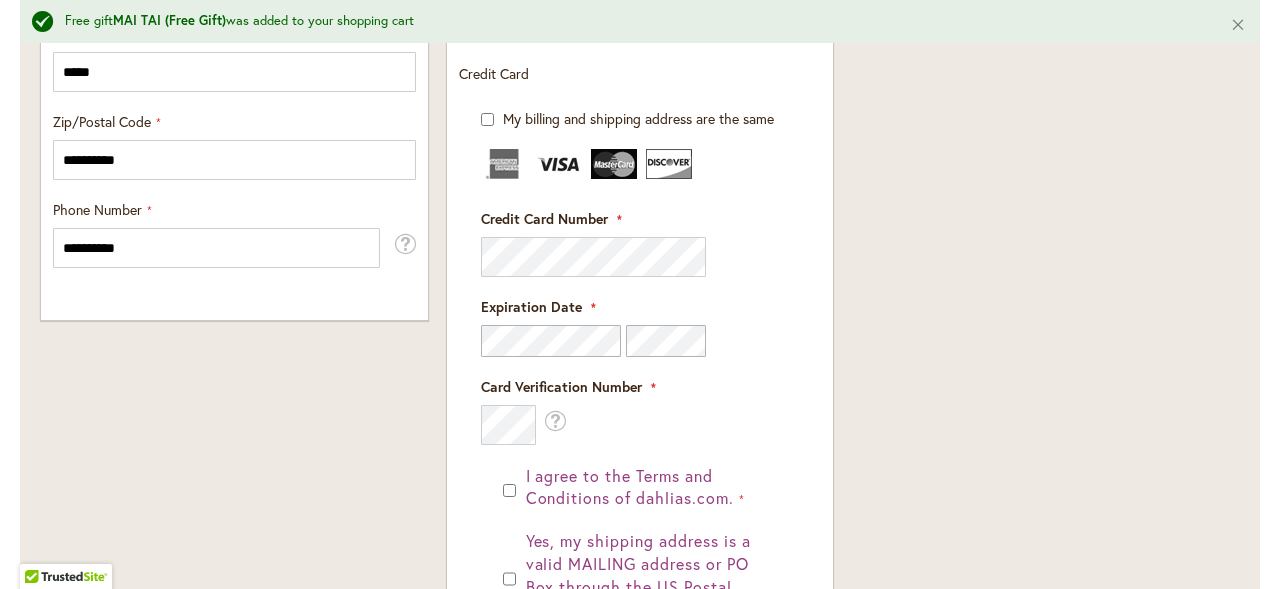 scroll, scrollTop: 1397, scrollLeft: 0, axis: vertical 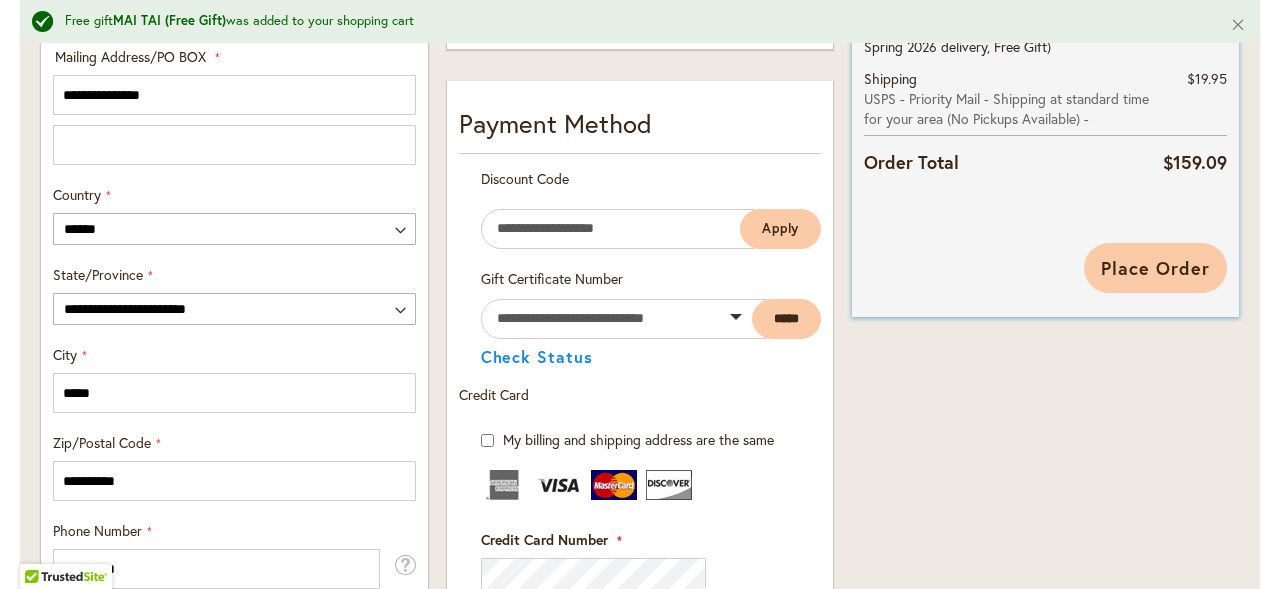 click on "Place Order" at bounding box center (1155, 268) 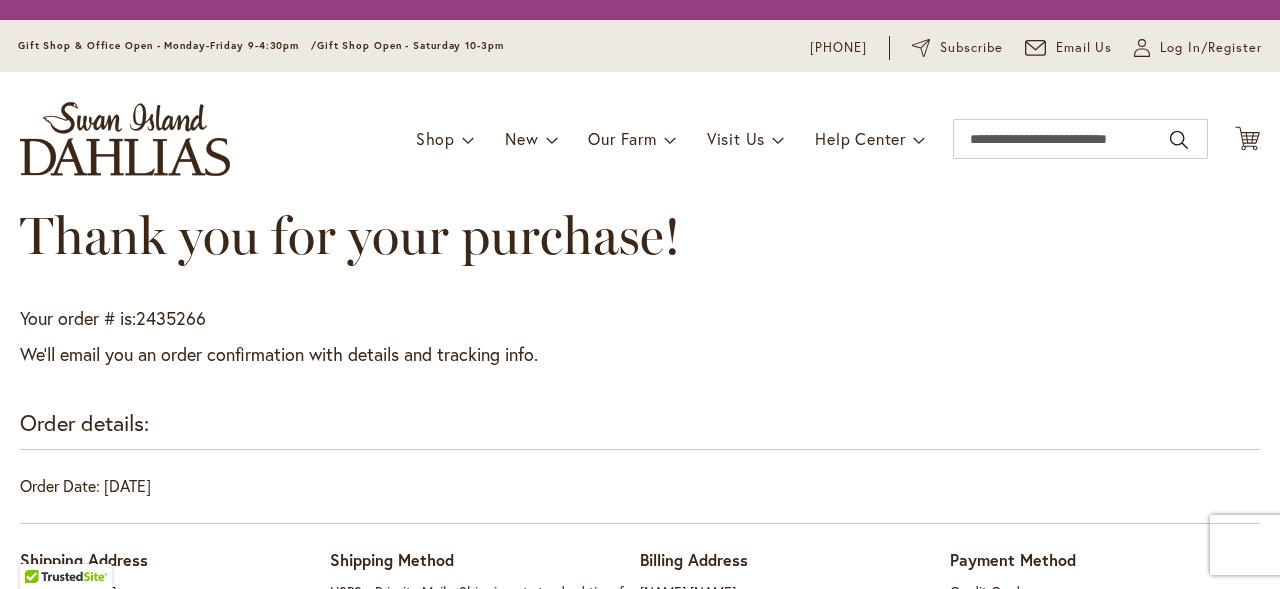 scroll, scrollTop: 0, scrollLeft: 0, axis: both 